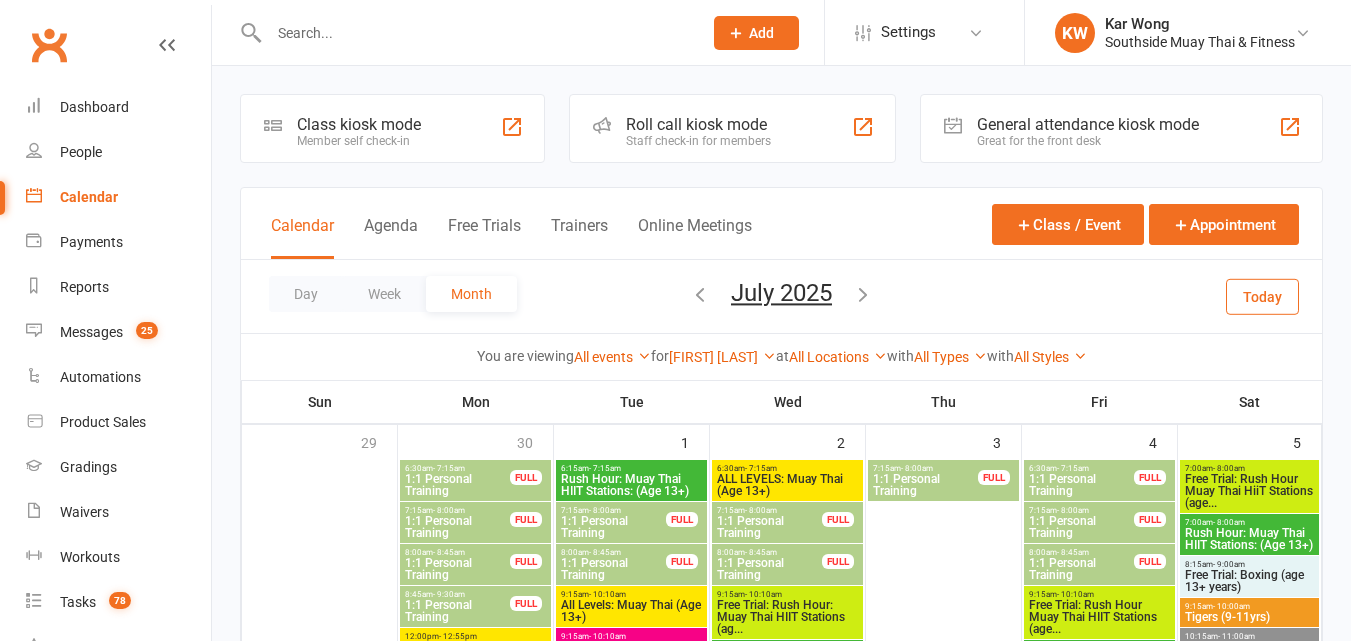 scroll, scrollTop: 1870, scrollLeft: 0, axis: vertical 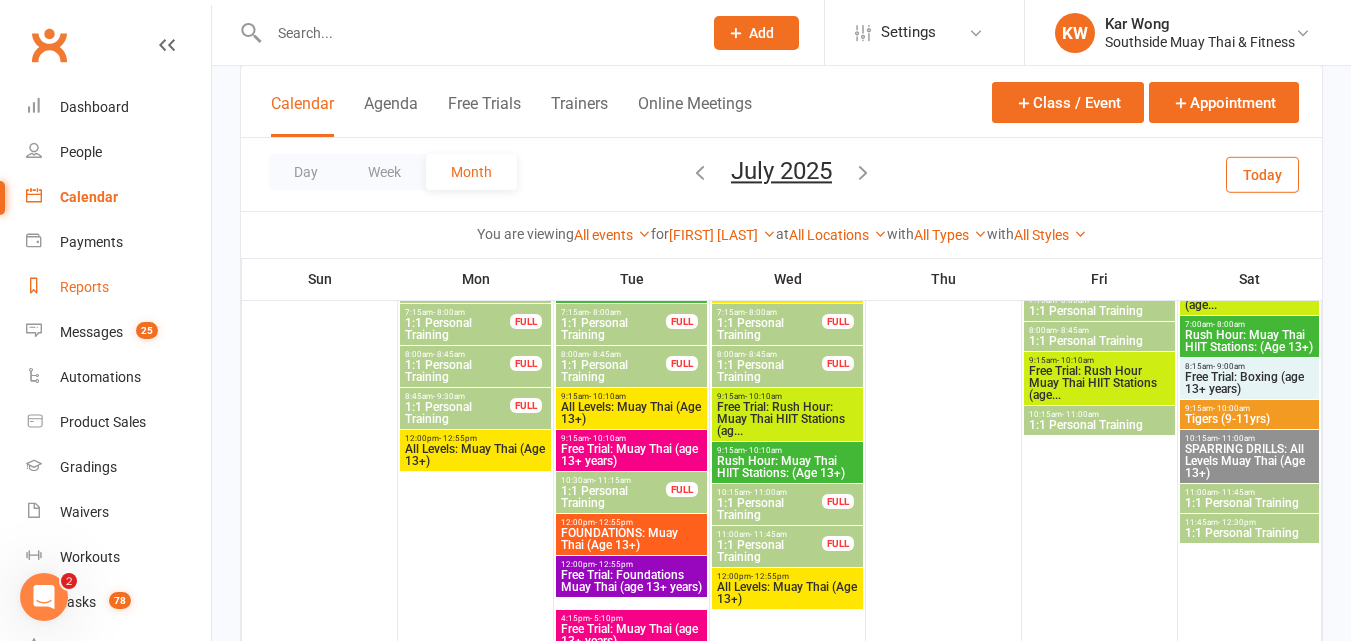 click on "Reports" at bounding box center [84, 287] 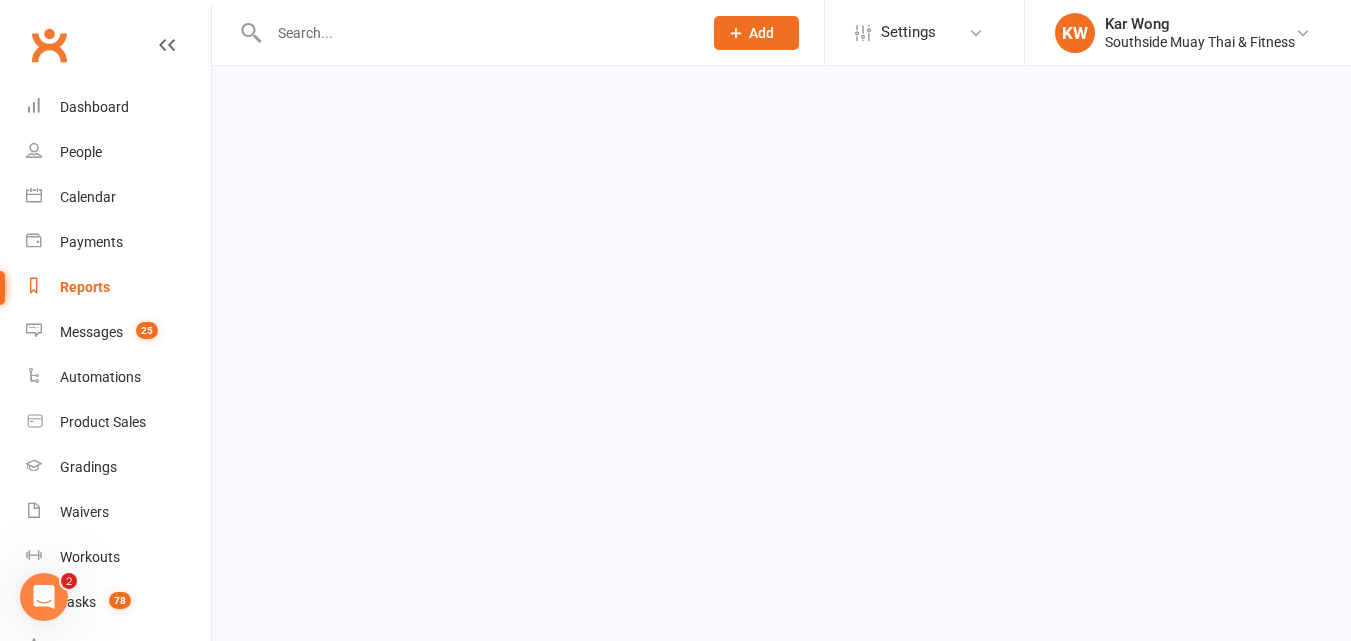 scroll, scrollTop: 0, scrollLeft: 0, axis: both 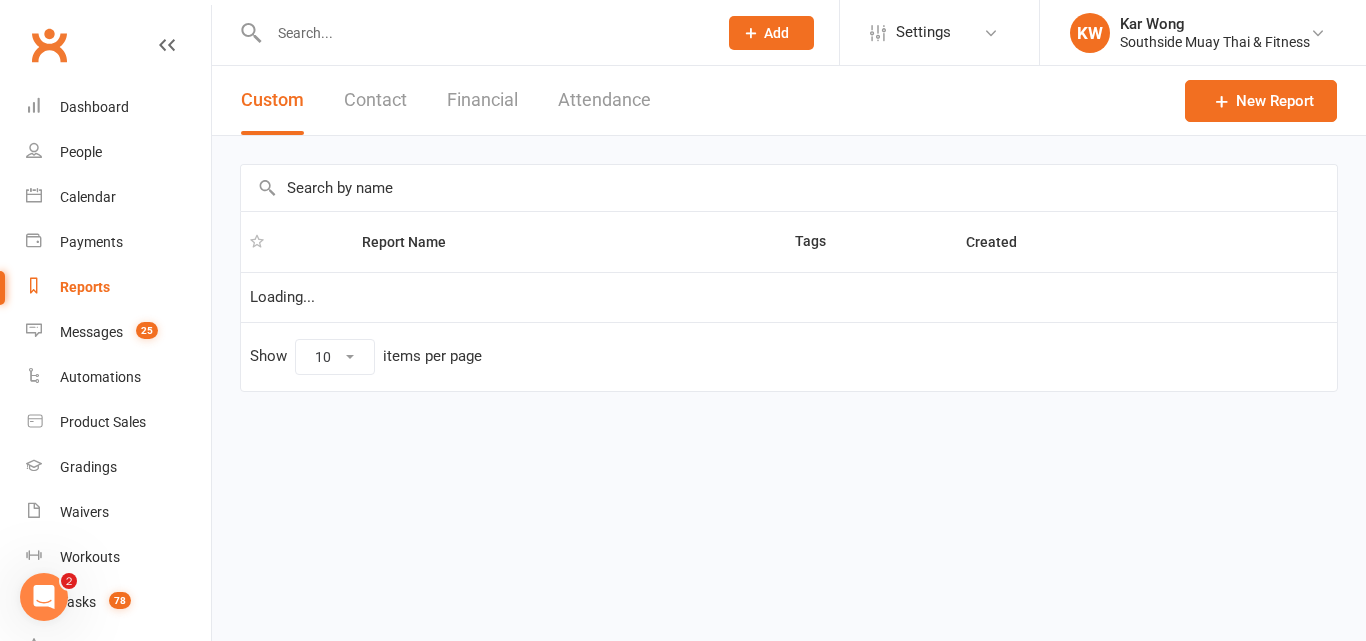 select on "100" 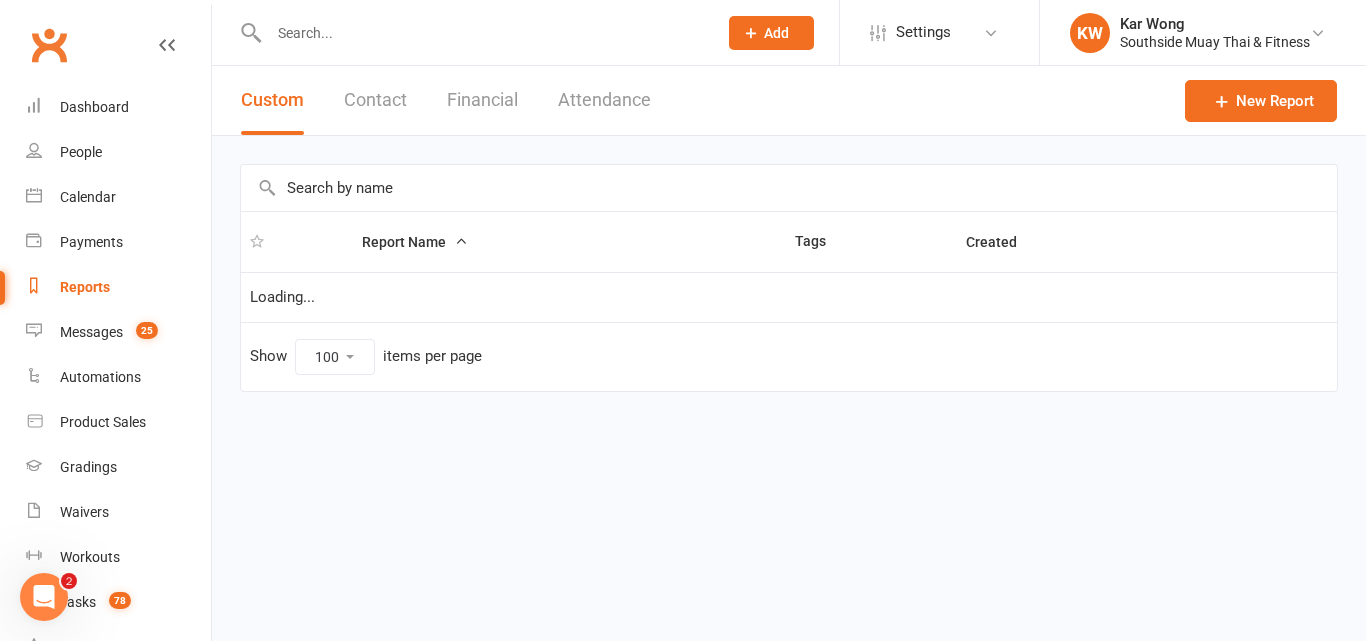click on "Attendance" at bounding box center [604, 100] 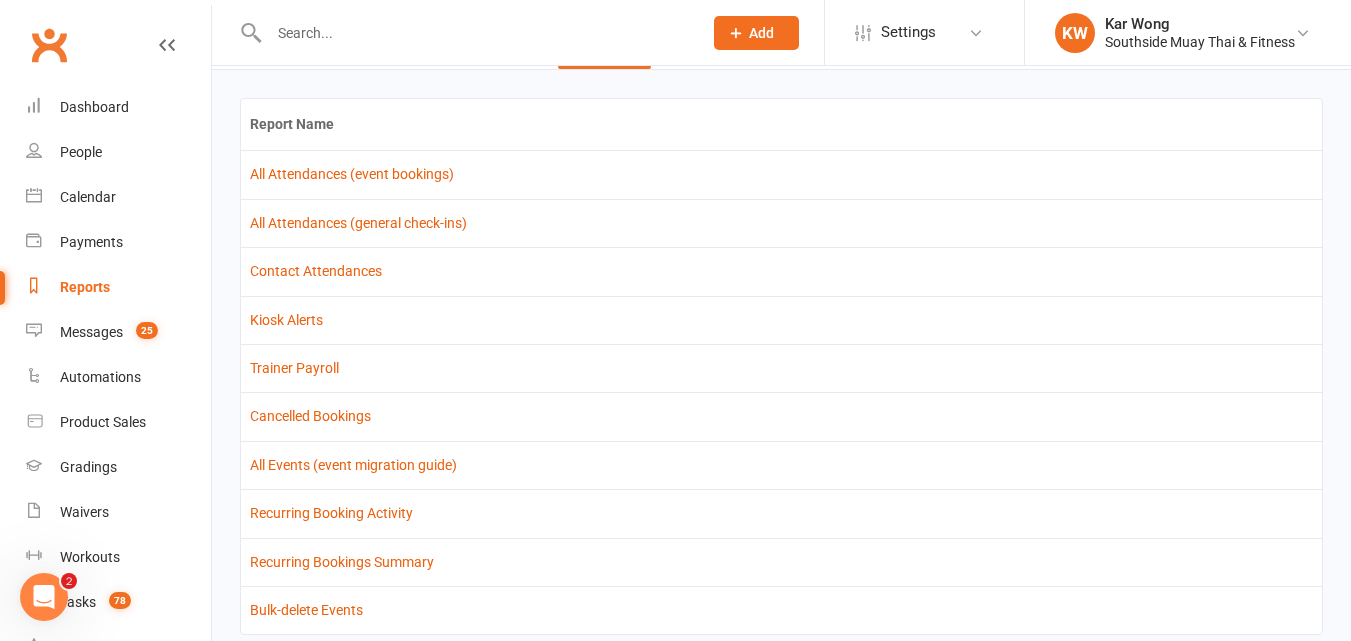 scroll, scrollTop: 100, scrollLeft: 0, axis: vertical 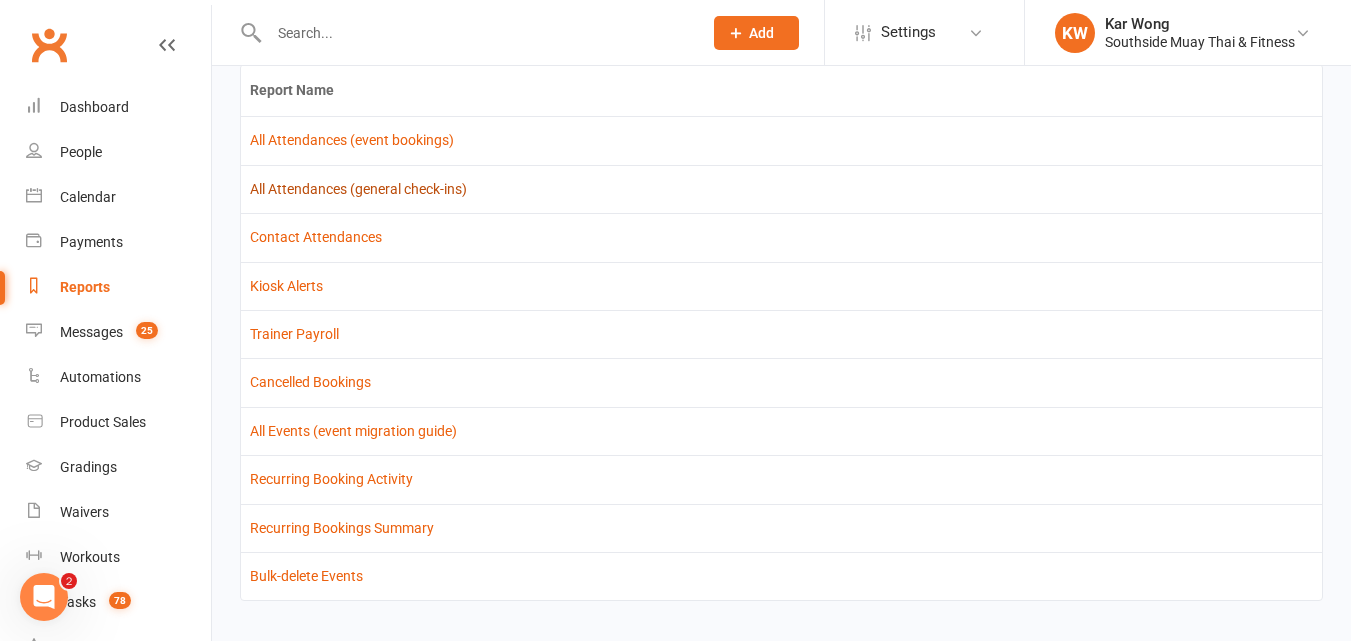 click on "All Attendances (general check-ins)" at bounding box center (358, 189) 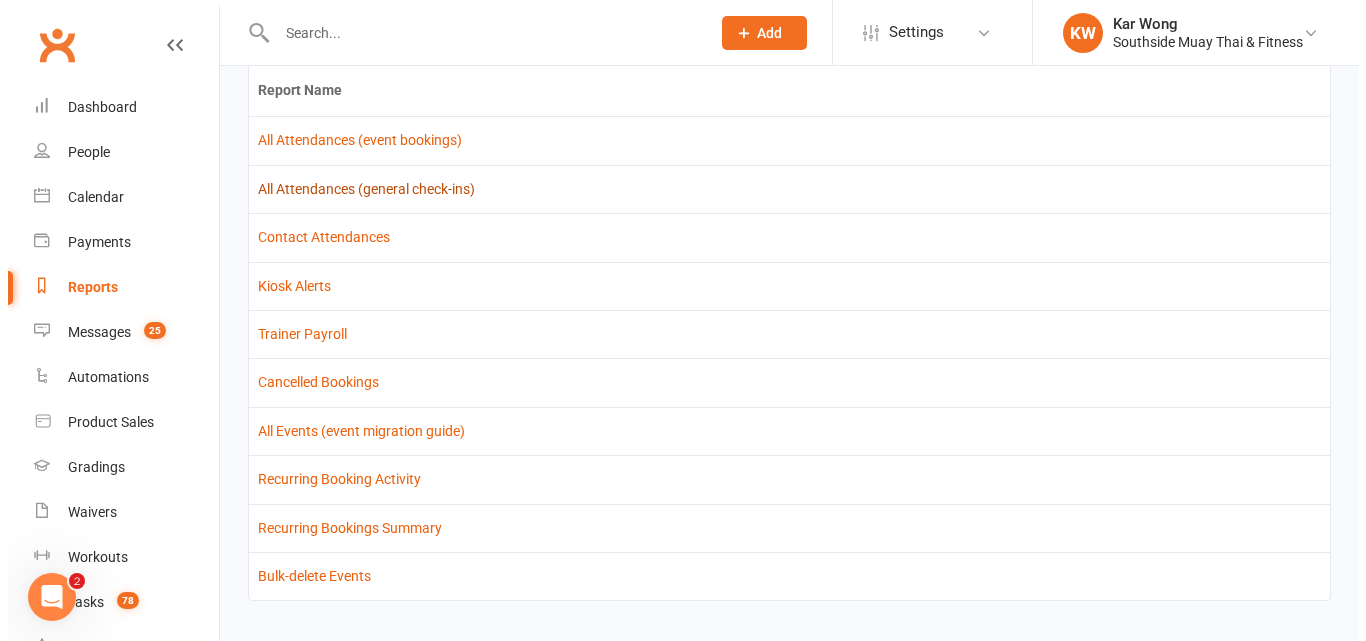 scroll, scrollTop: 0, scrollLeft: 0, axis: both 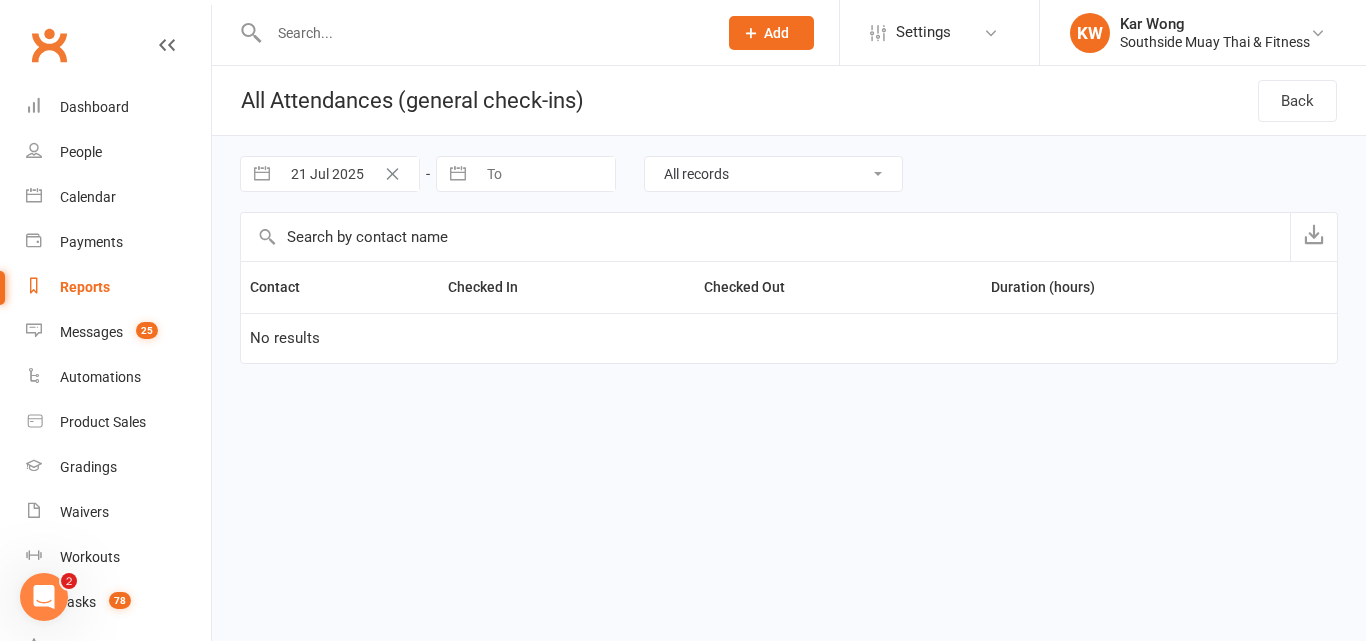 click on "21 Jul 2025" at bounding box center (349, 174) 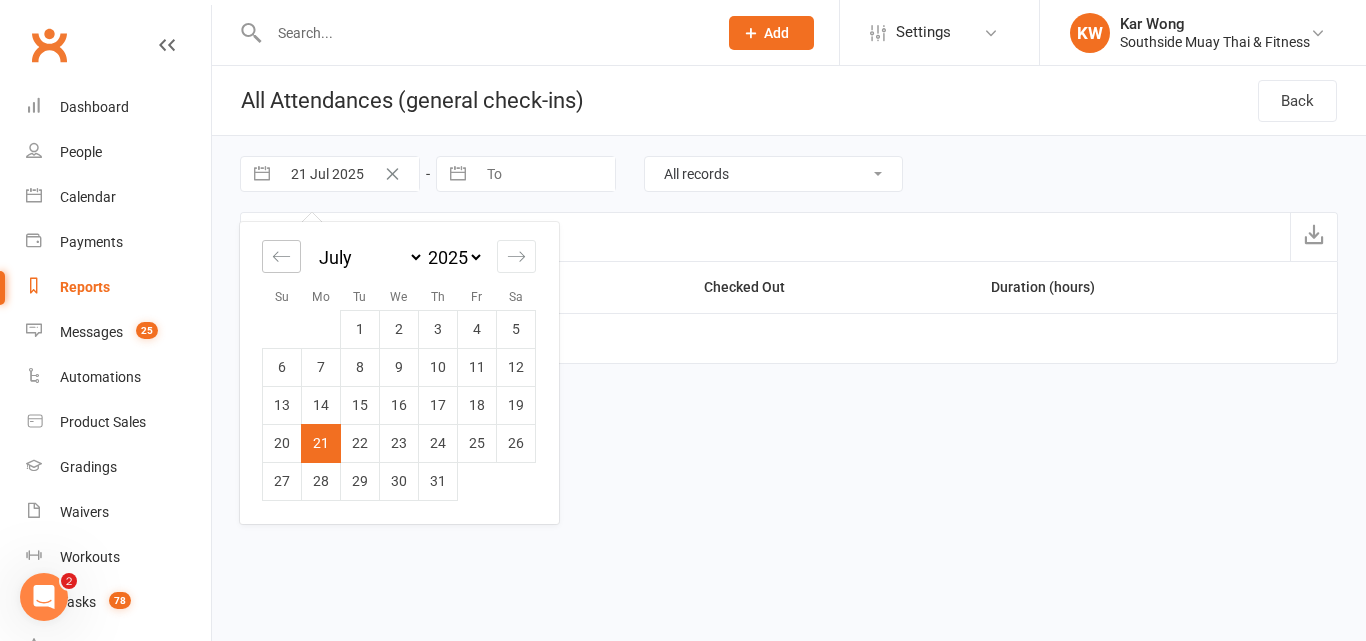 click 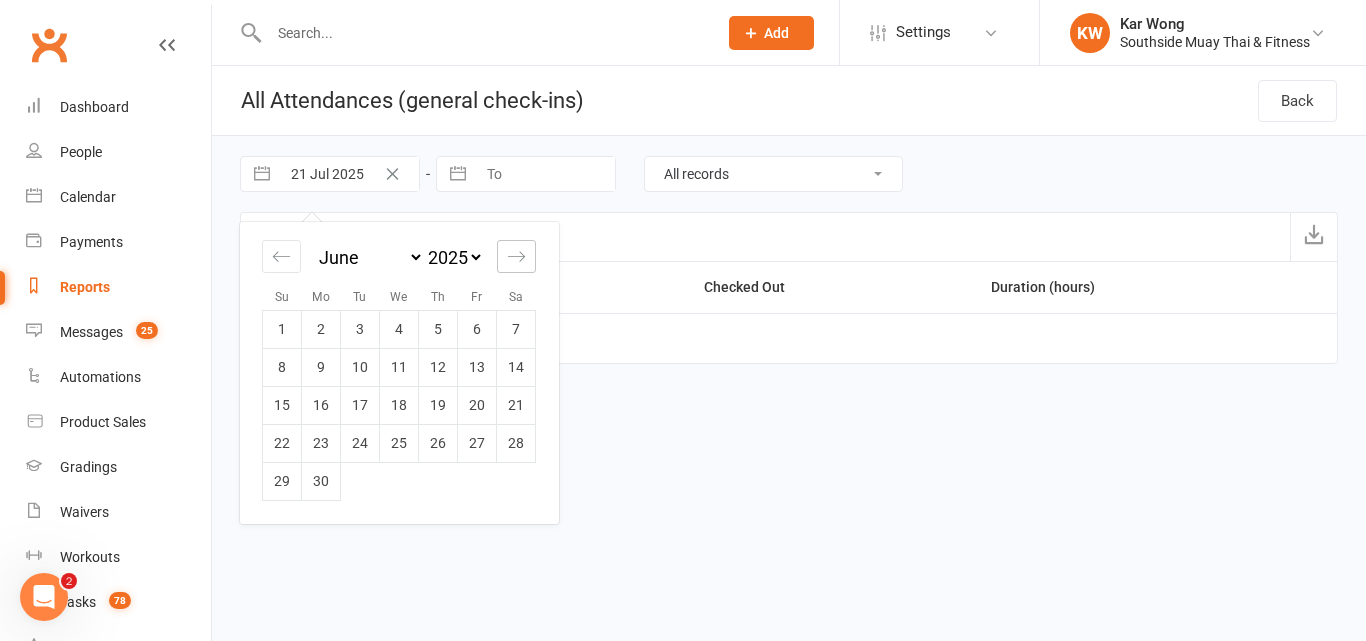 click at bounding box center (516, 256) 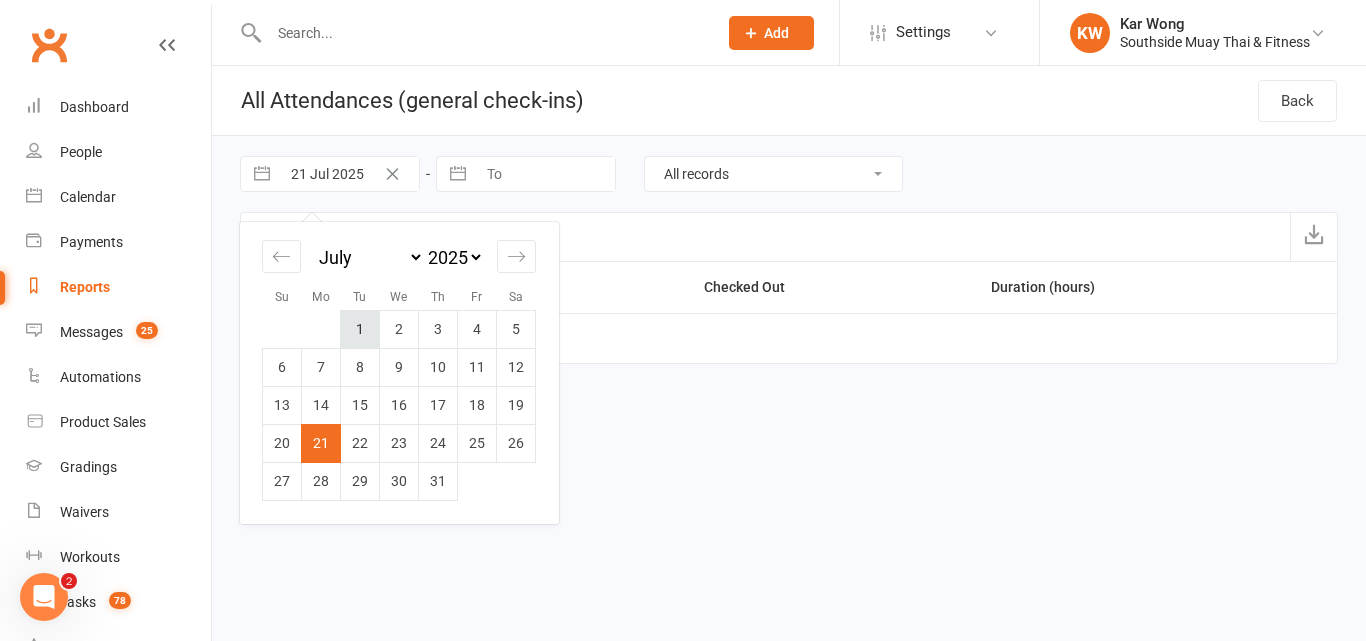 click on "1" at bounding box center [360, 329] 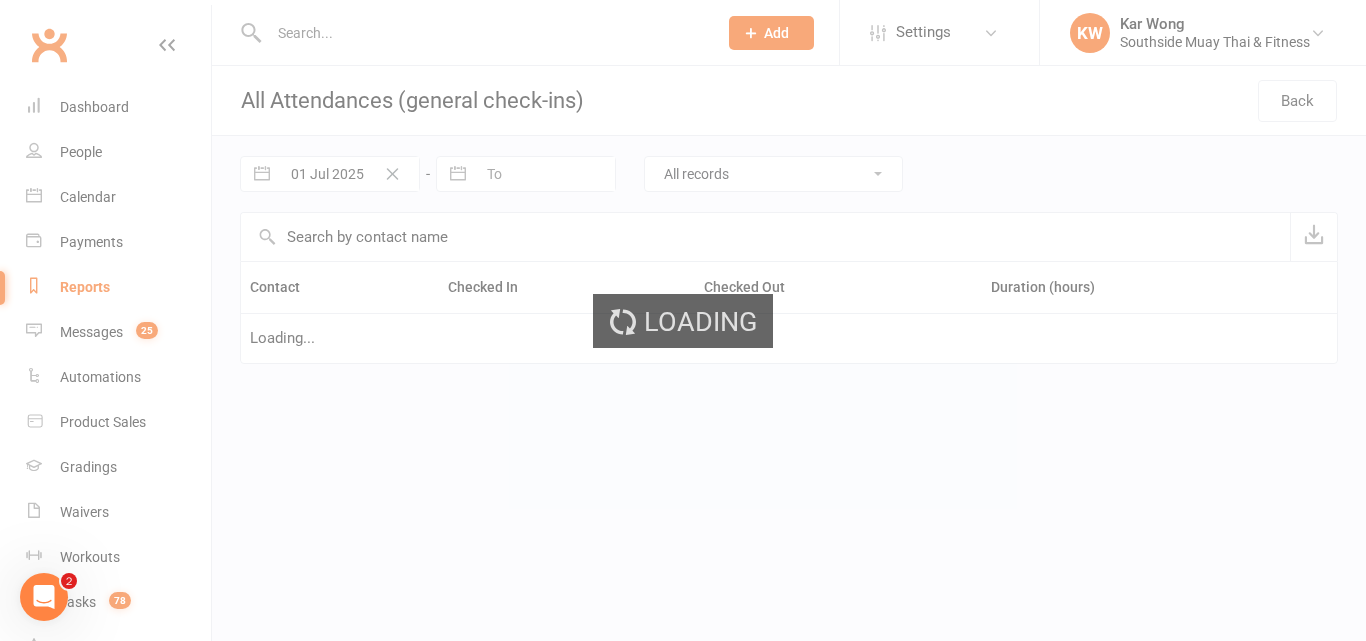 click on "Loading" at bounding box center [683, 320] 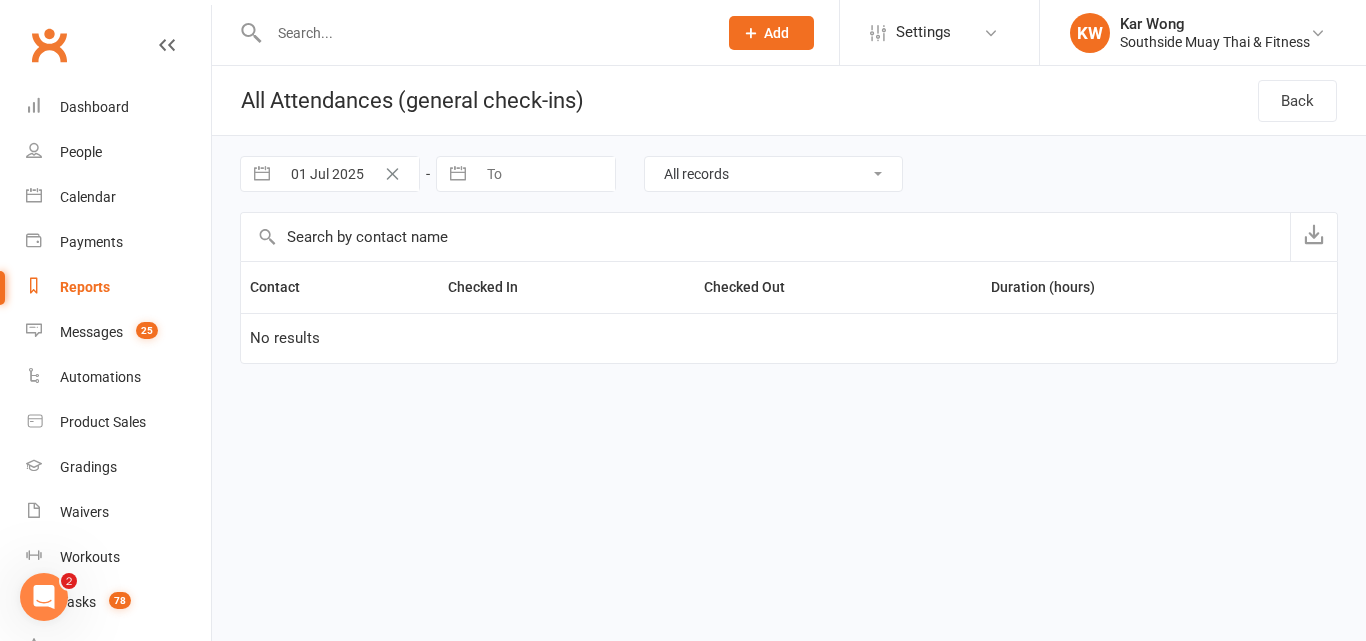 click at bounding box center (545, 174) 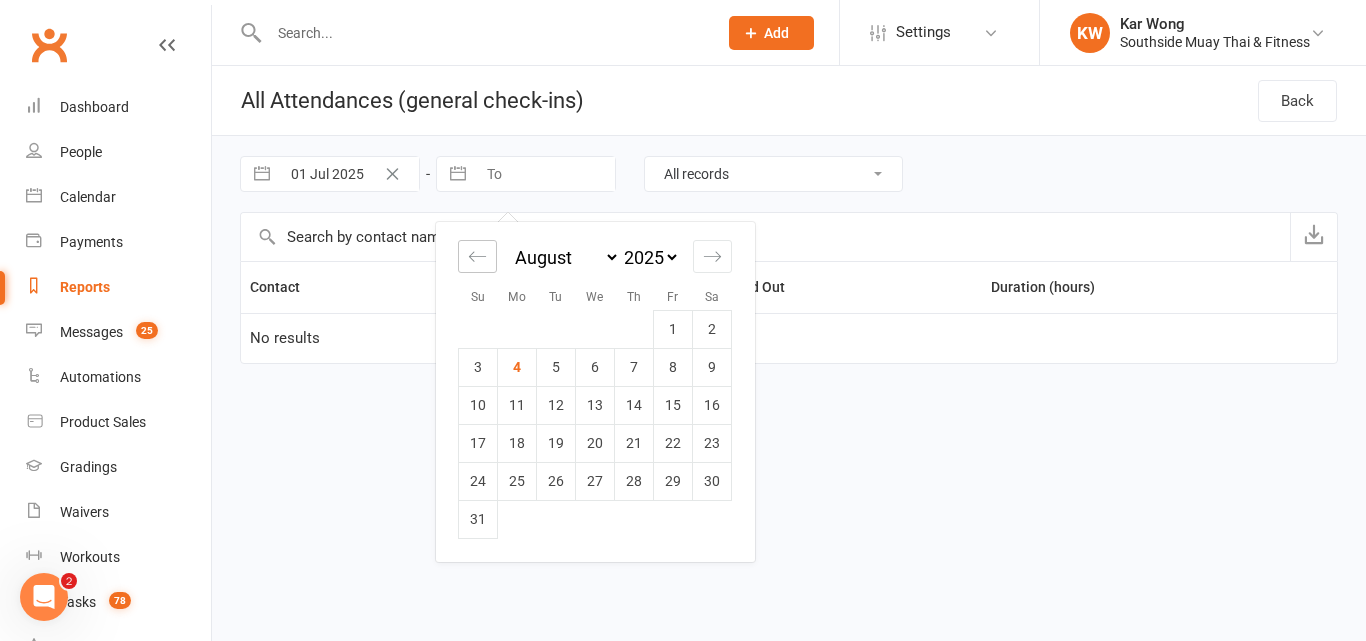 click at bounding box center (477, 256) 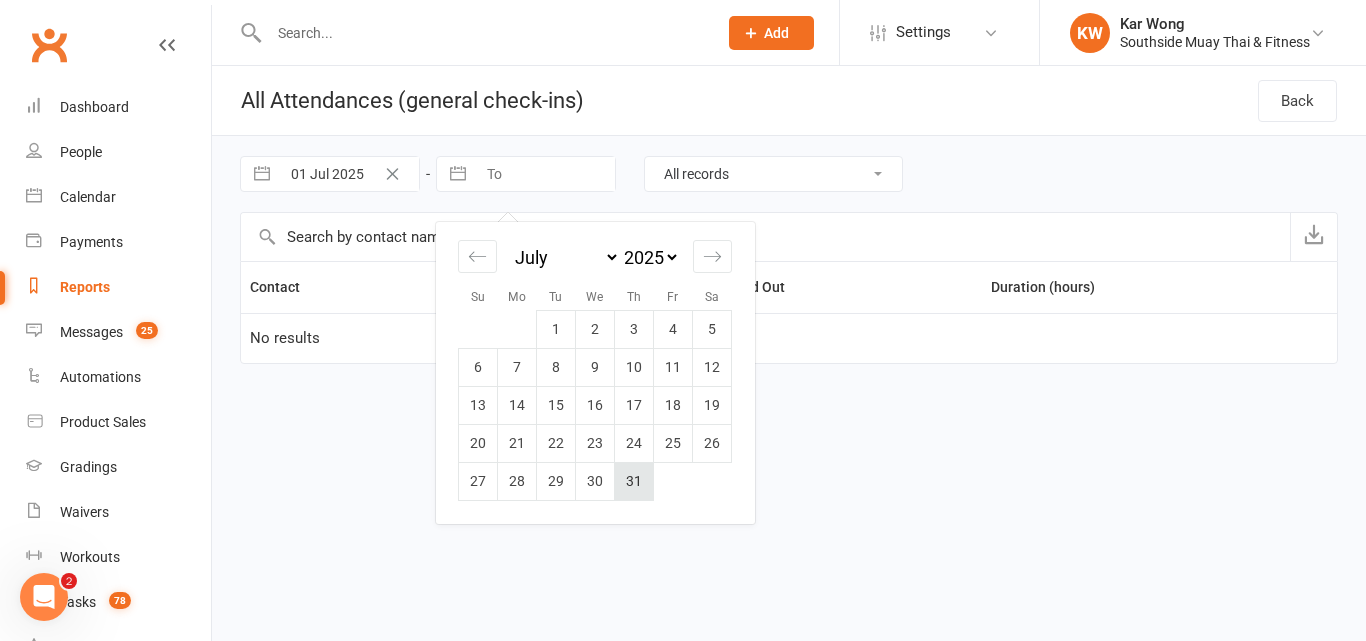 click on "31" at bounding box center (634, 481) 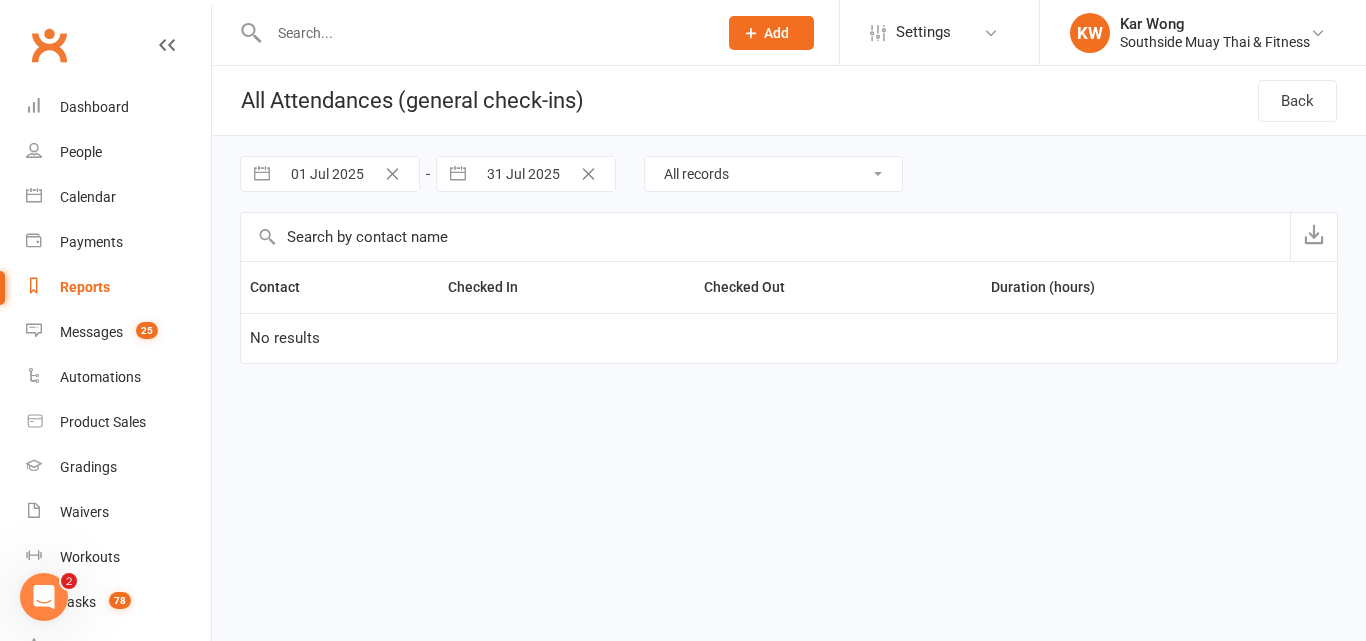 click on "All records Checked in and Checked out only Did not check out Did not check in" at bounding box center (773, 174) 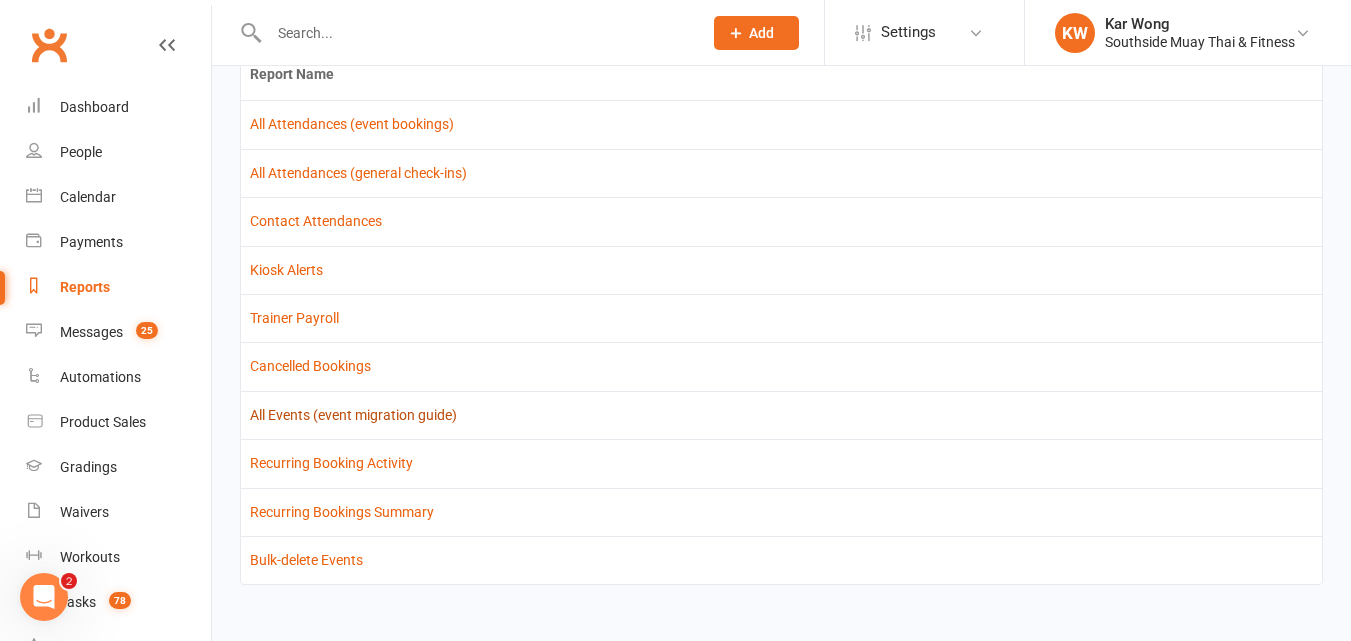 scroll, scrollTop: 117, scrollLeft: 0, axis: vertical 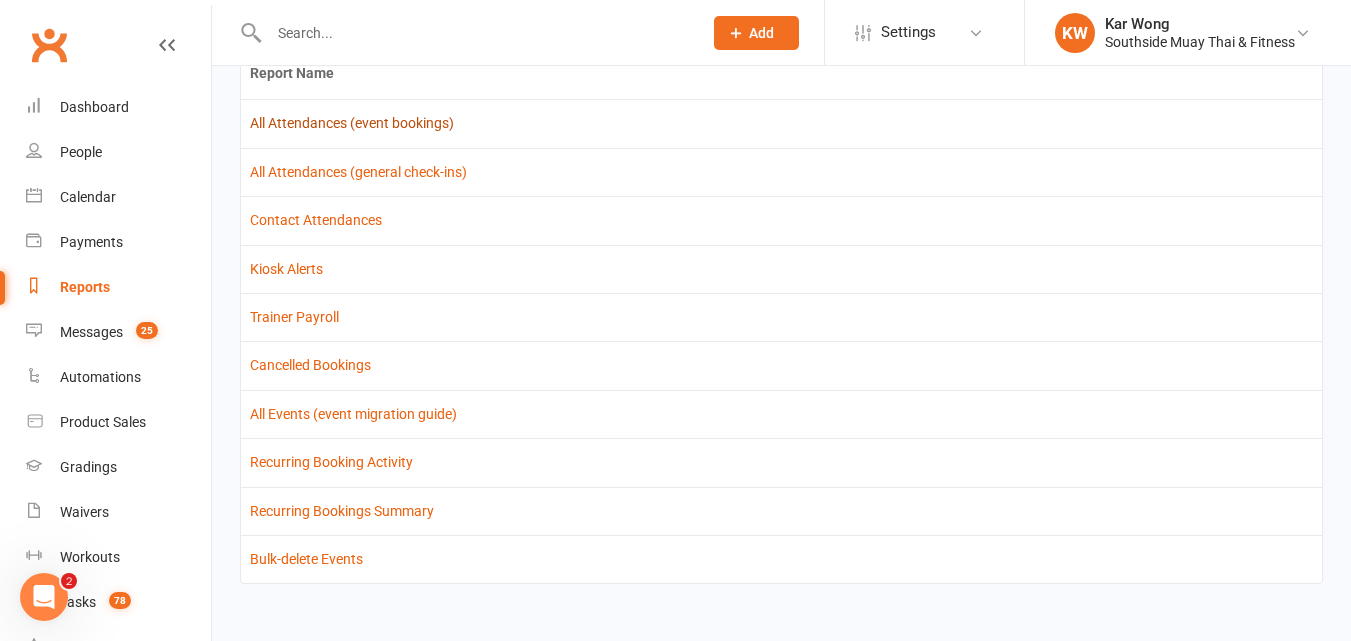 click on "All Attendances (event bookings)" at bounding box center [352, 123] 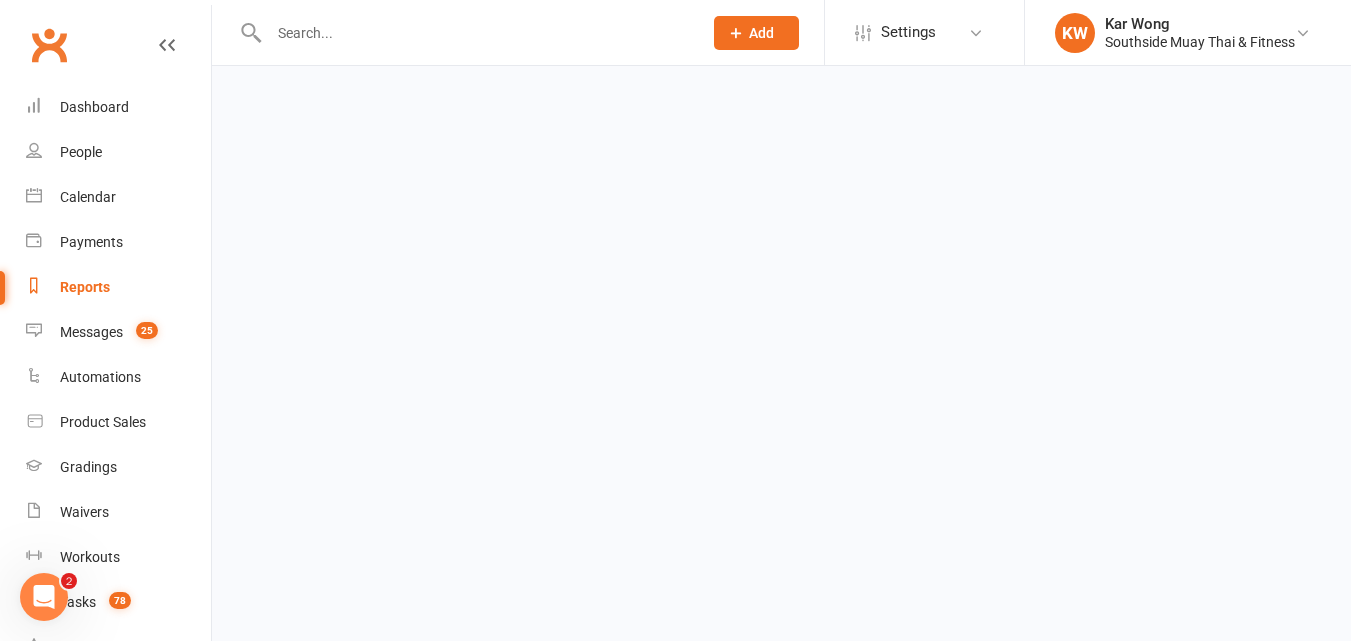 scroll, scrollTop: 0, scrollLeft: 0, axis: both 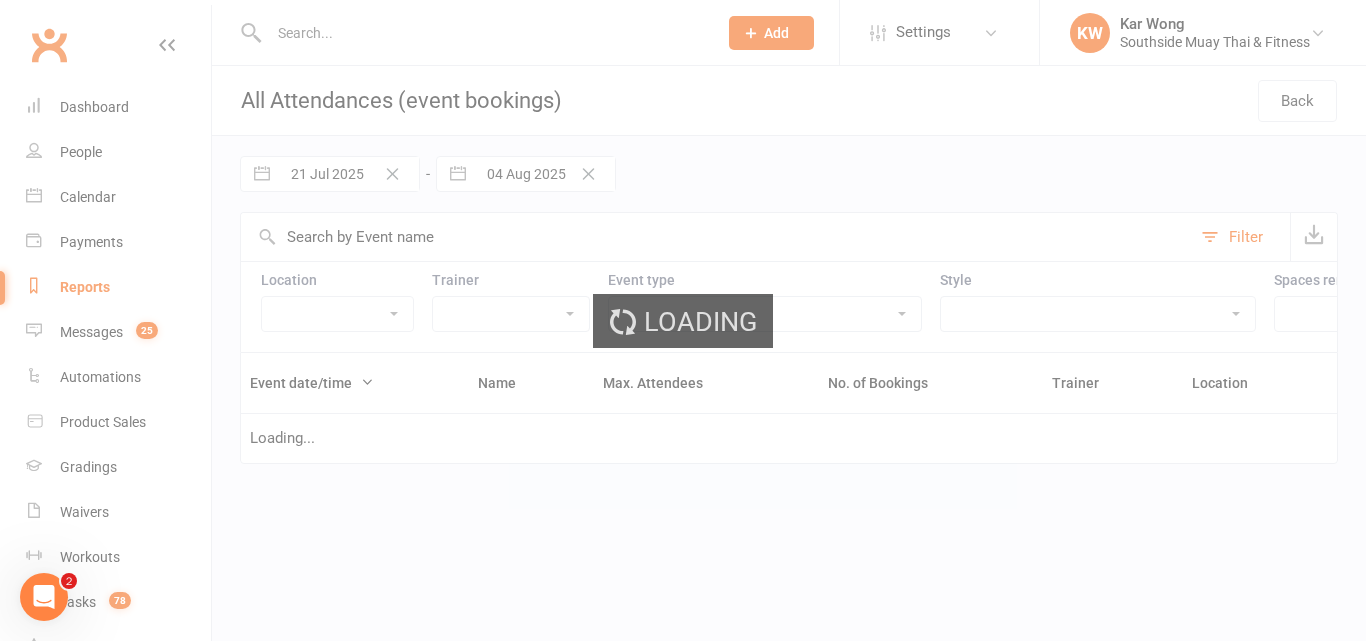 click on "21 Jul 2025" at bounding box center (349, 174) 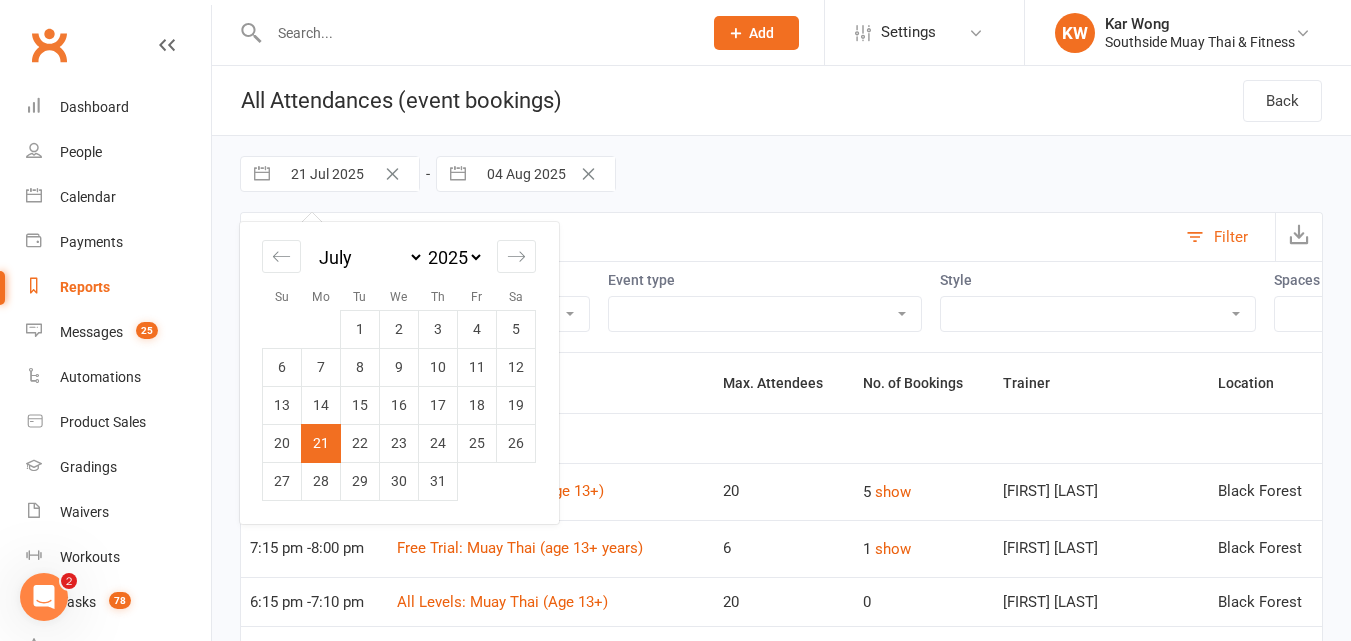 click at bounding box center (262, 174) 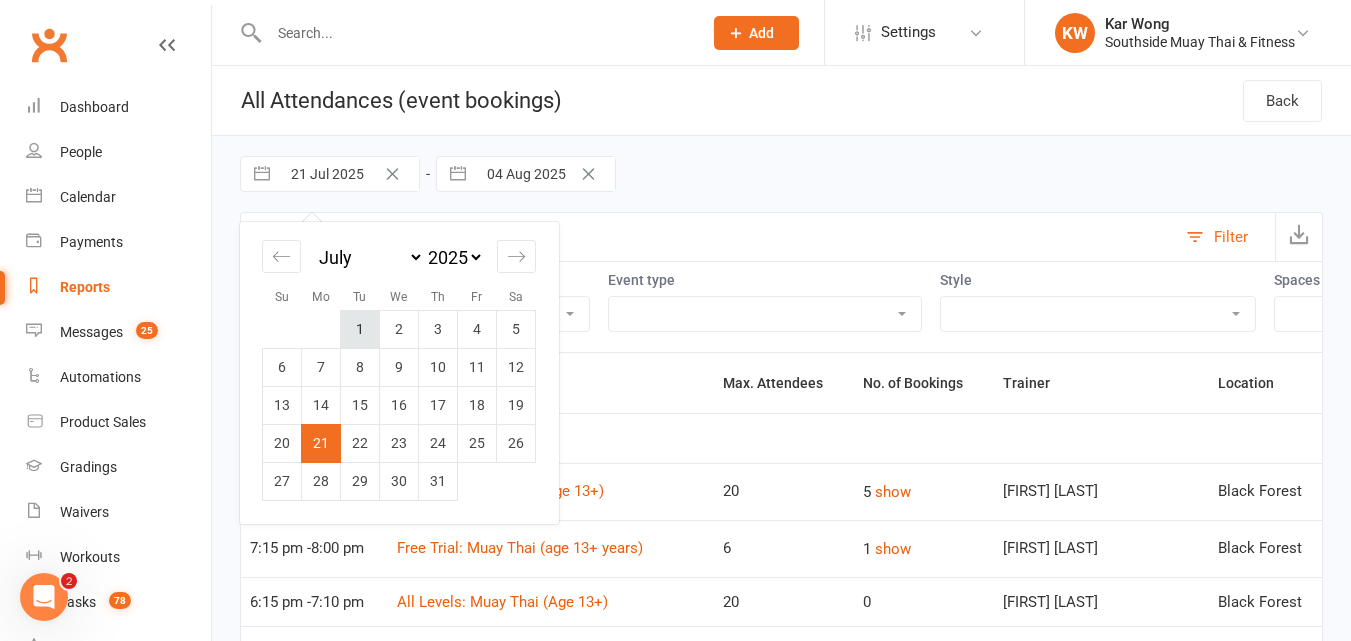 click on "1" at bounding box center (360, 329) 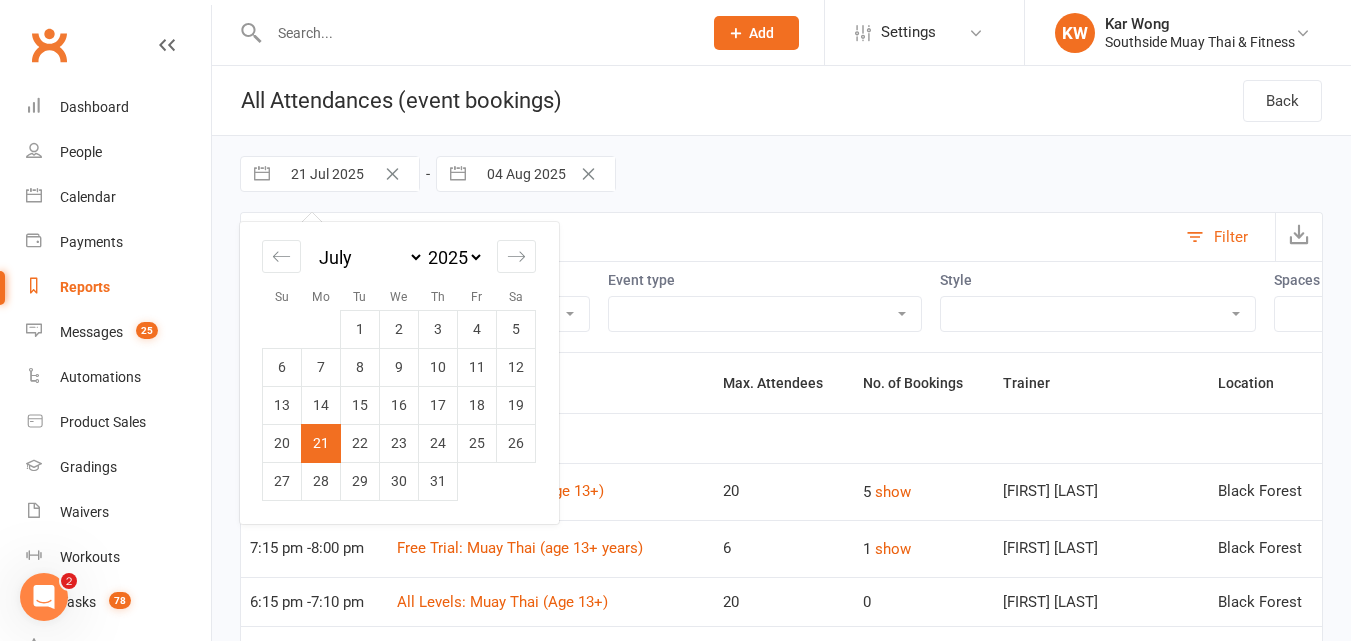 click at bounding box center (458, 174) 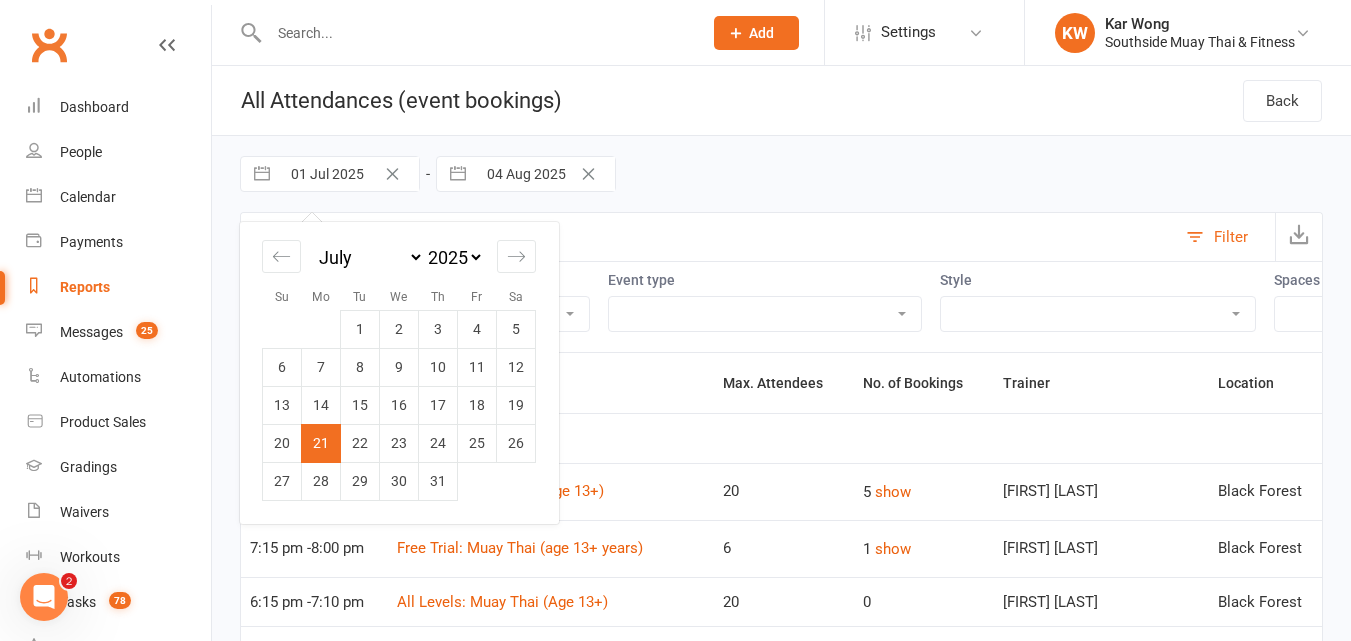 select on "6" 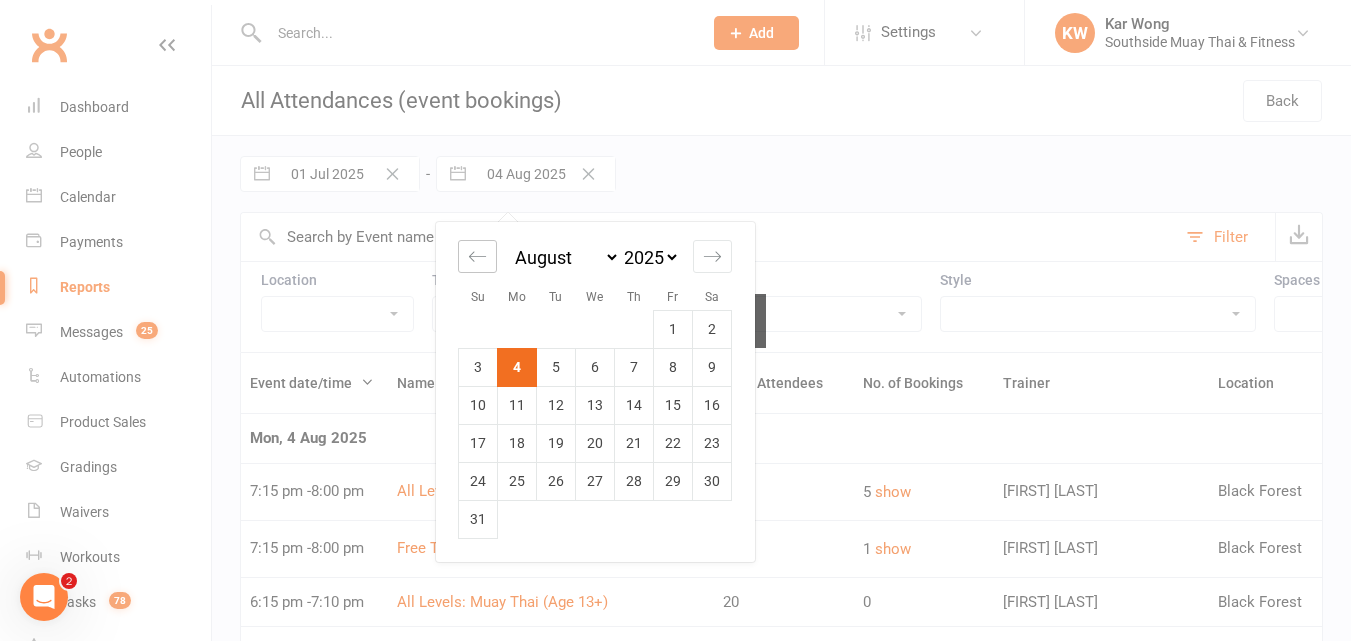 click 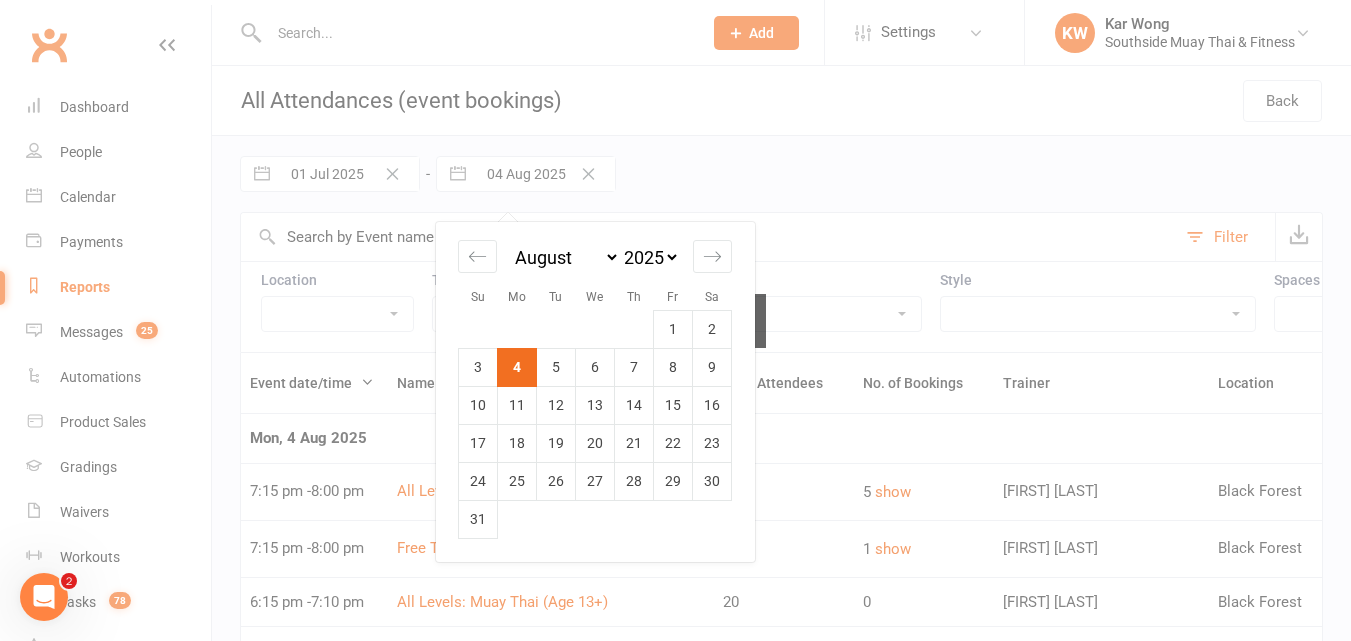 select on "5" 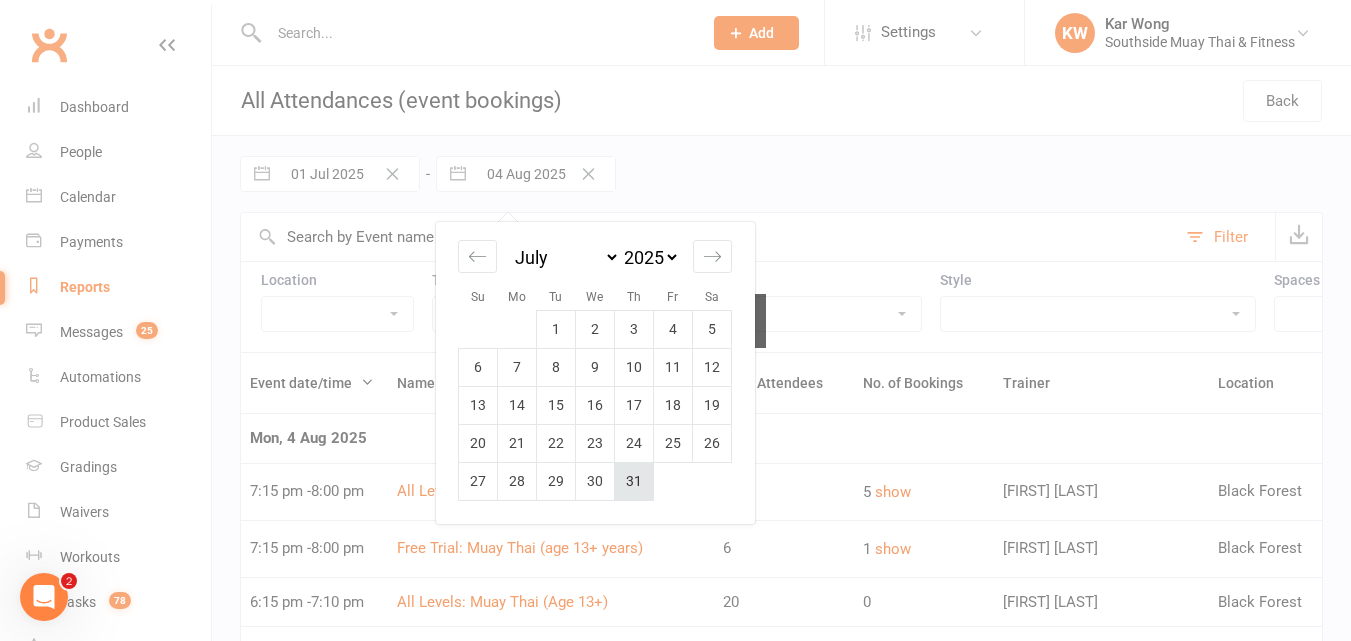click on "31" at bounding box center [634, 481] 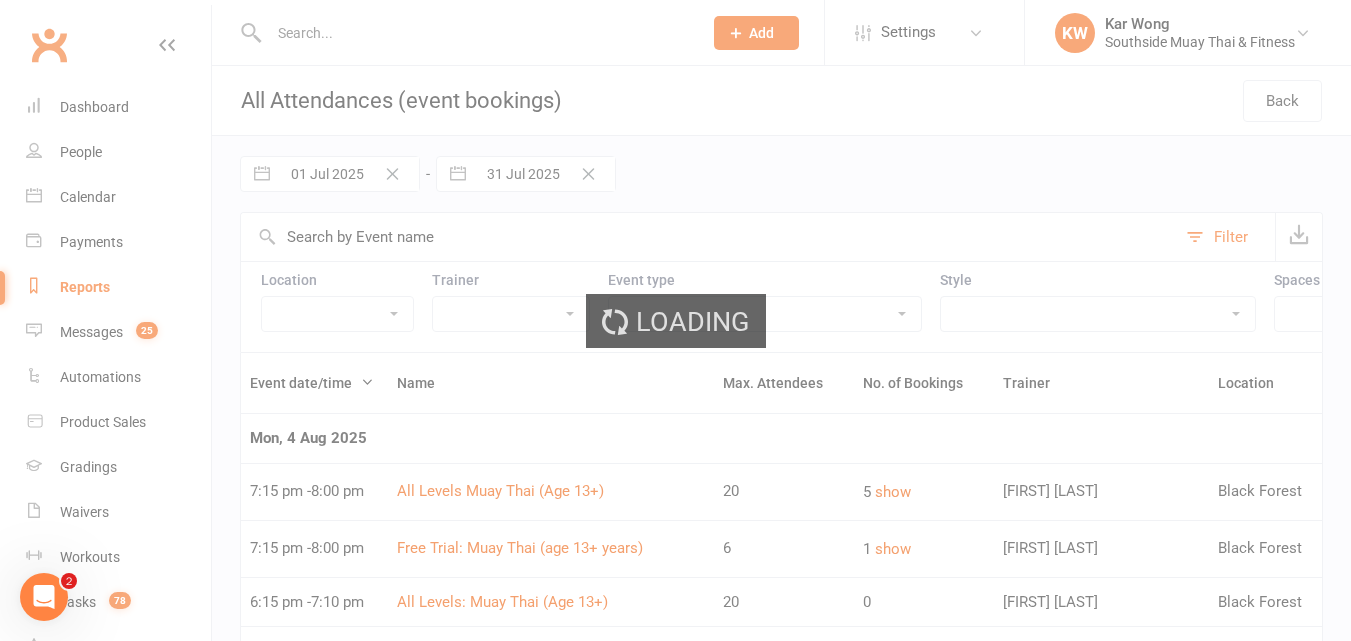 type on "31 Jul 2025" 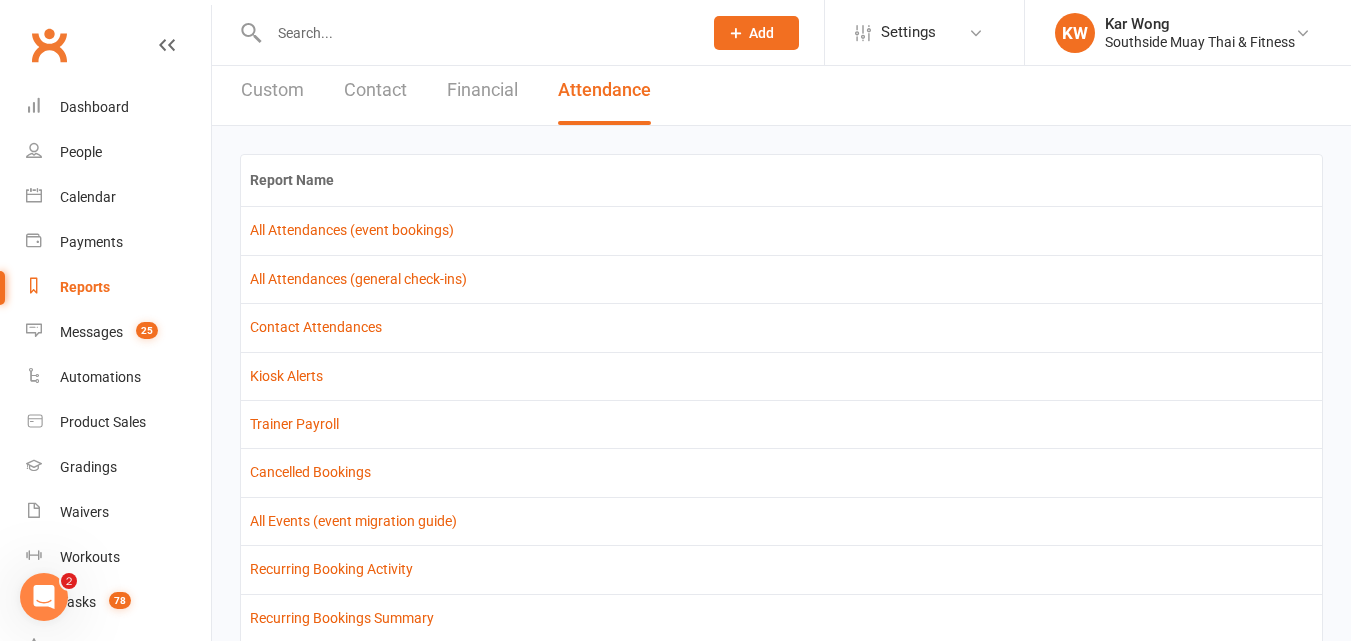 scroll, scrollTop: 0, scrollLeft: 0, axis: both 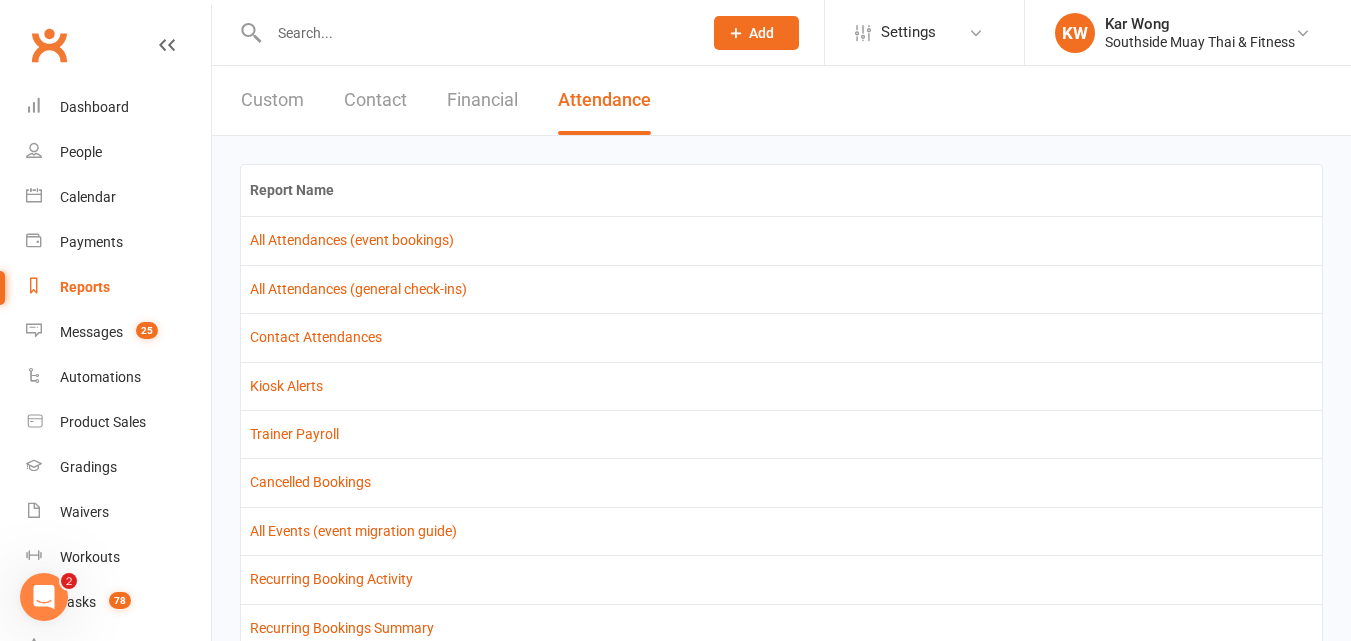 click on "Custom" at bounding box center (272, 100) 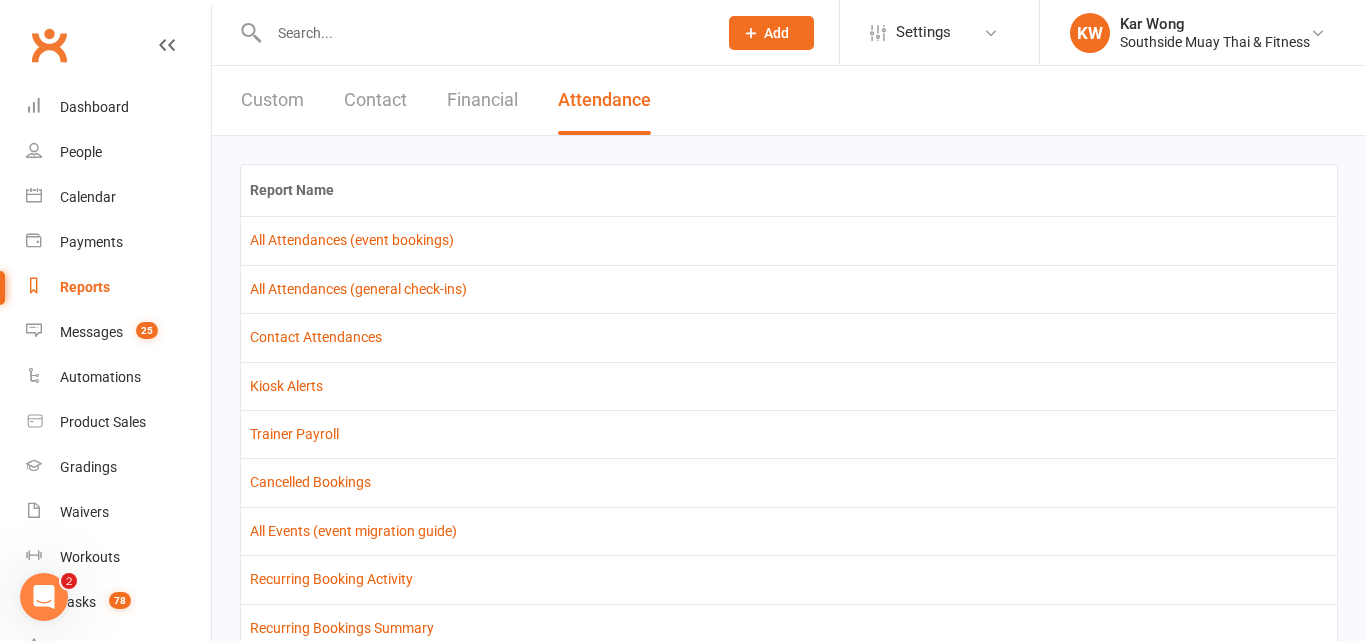 select on "100" 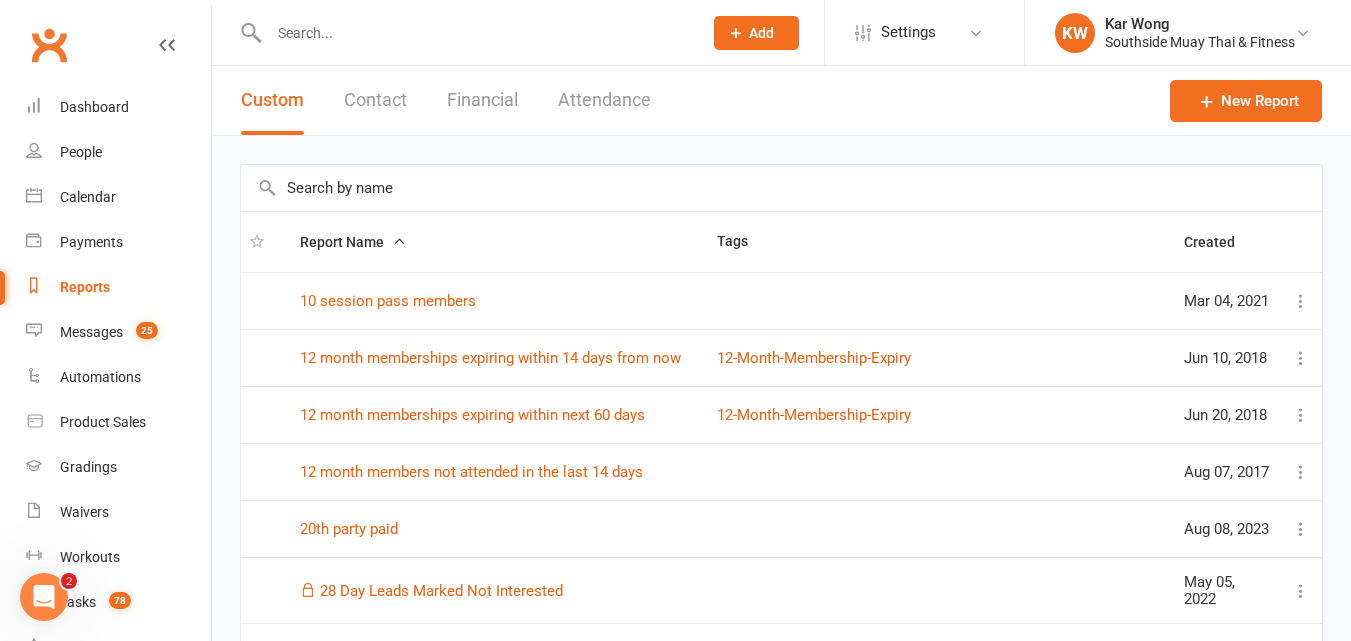 click on "Contact" at bounding box center (375, 100) 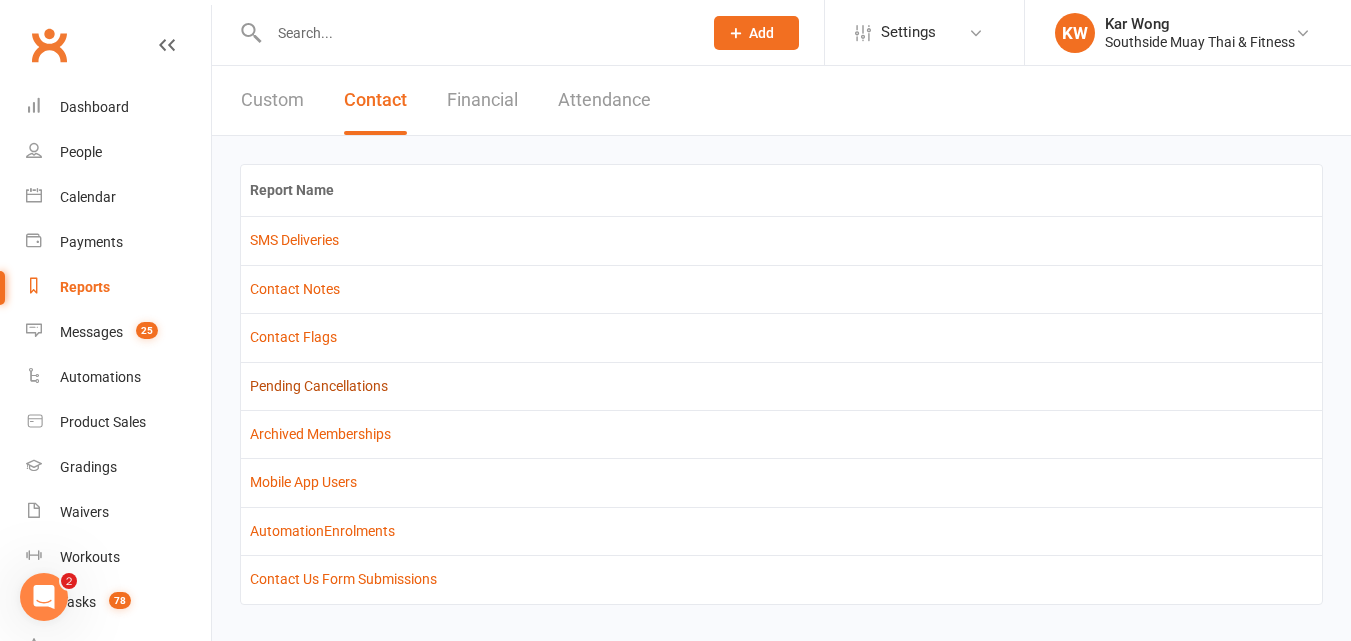 scroll, scrollTop: 21, scrollLeft: 0, axis: vertical 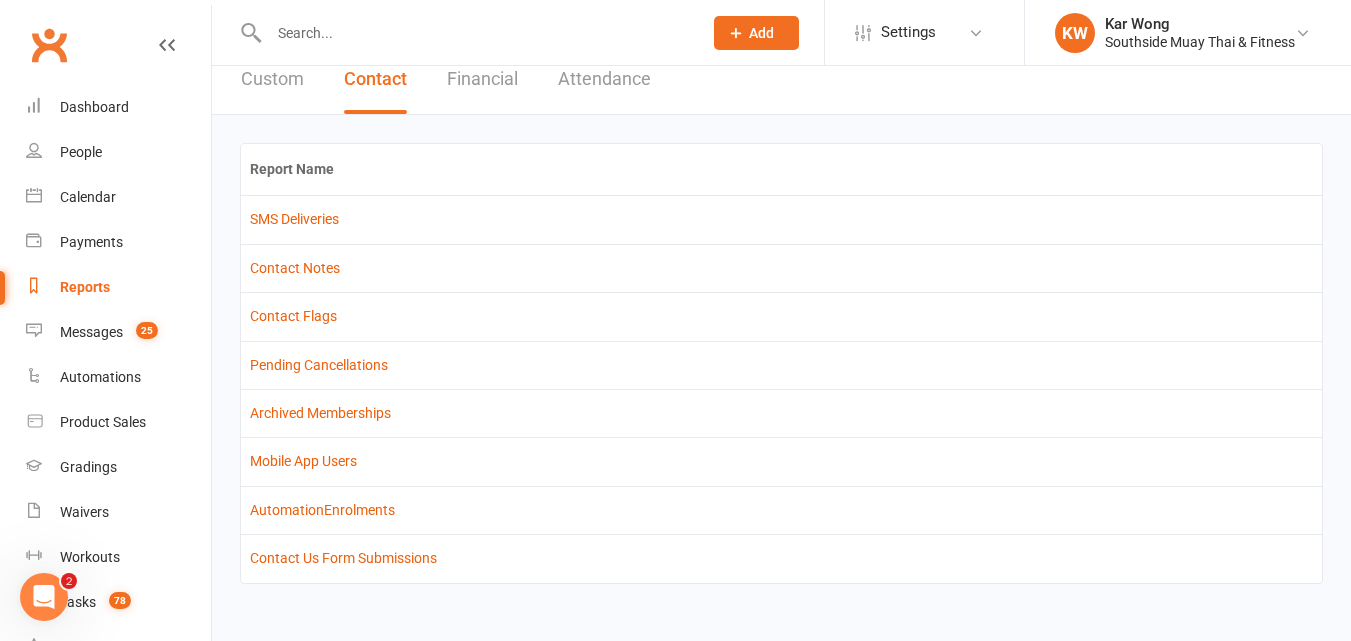 click on "Attendance" at bounding box center [604, 79] 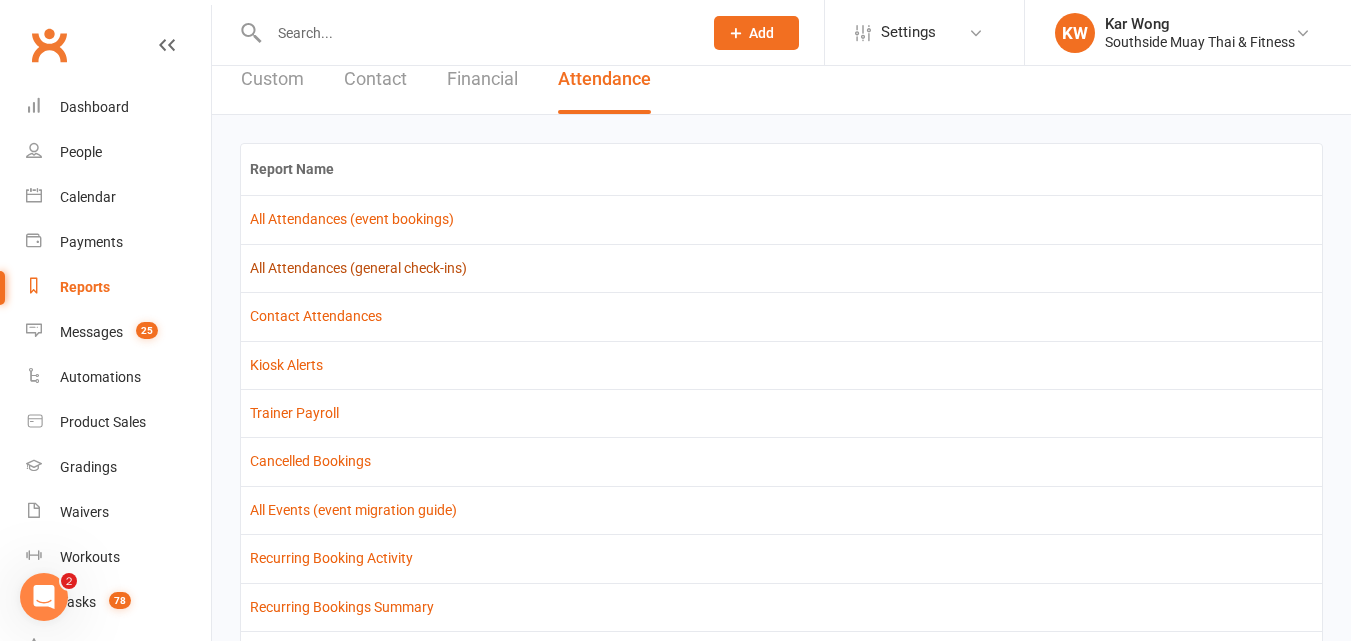click on "All Attendances (general check-ins)" at bounding box center [358, 268] 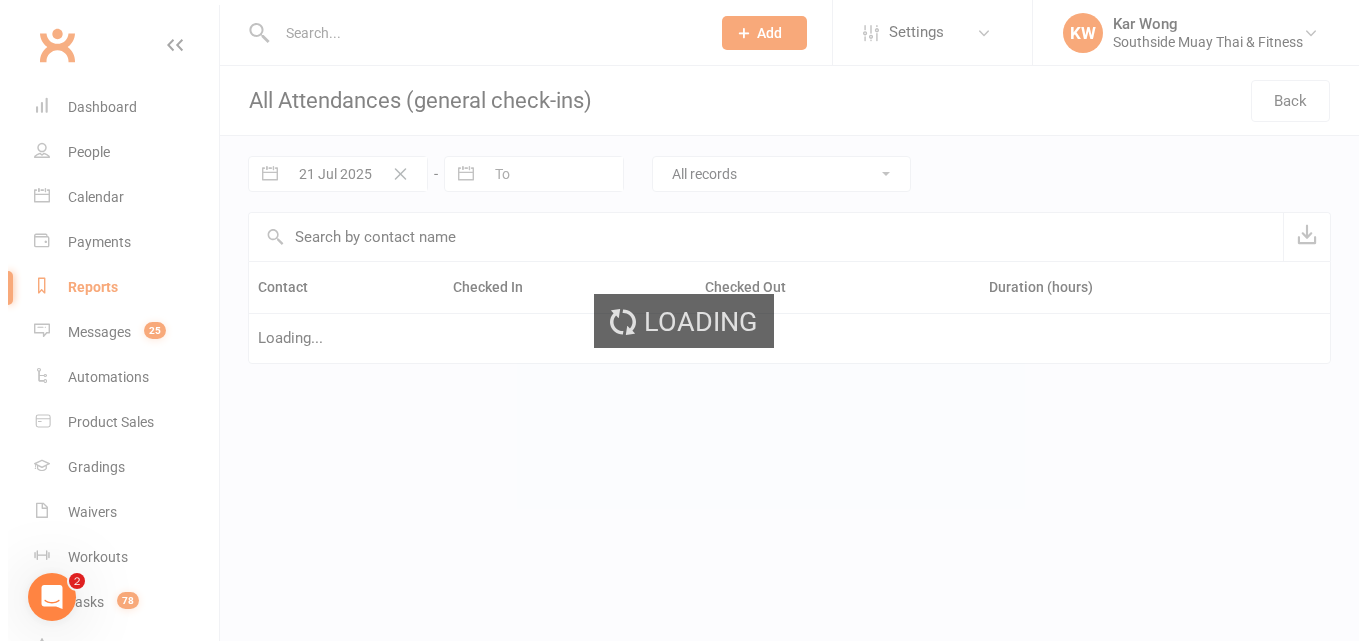 scroll, scrollTop: 0, scrollLeft: 0, axis: both 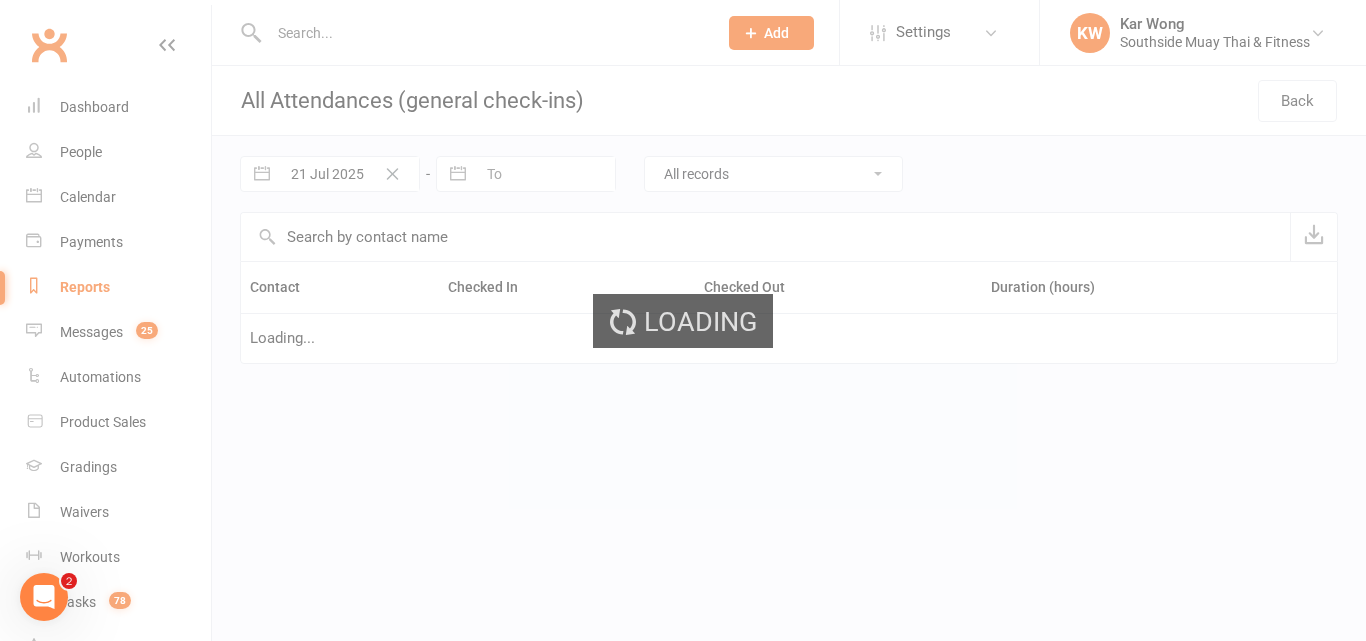 click on "Loading" at bounding box center (683, 320) 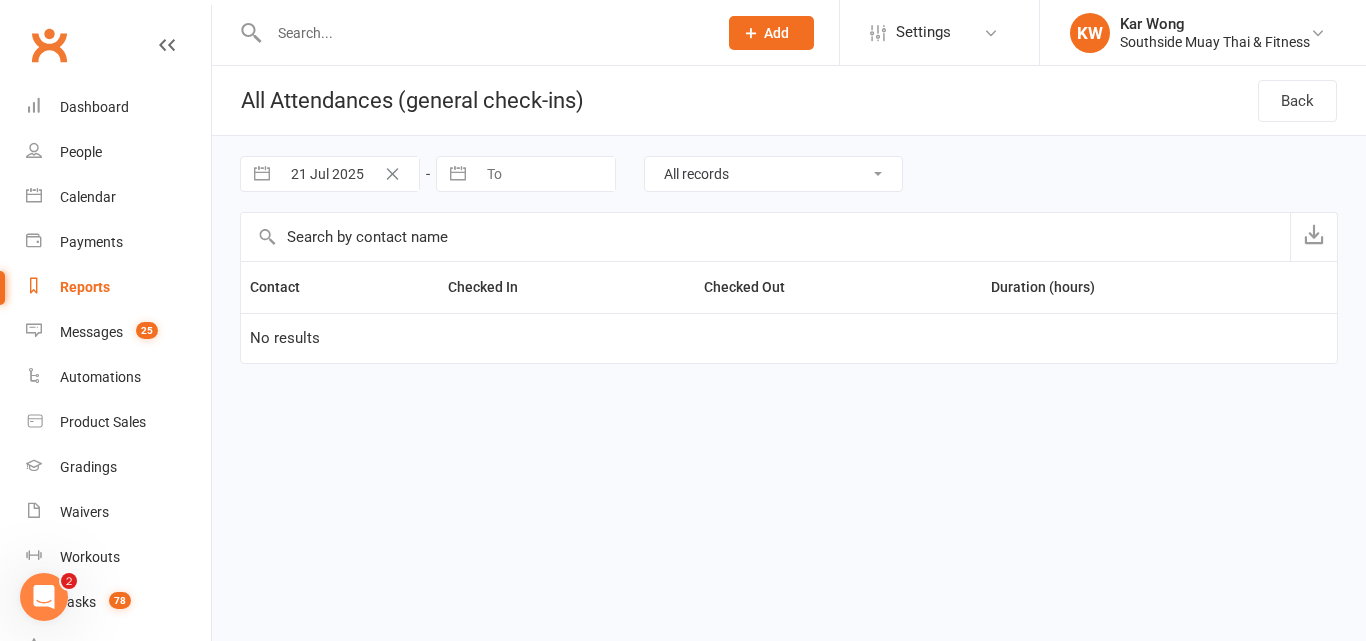 click at bounding box center (262, 174) 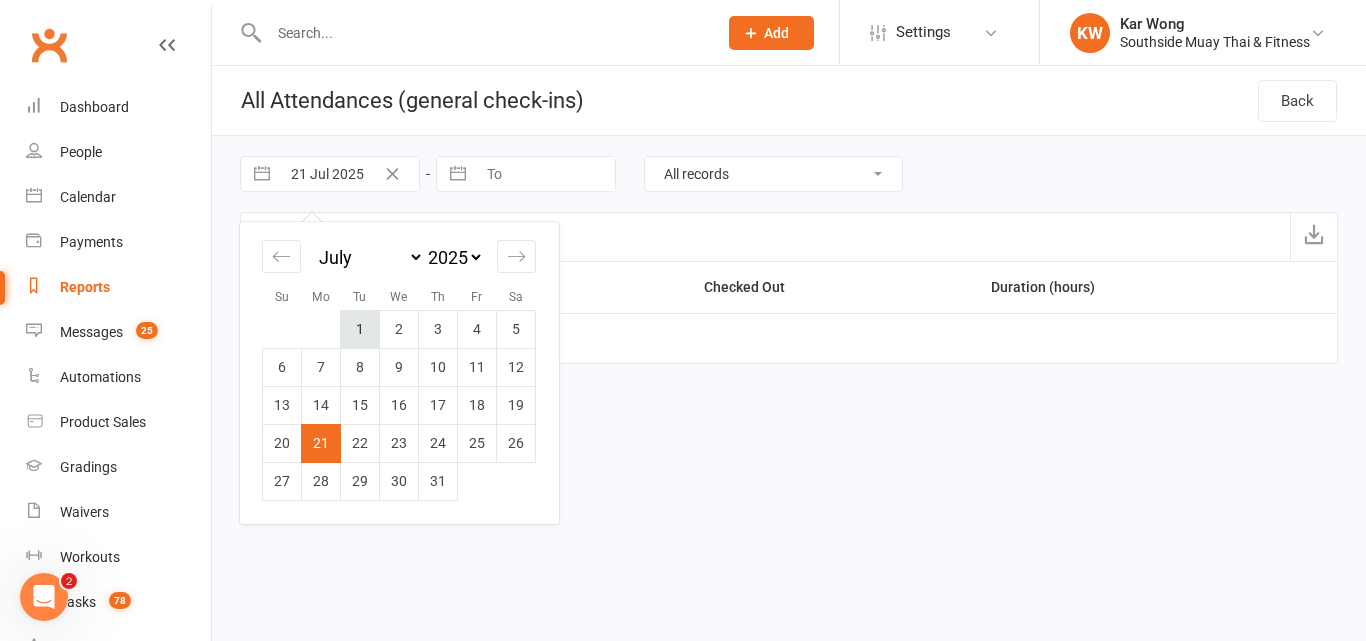 click on "1" at bounding box center (360, 329) 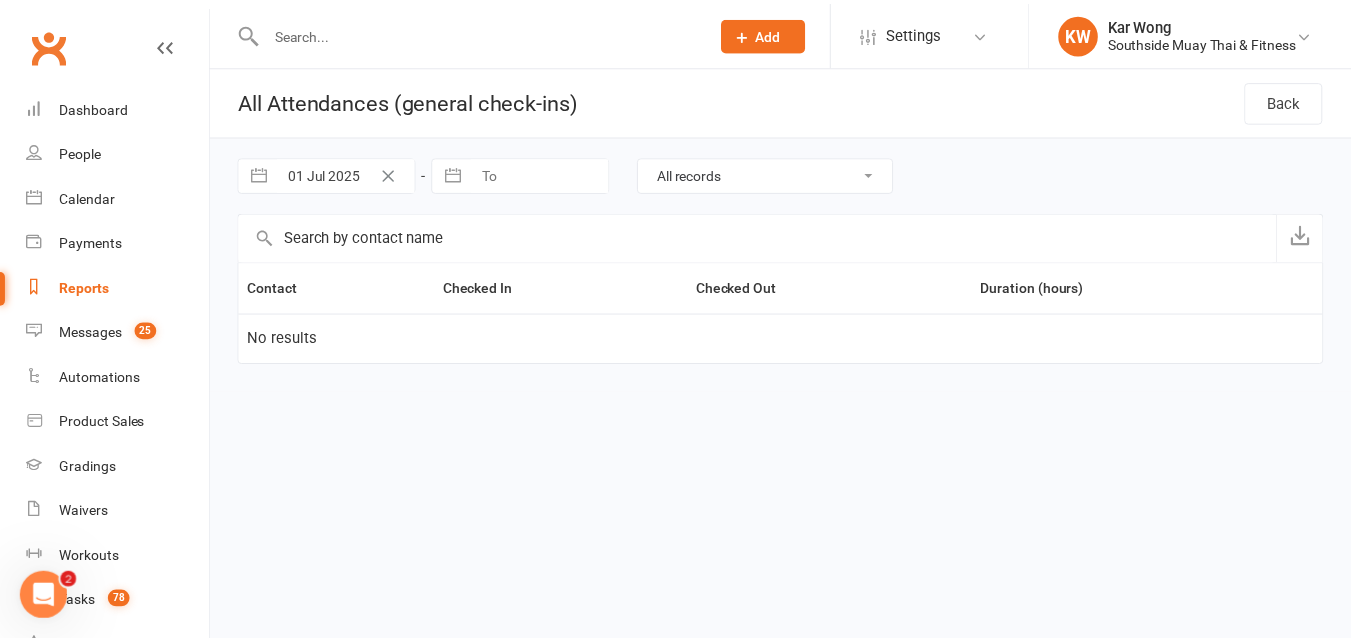 scroll, scrollTop: 21, scrollLeft: 0, axis: vertical 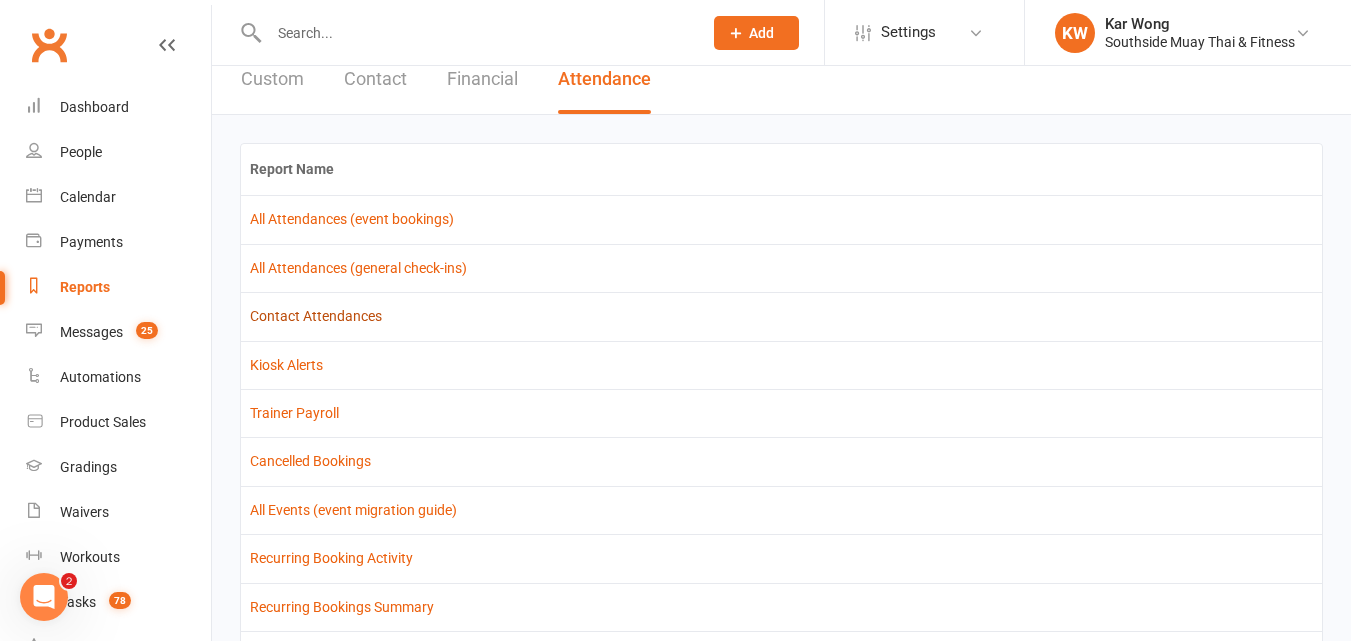 click on "Contact Attendances" at bounding box center [316, 316] 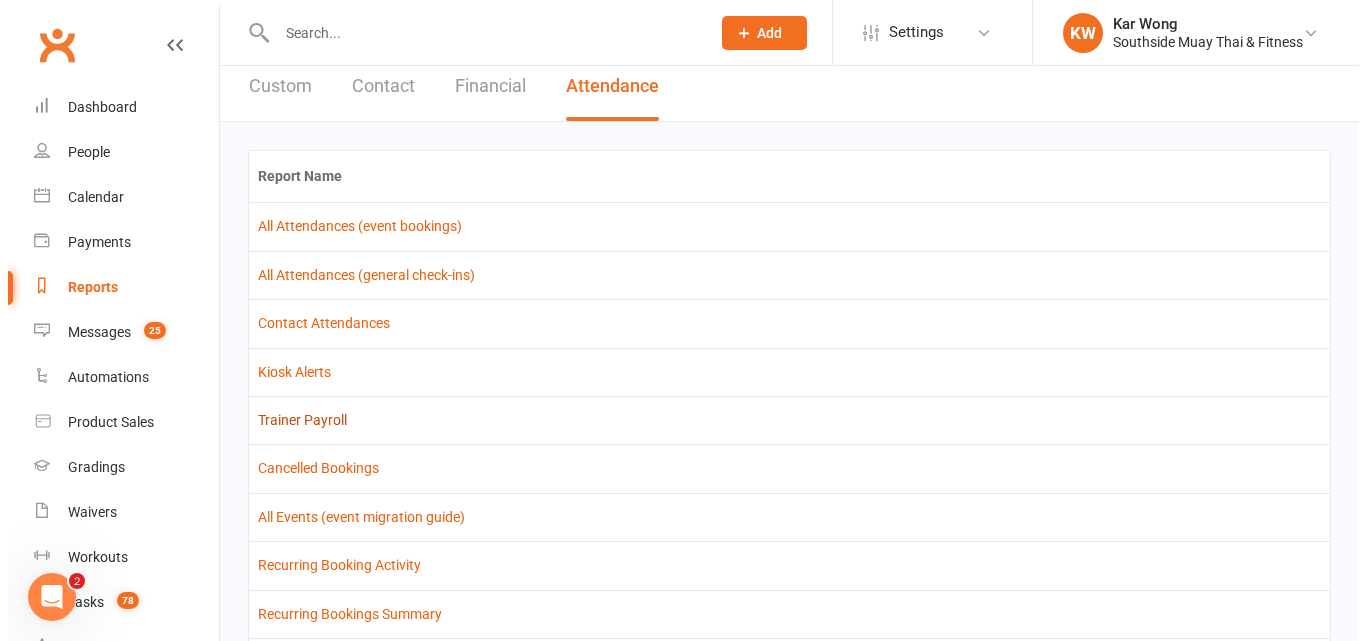 scroll, scrollTop: 0, scrollLeft: 0, axis: both 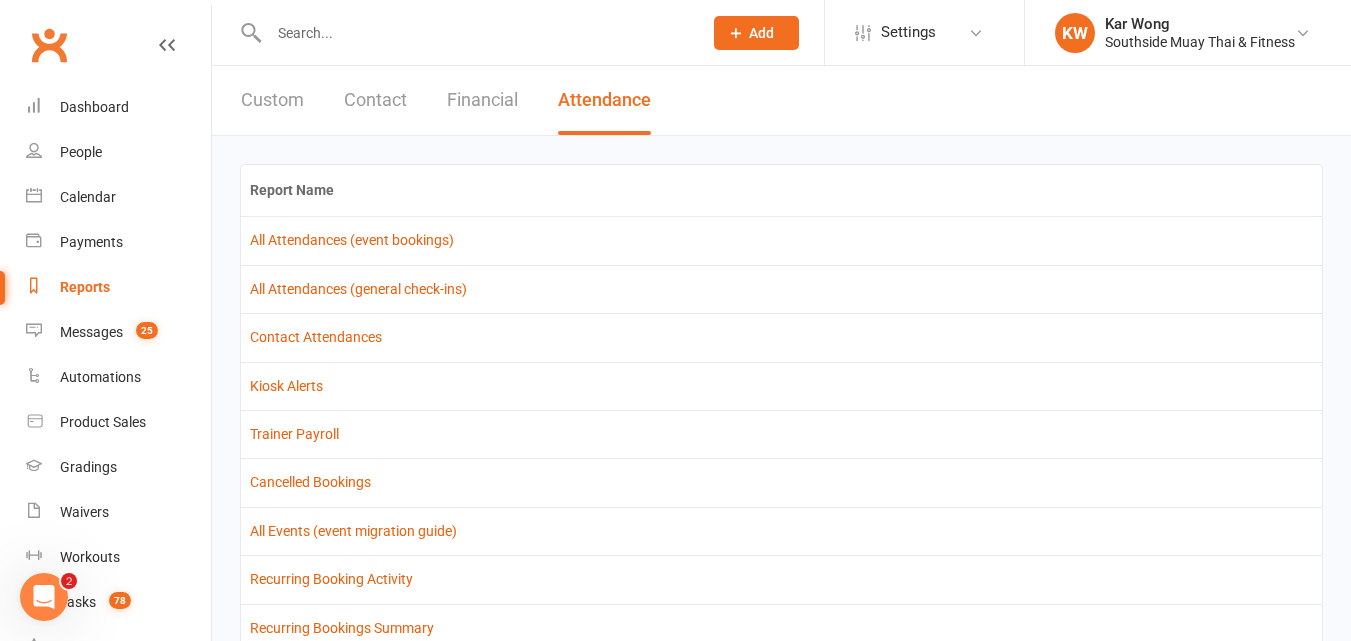 click on "Custom" at bounding box center [272, 100] 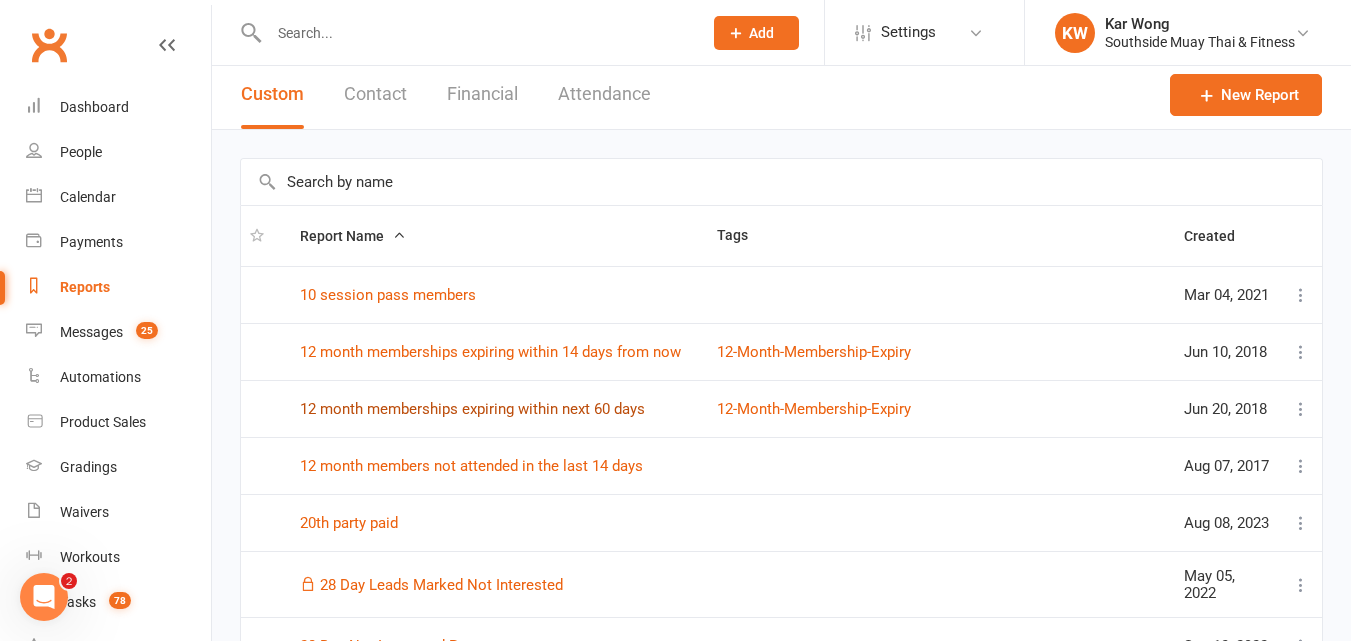 scroll, scrollTop: 0, scrollLeft: 0, axis: both 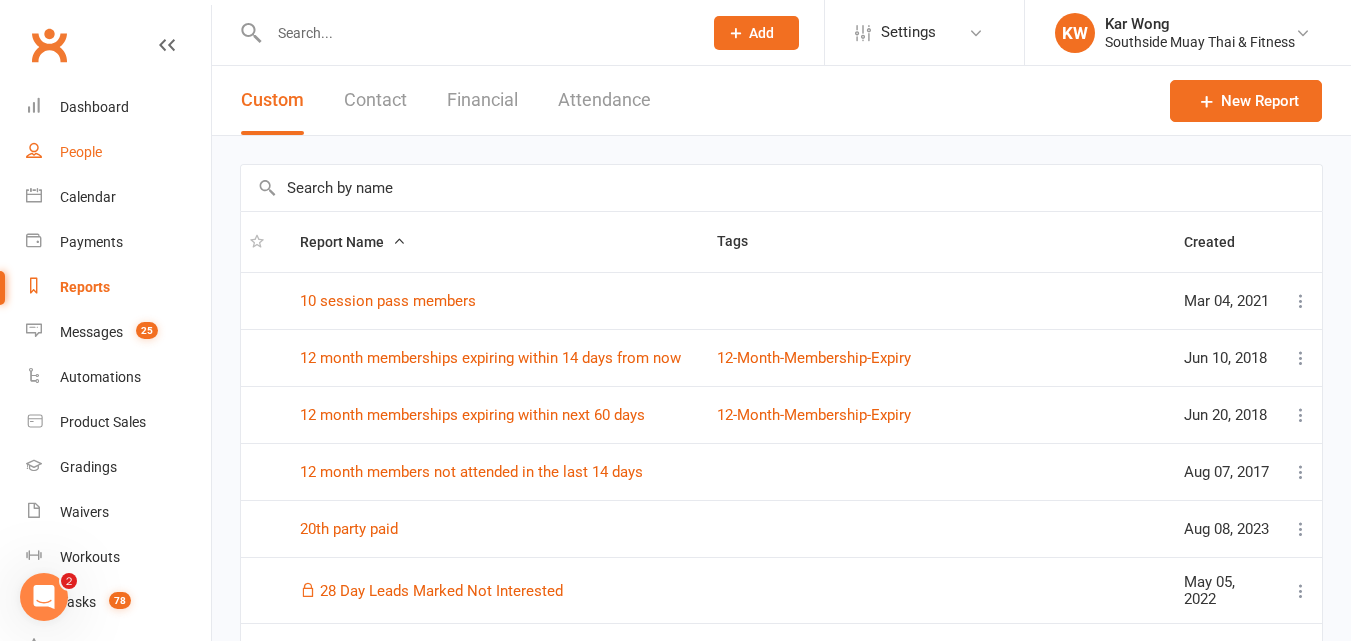 click on "People" at bounding box center [81, 152] 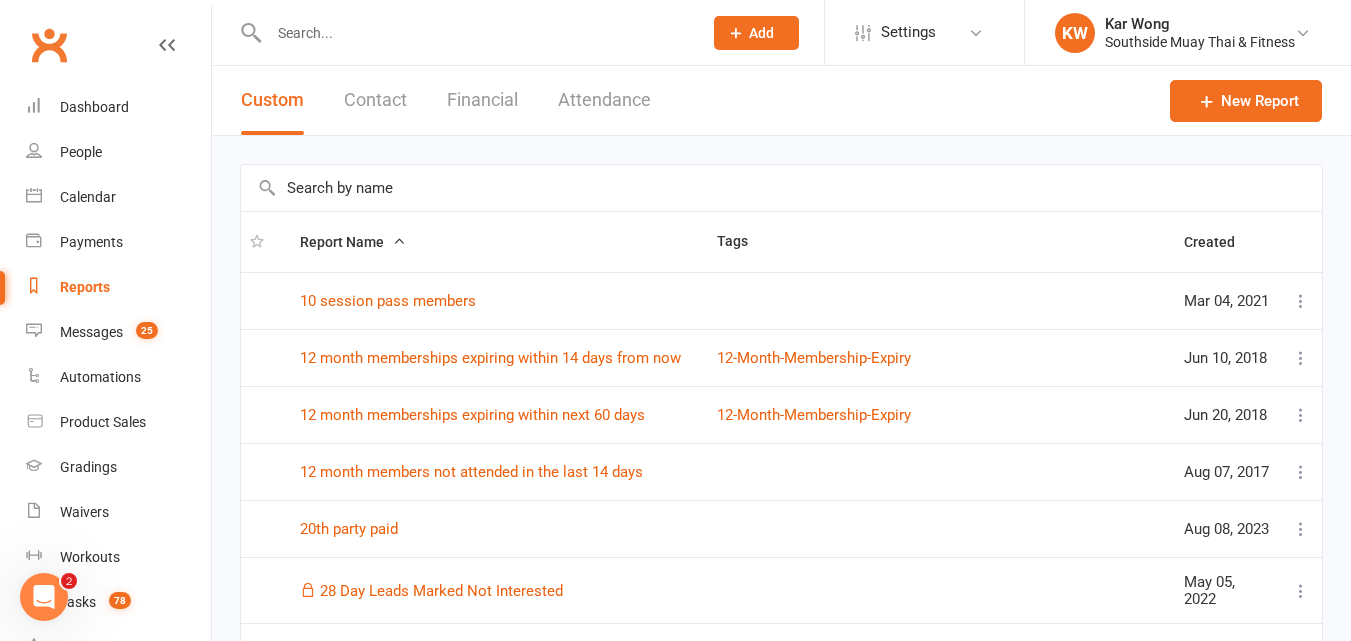 click on "Attendance" at bounding box center (604, 100) 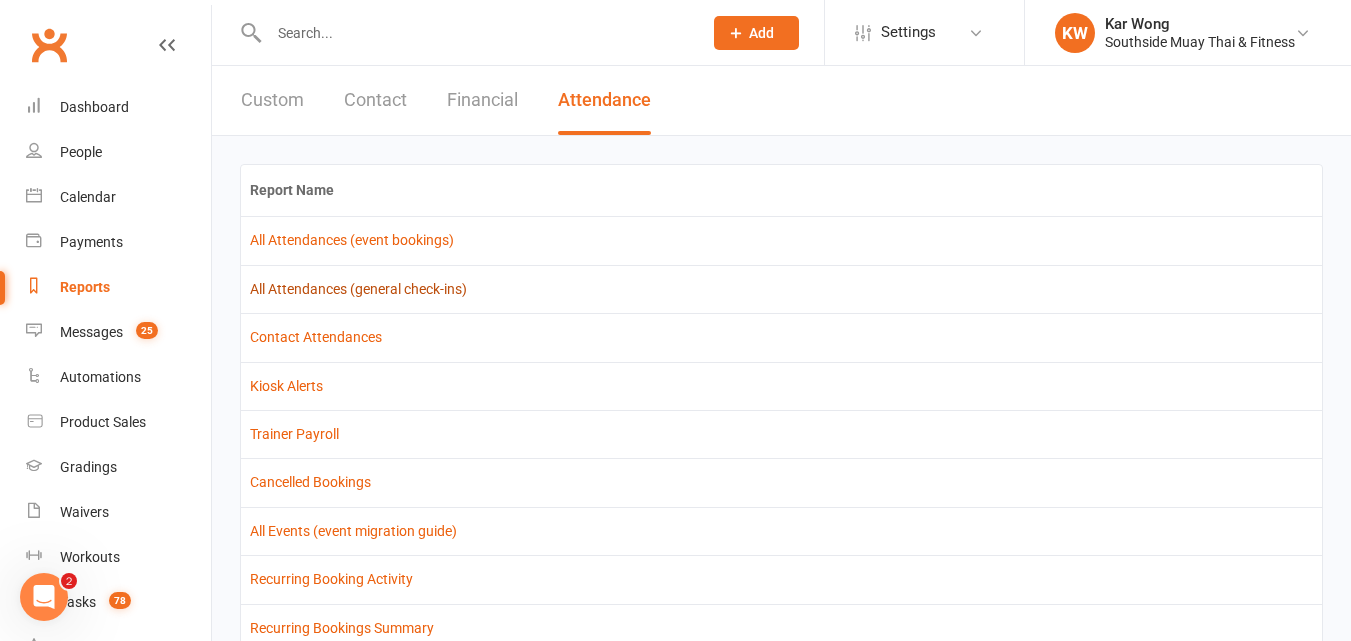 click on "All Attendances (general check-ins)" at bounding box center (358, 289) 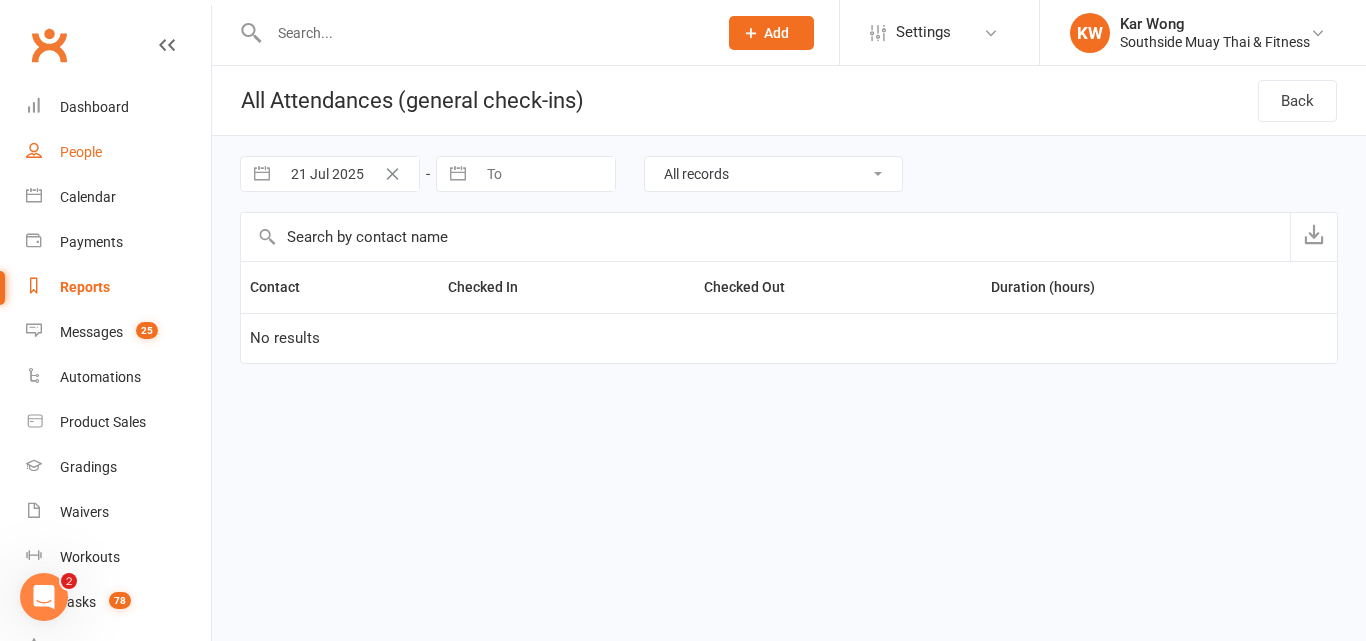 click on "People" at bounding box center [81, 152] 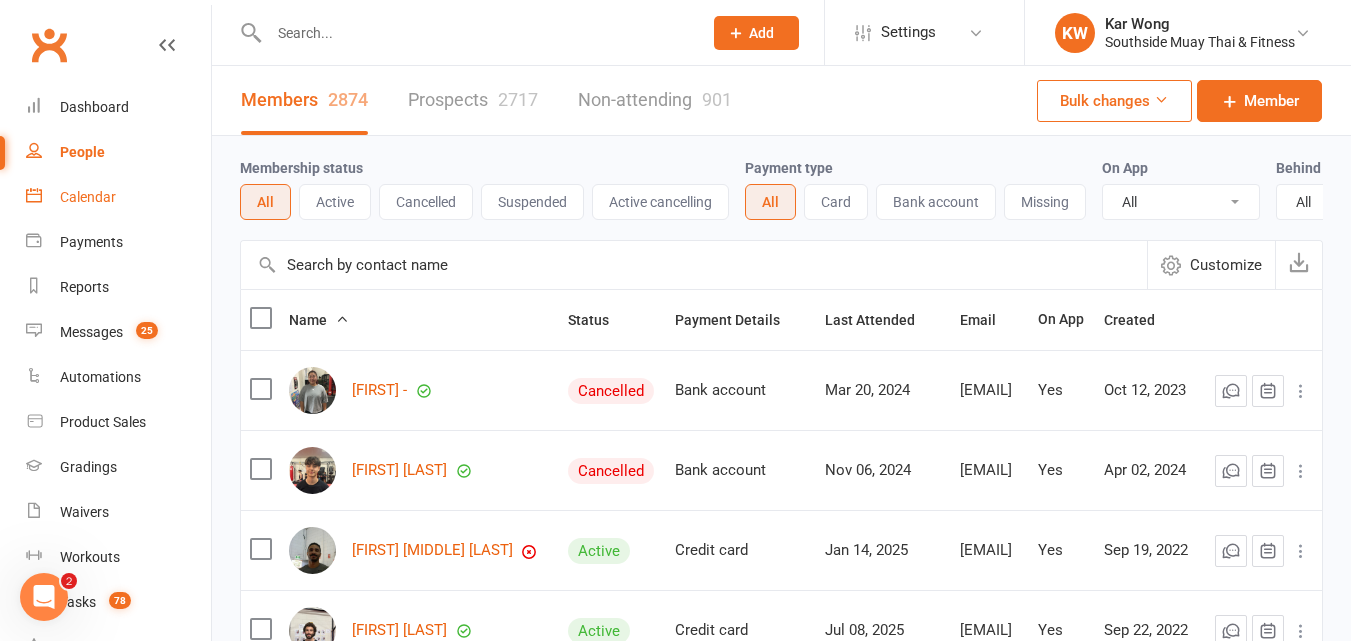click on "Calendar" at bounding box center (88, 197) 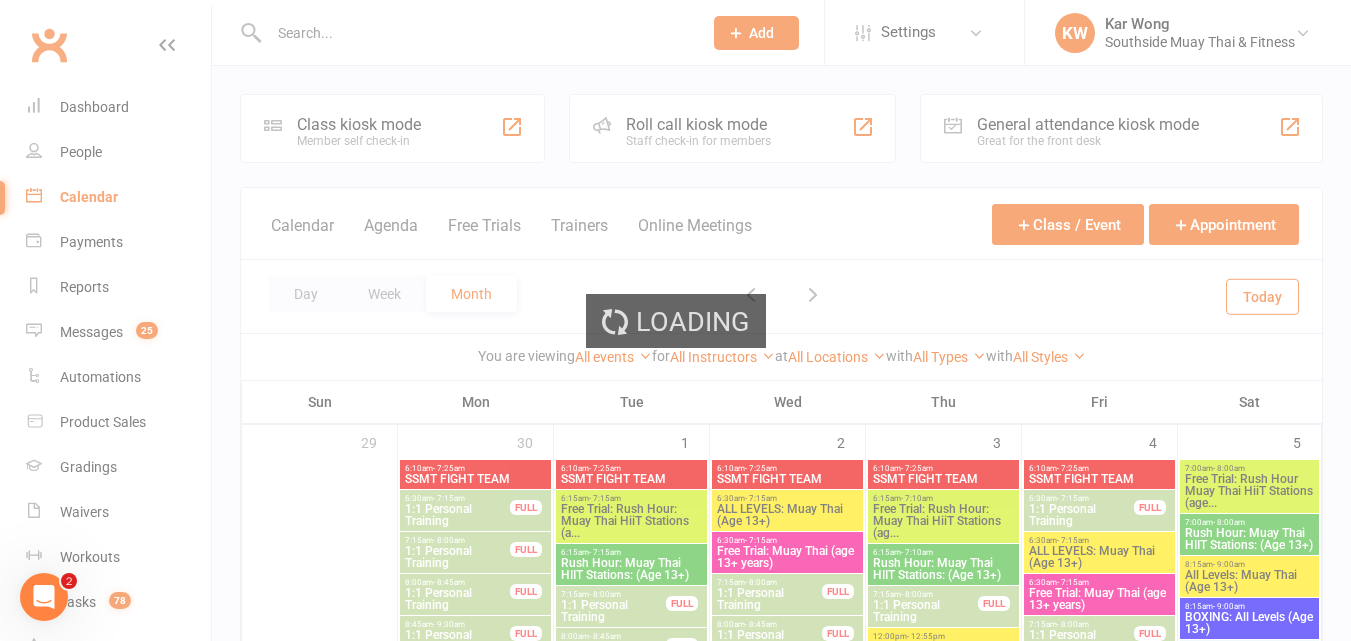 click on "Loading" at bounding box center (675, 320) 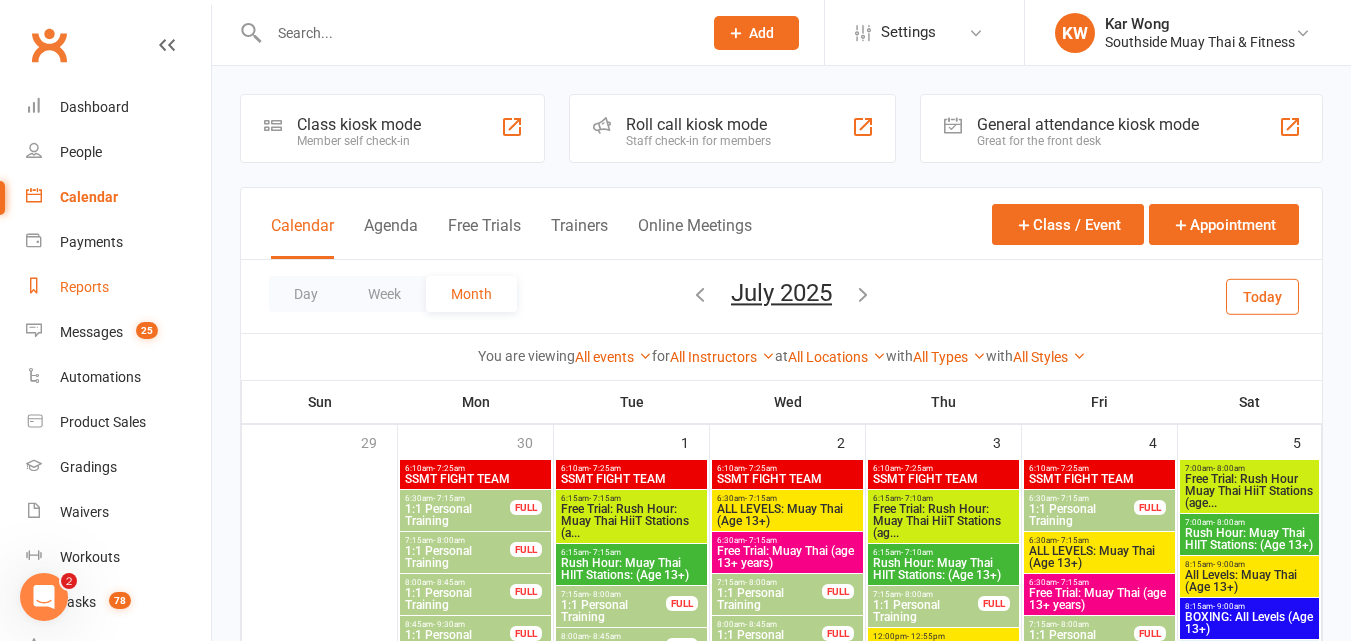 click on "Reports" at bounding box center [84, 287] 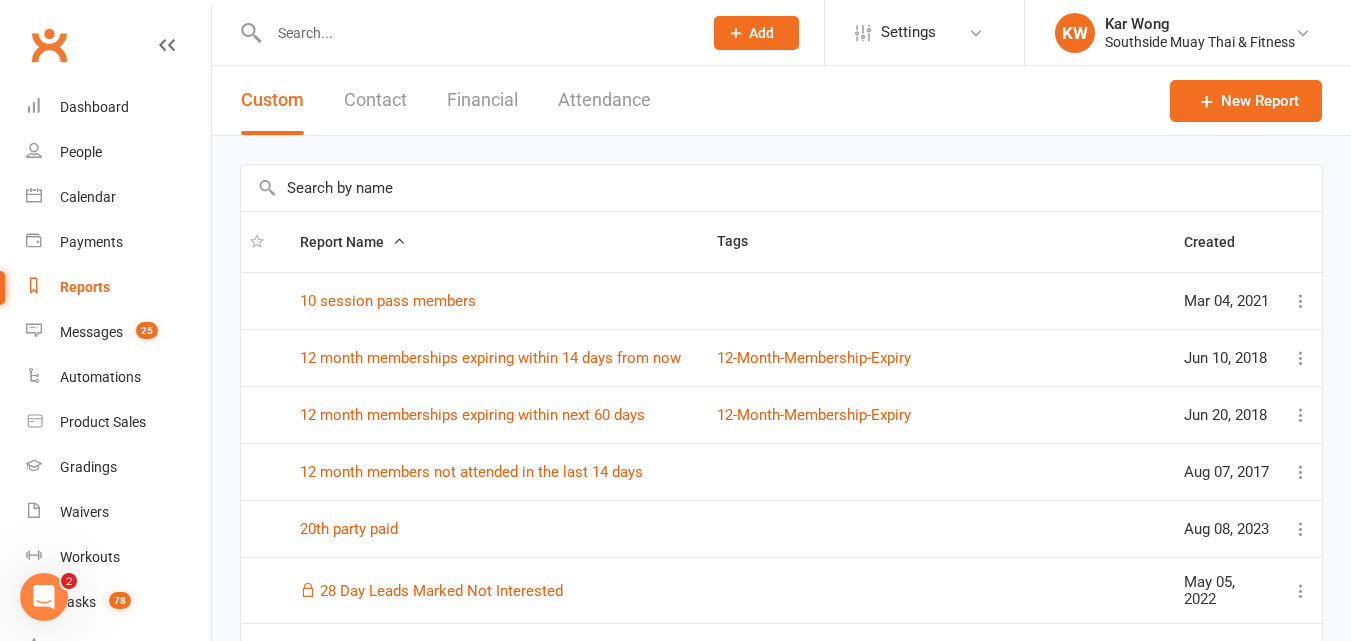 click on "Contact" at bounding box center [375, 100] 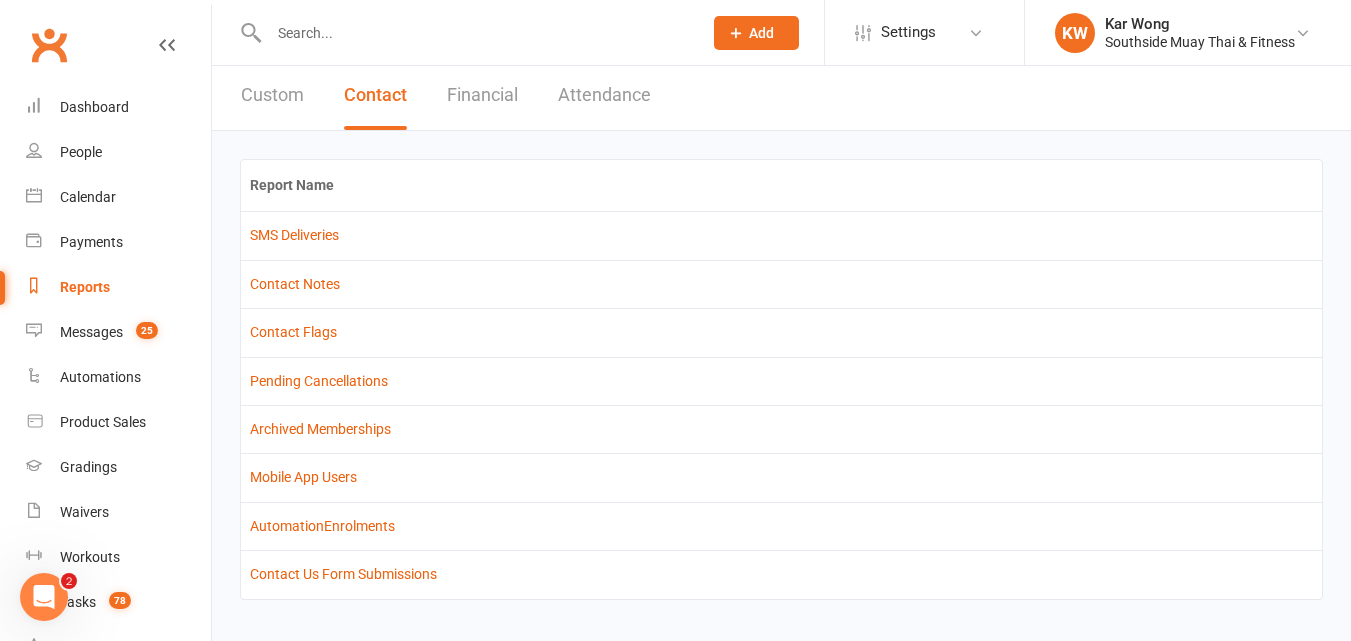 scroll, scrollTop: 0, scrollLeft: 0, axis: both 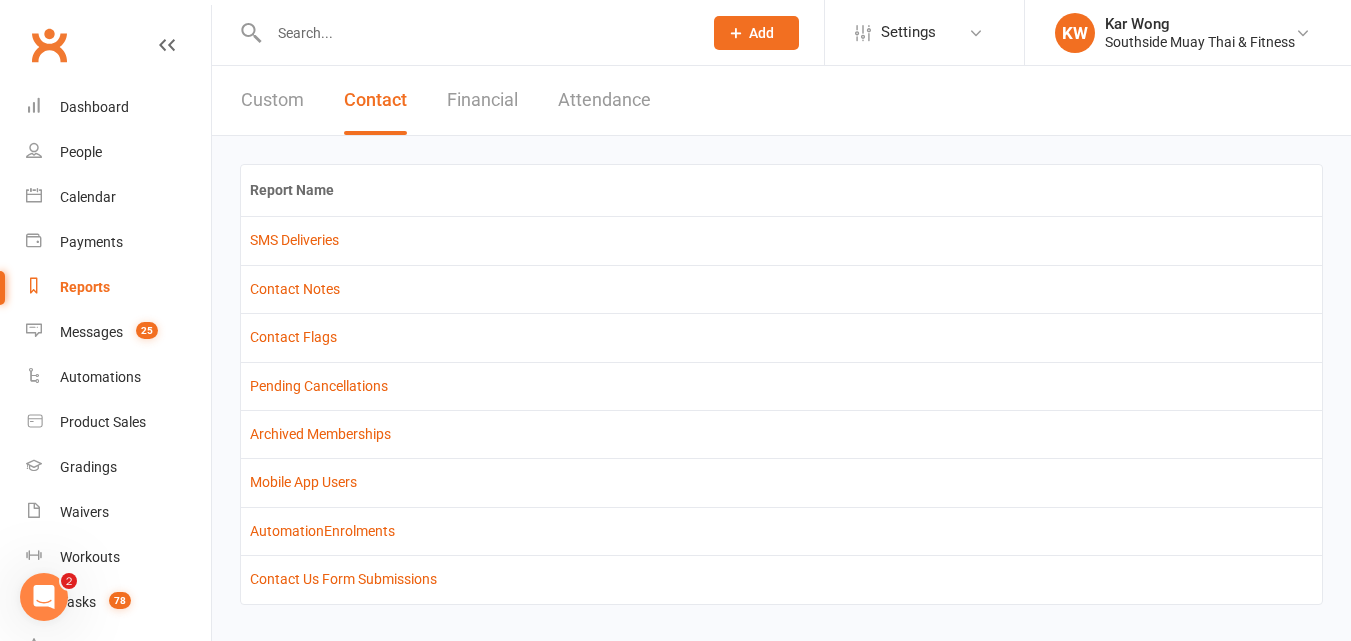 click on "Financial" at bounding box center (482, 100) 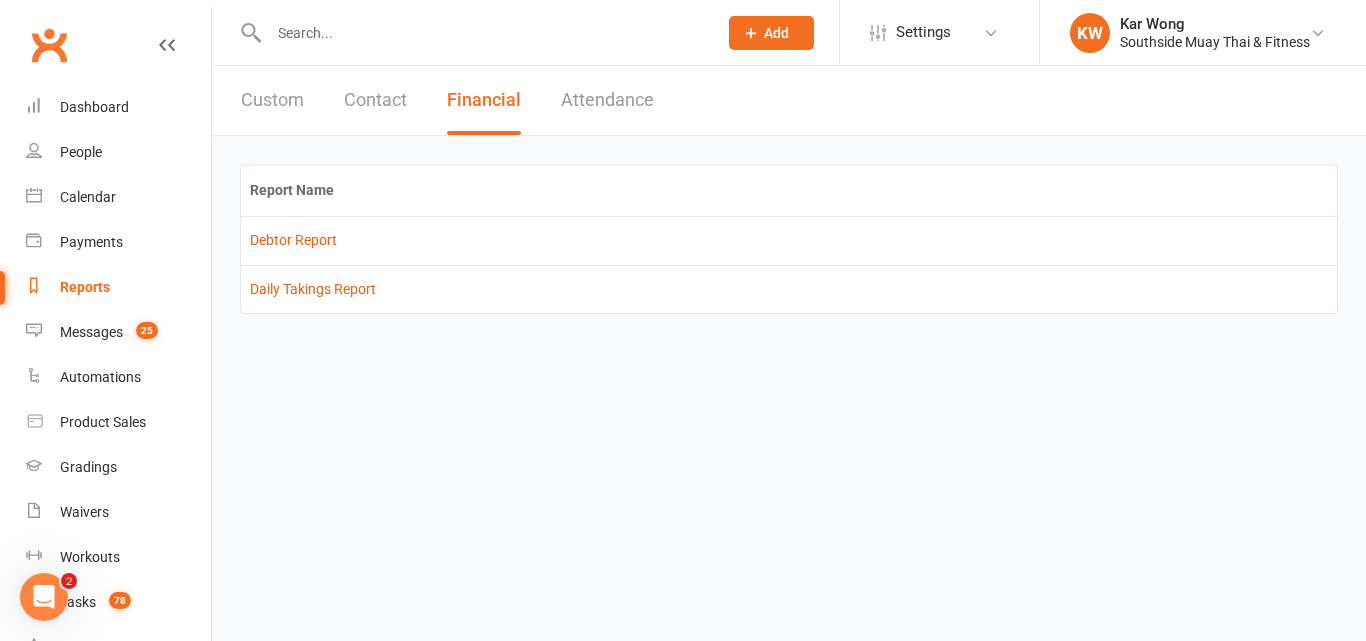 click on "Attendance" at bounding box center [607, 100] 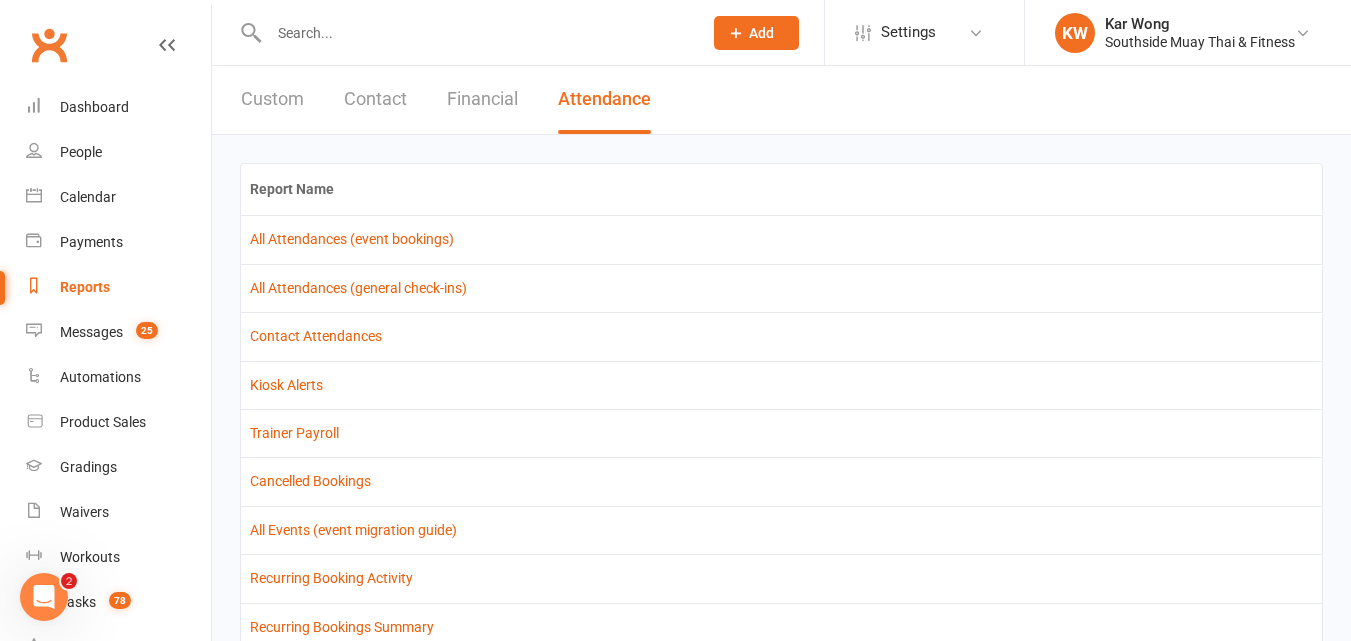 scroll, scrollTop: 0, scrollLeft: 0, axis: both 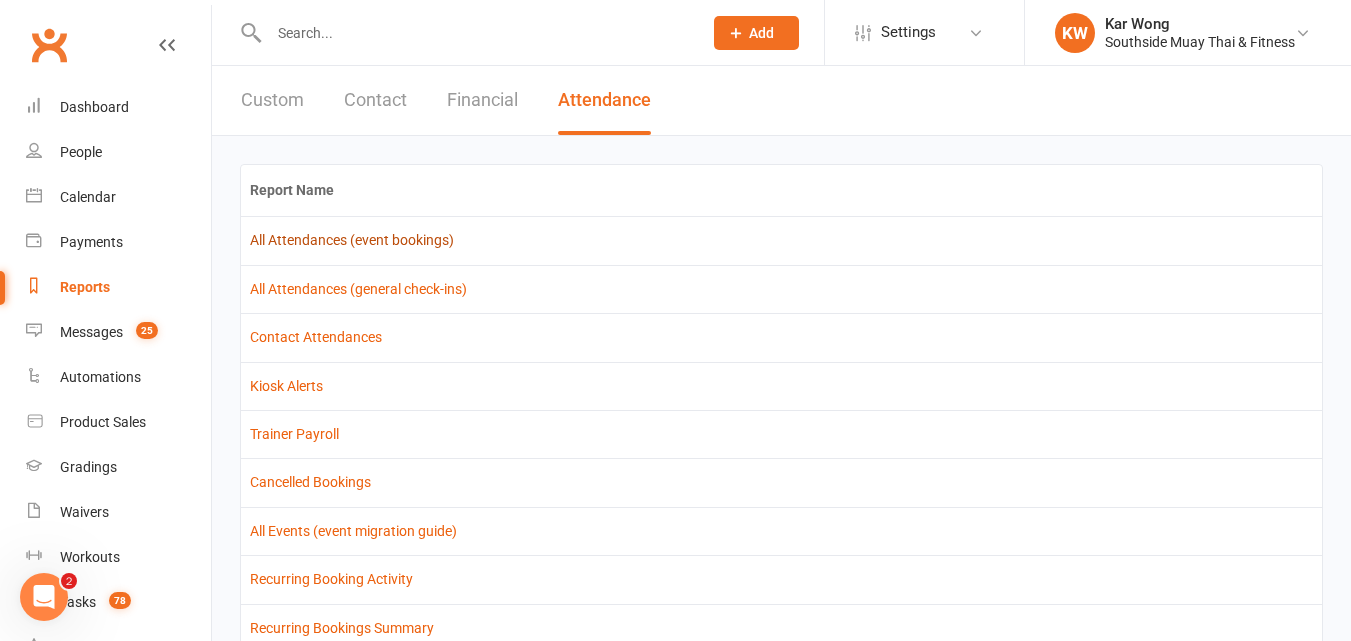 click on "All Attendances (event bookings)" at bounding box center [352, 240] 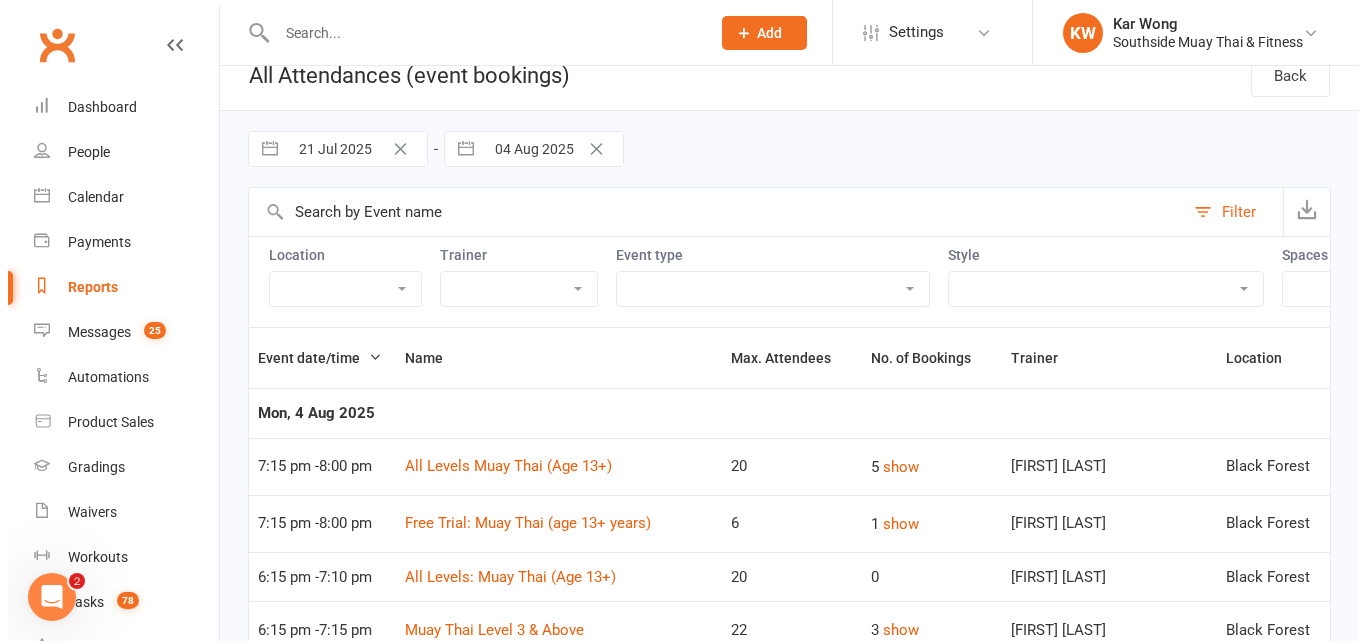 scroll, scrollTop: 0, scrollLeft: 0, axis: both 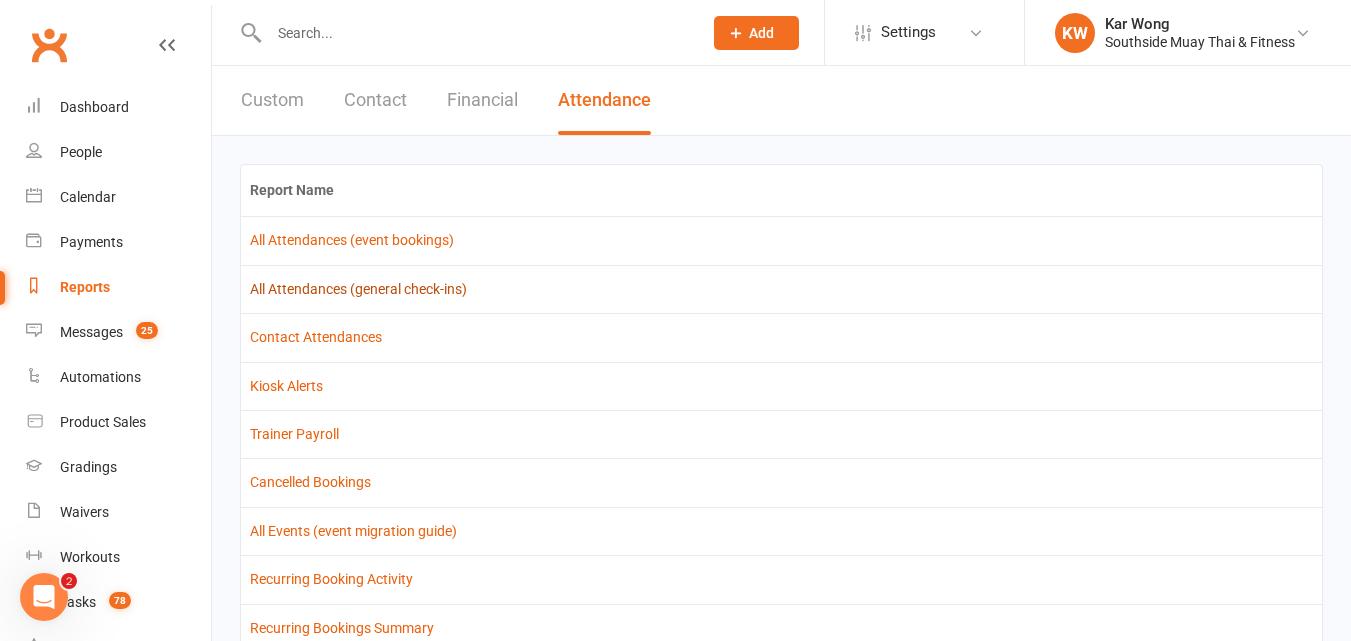 click on "All Attendances (general check-ins)" at bounding box center [358, 289] 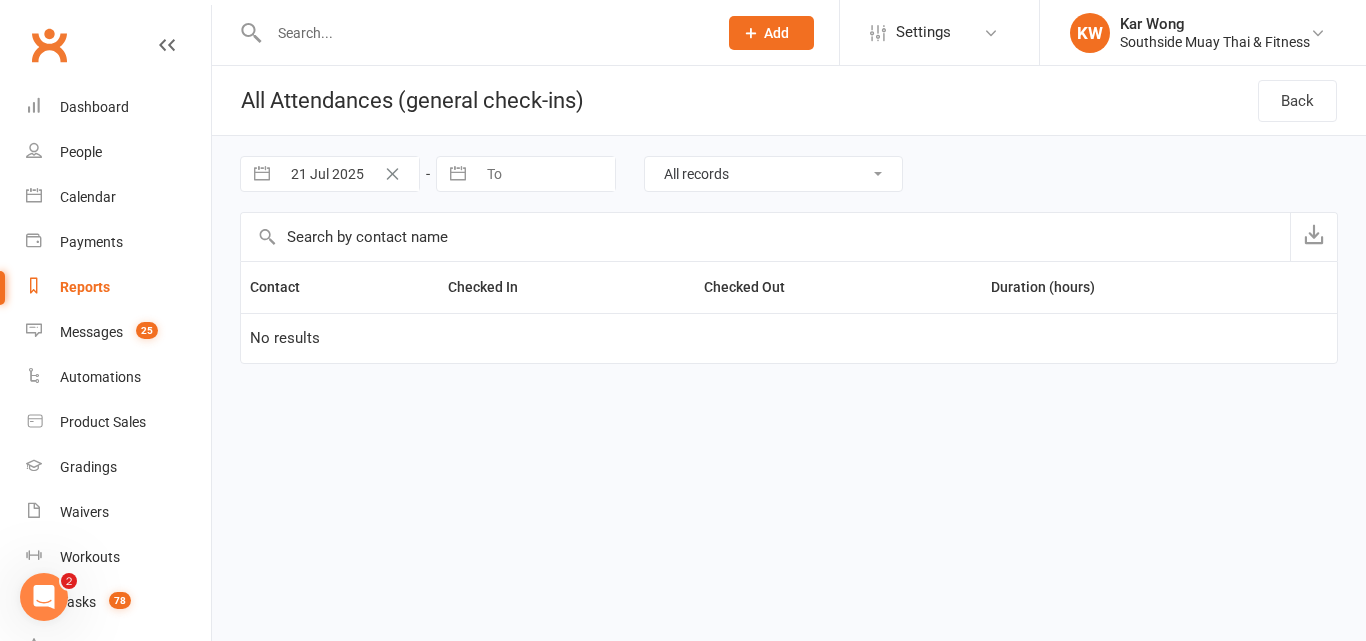 click at bounding box center [262, 174] 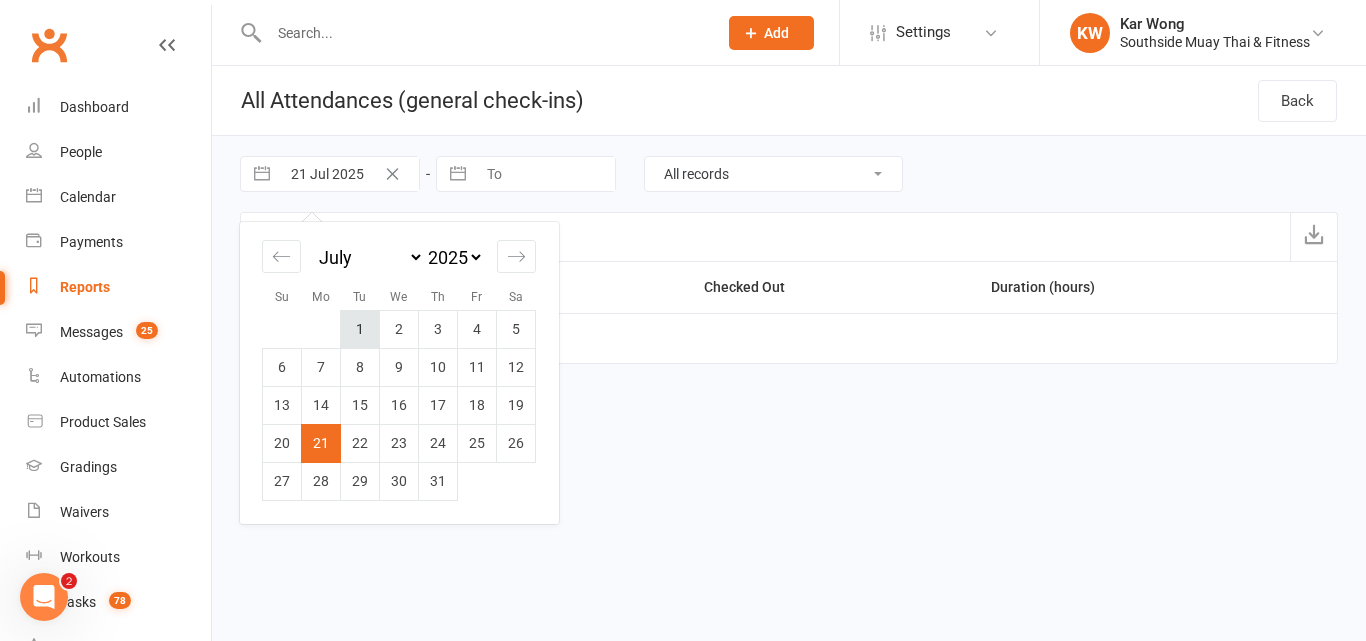 click on "1" at bounding box center (360, 329) 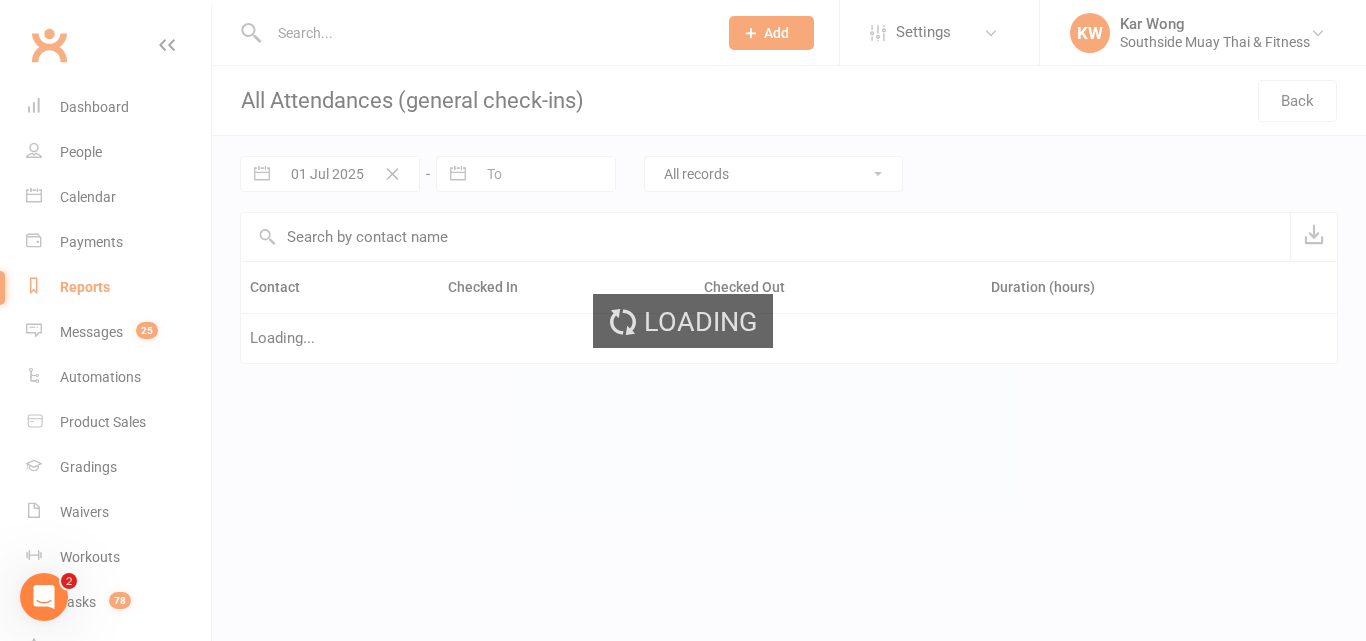click on "Loading" at bounding box center [683, 320] 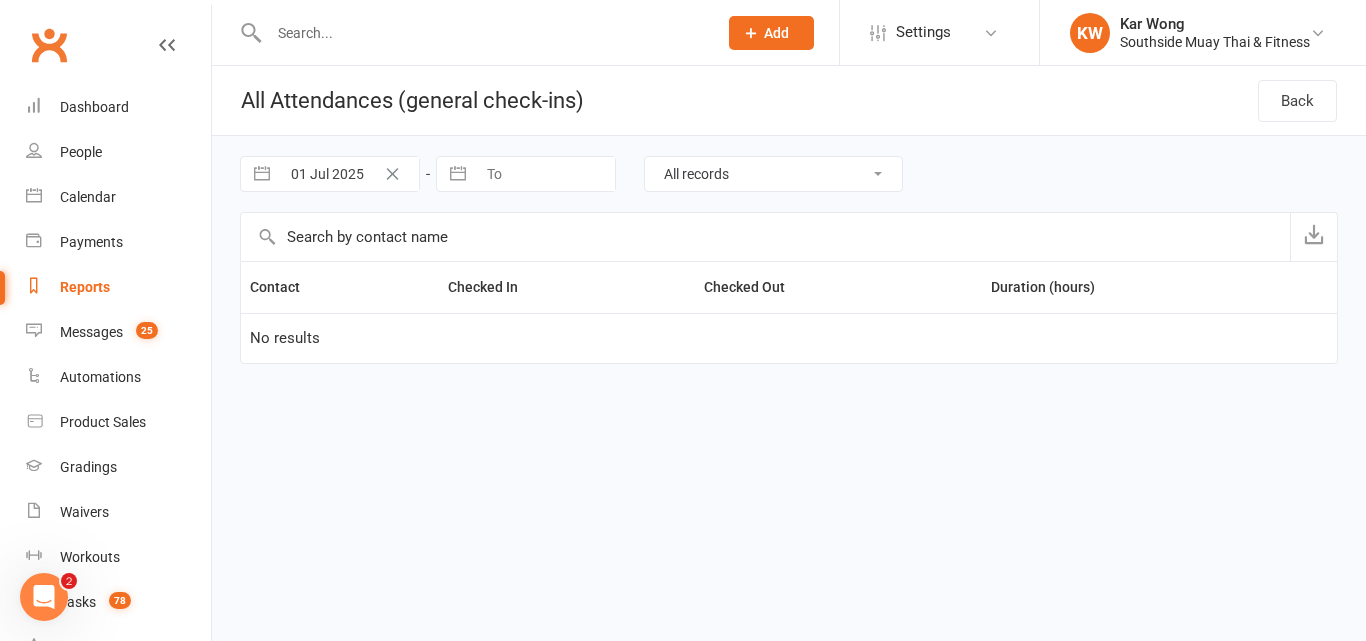 click on "All records Checked in and Checked out only Did not check out Did not check in" at bounding box center (773, 174) 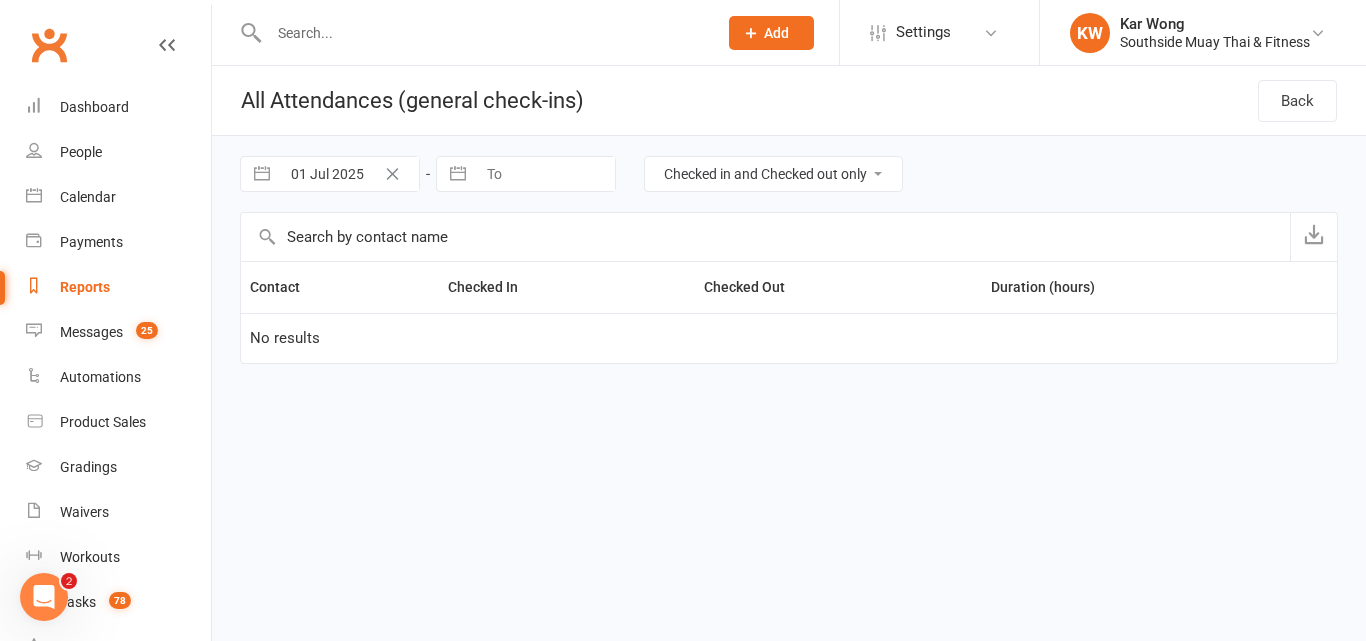 click on "All records Checked in and Checked out only Did not check out Did not check in" at bounding box center [773, 174] 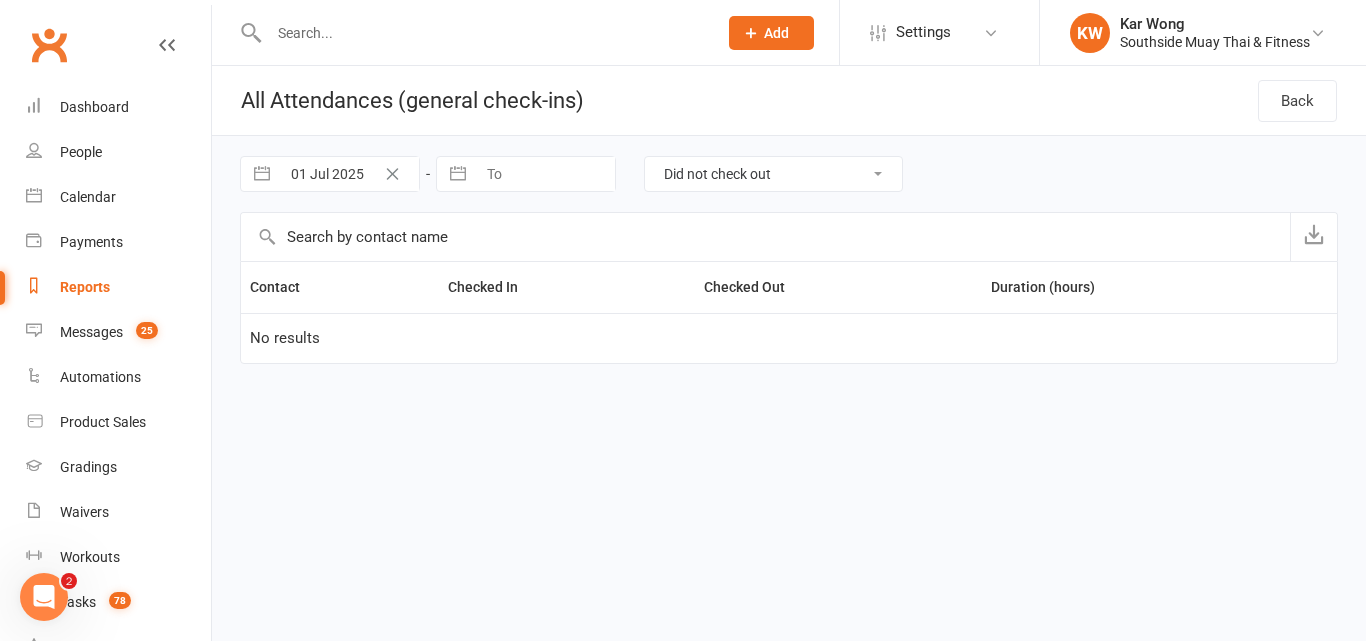 click on "All records Checked in and Checked out only Did not check out Did not check in" at bounding box center (773, 174) 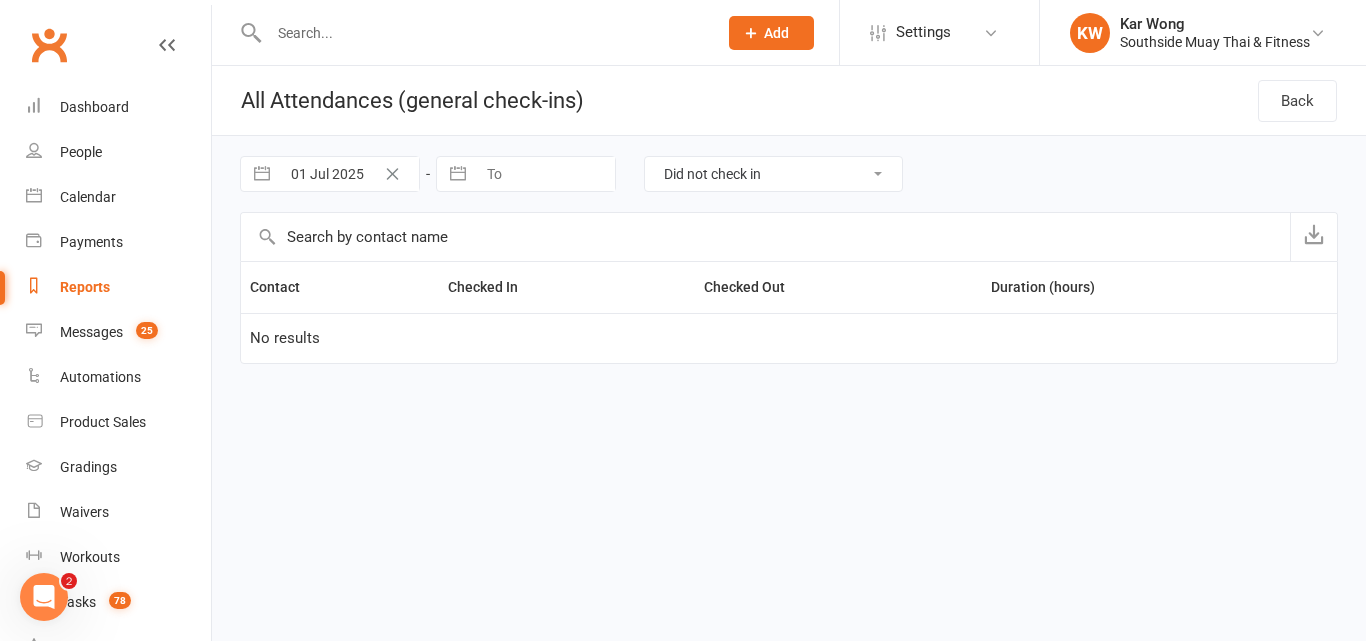 click on "All records Checked in and Checked out only Did not check out Did not check in" at bounding box center (773, 174) 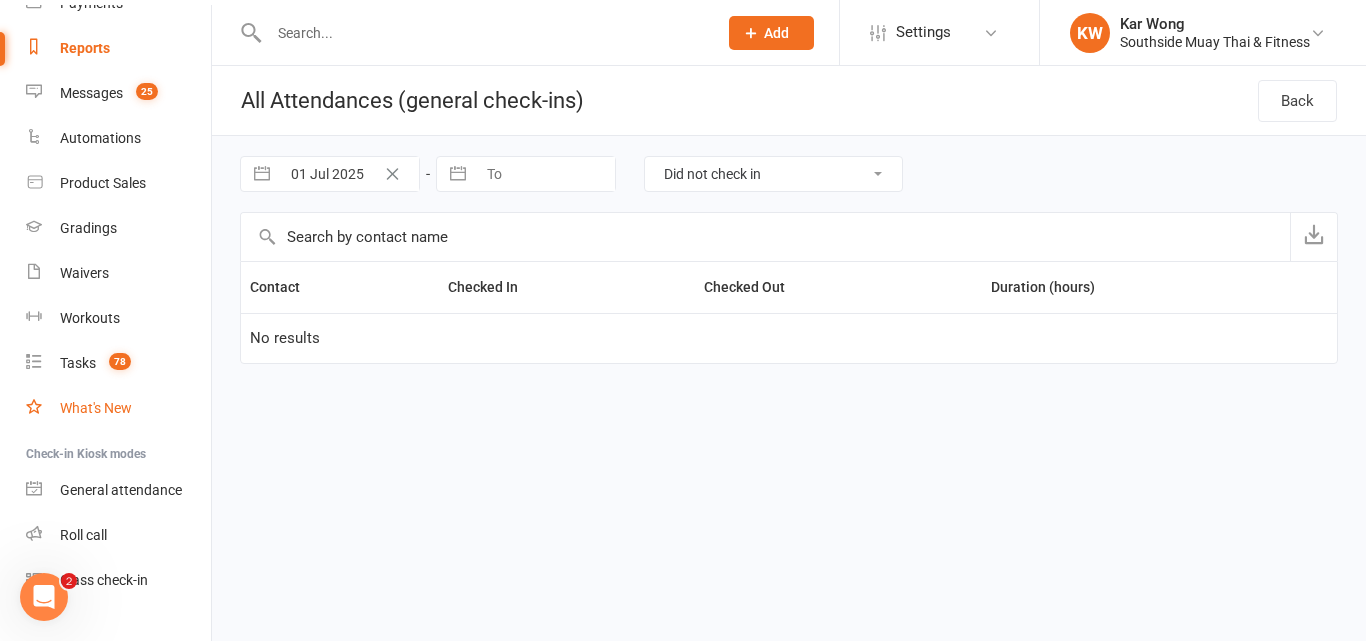 scroll, scrollTop: 276, scrollLeft: 0, axis: vertical 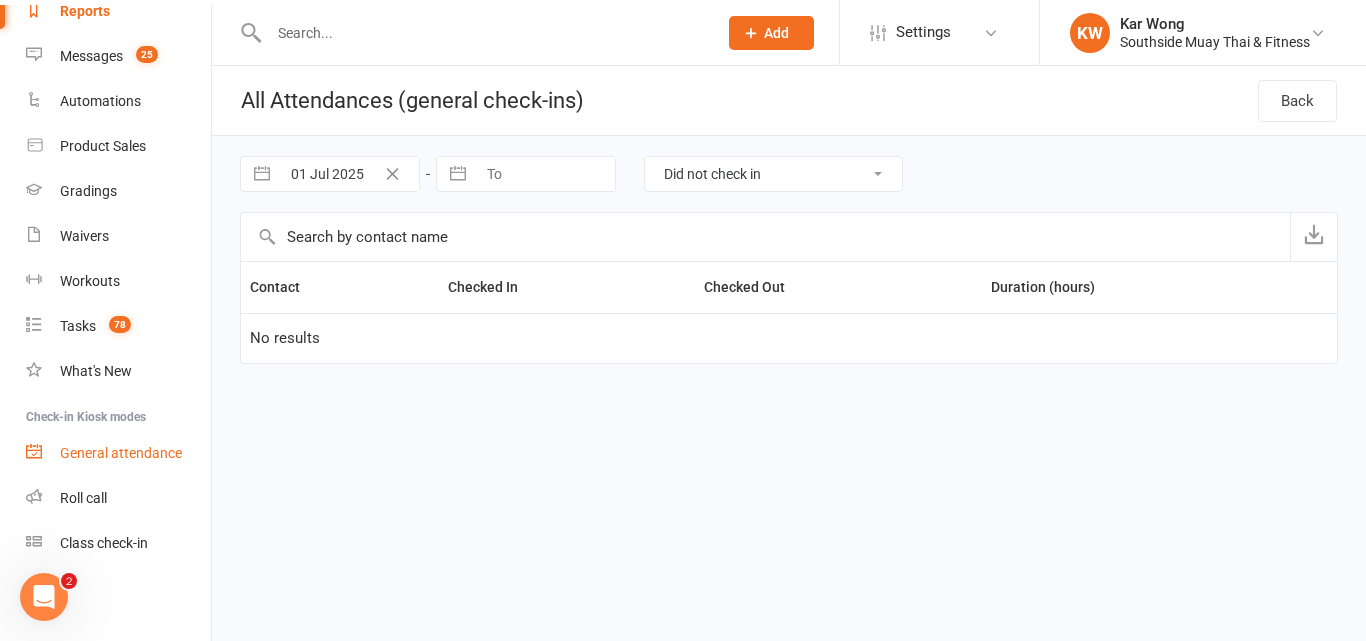 click on "General attendance" at bounding box center (121, 453) 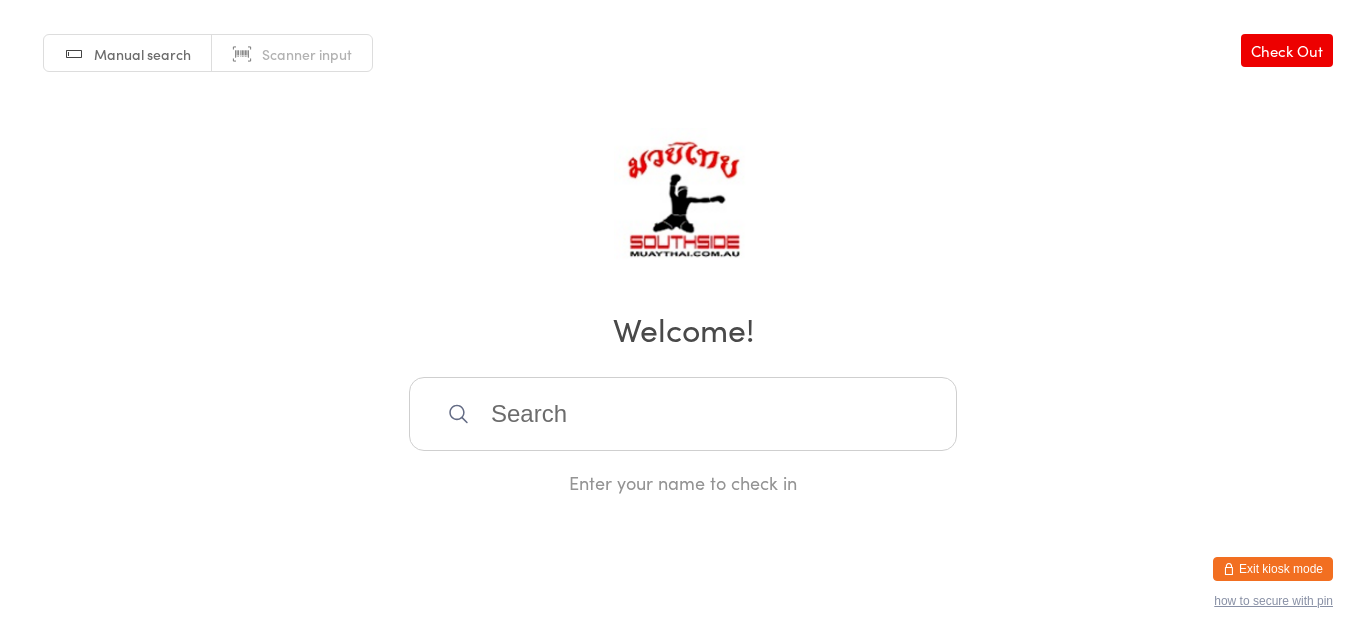scroll, scrollTop: 0, scrollLeft: 0, axis: both 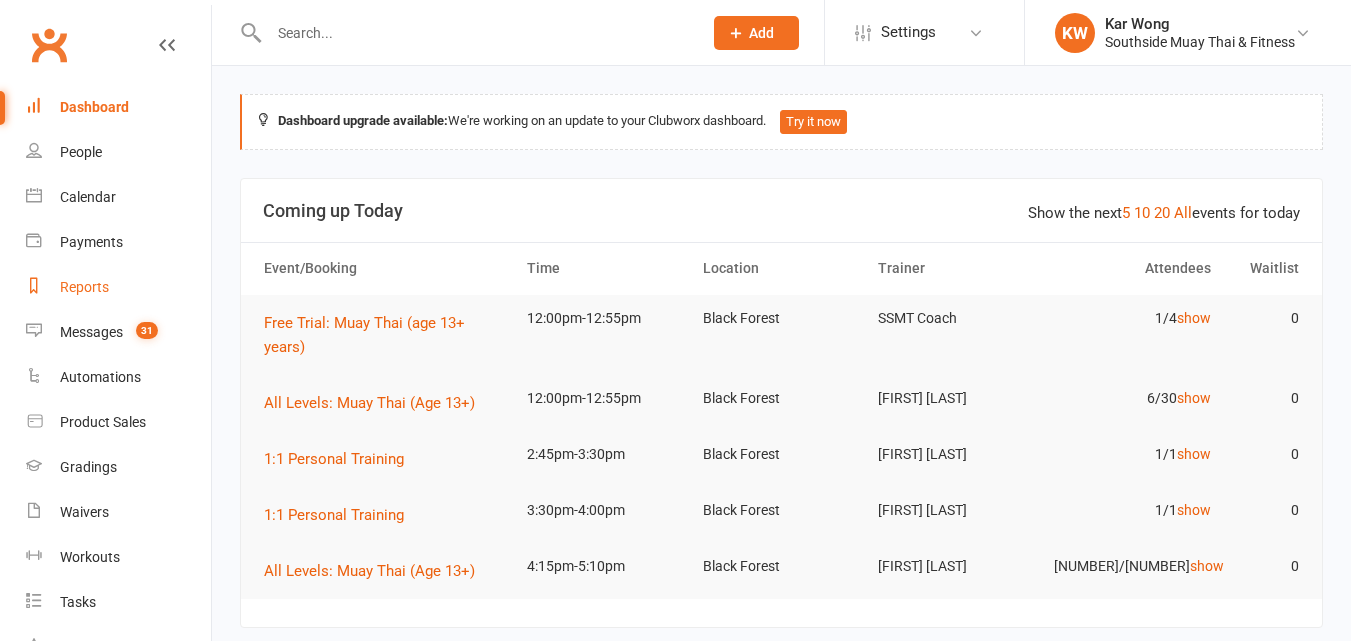 click on "Reports" at bounding box center [84, 287] 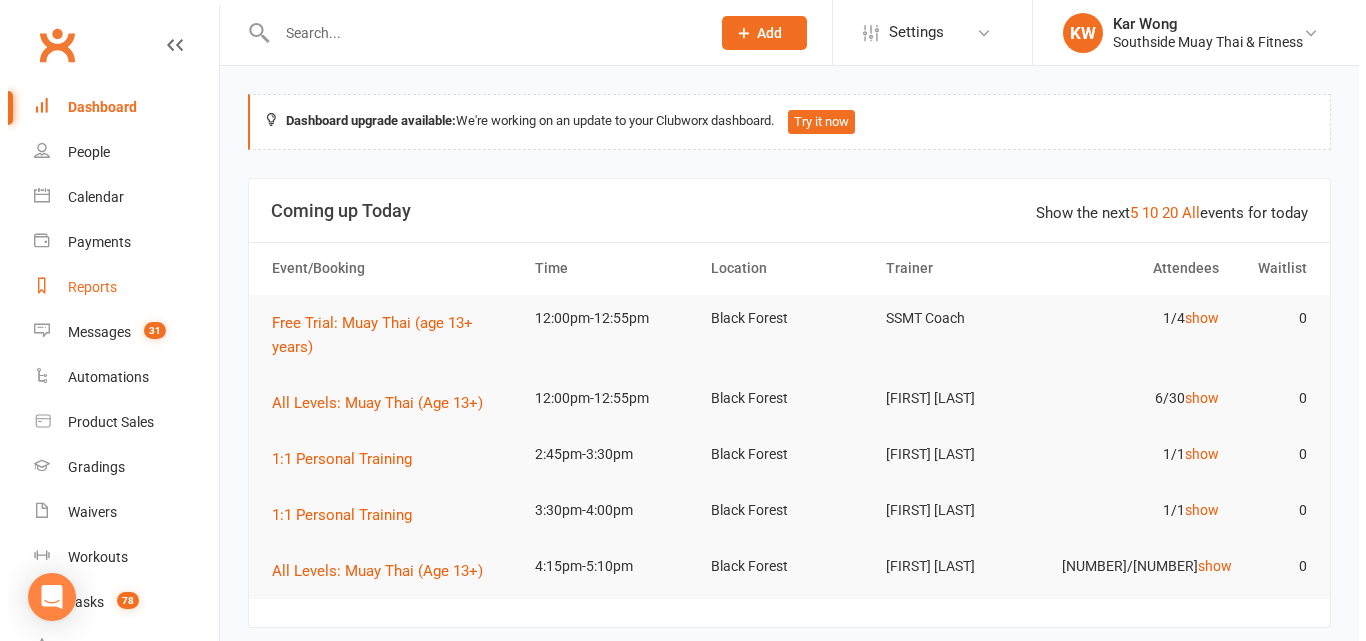 scroll, scrollTop: 0, scrollLeft: 0, axis: both 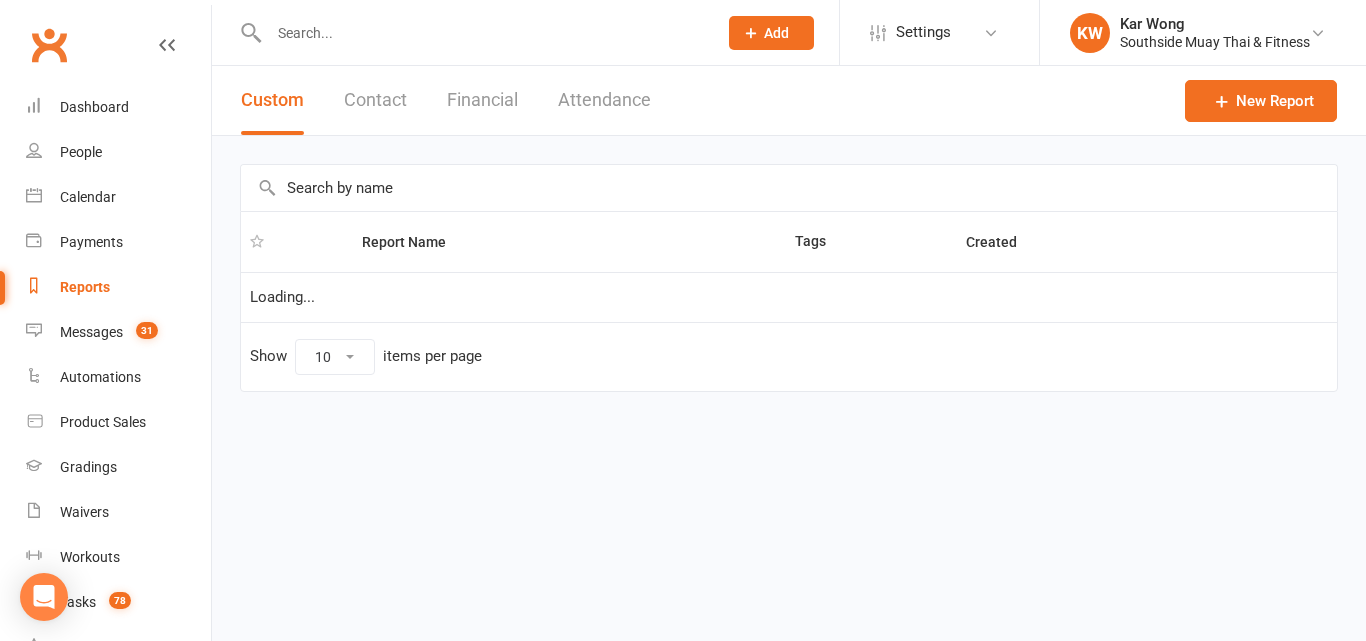 select on "100" 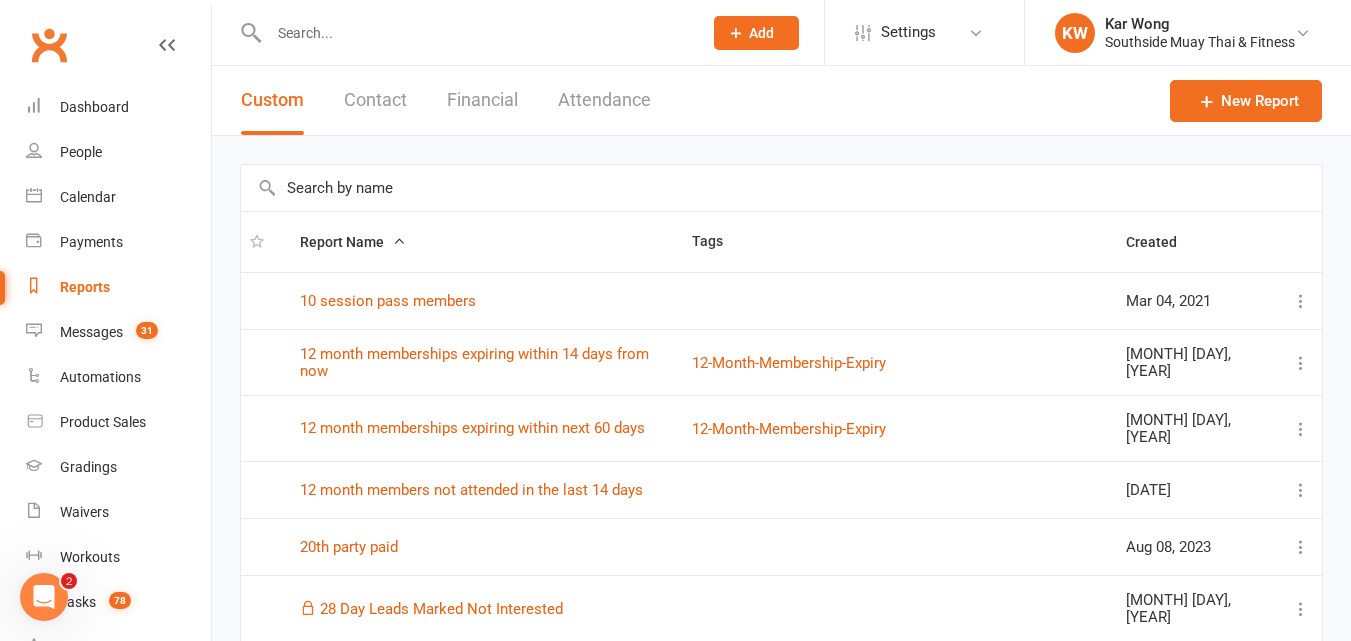 scroll, scrollTop: 0, scrollLeft: 0, axis: both 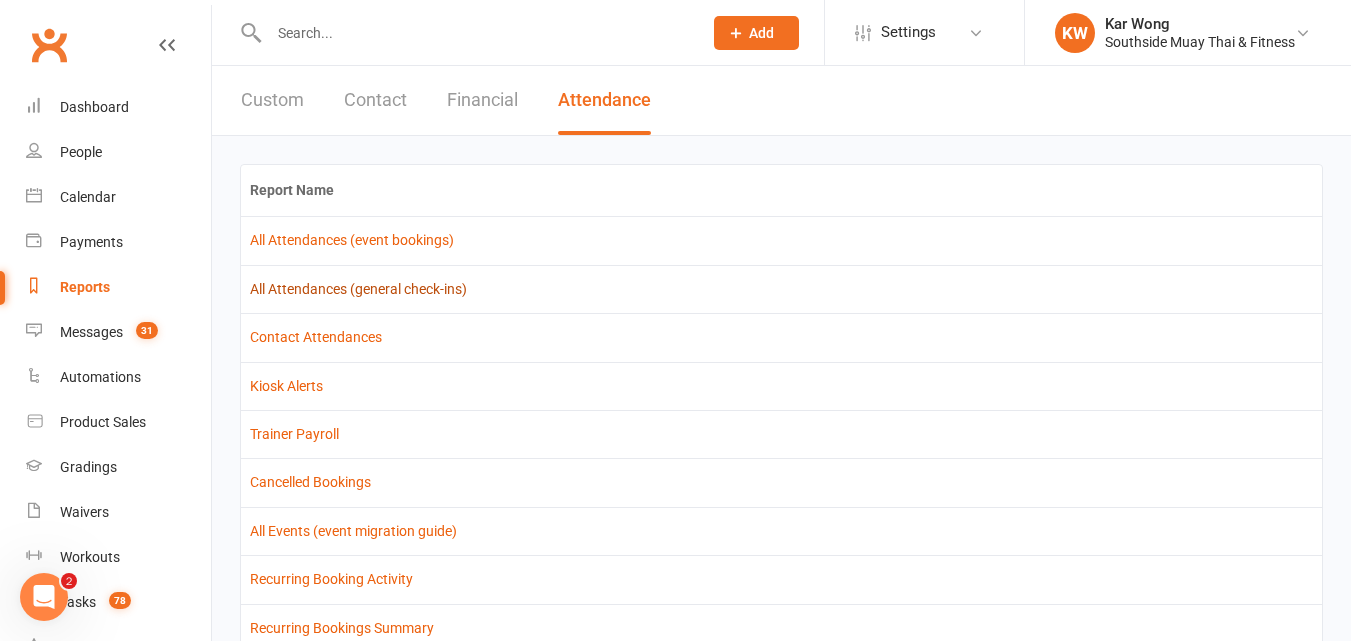 click on "All Attendances (general check-ins)" at bounding box center (358, 289) 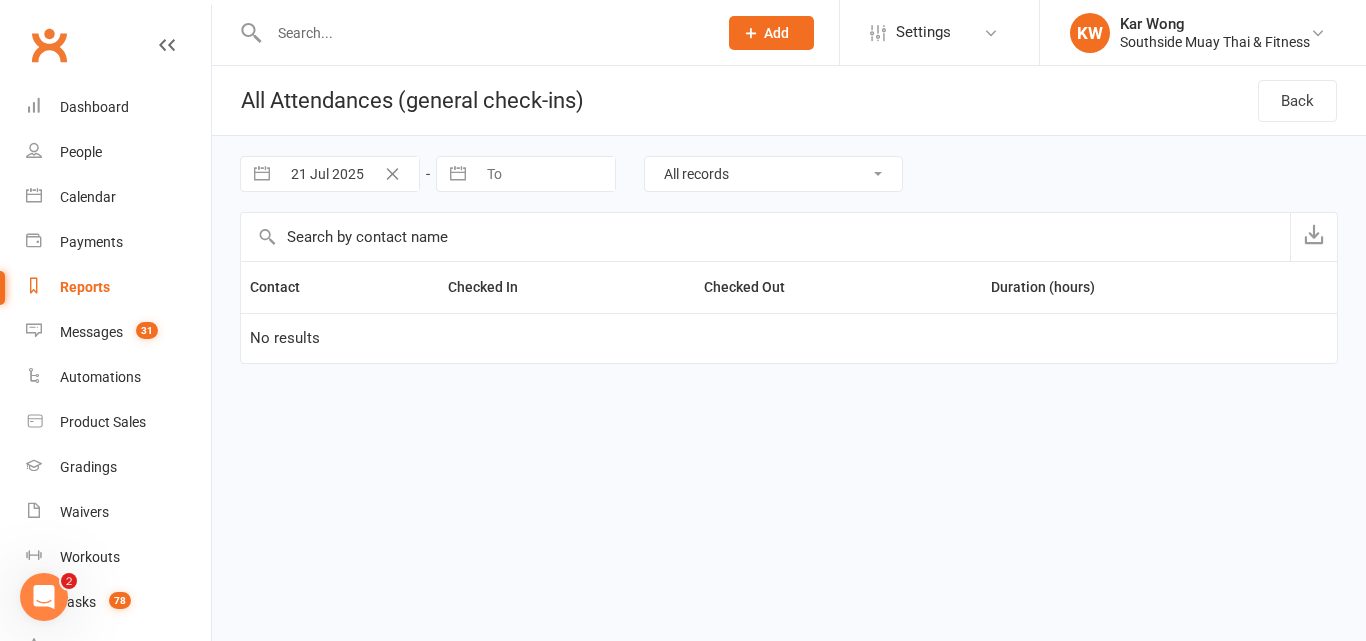 click on "All records Checked in and Checked out only Did not check out Did not check in" at bounding box center [773, 174] 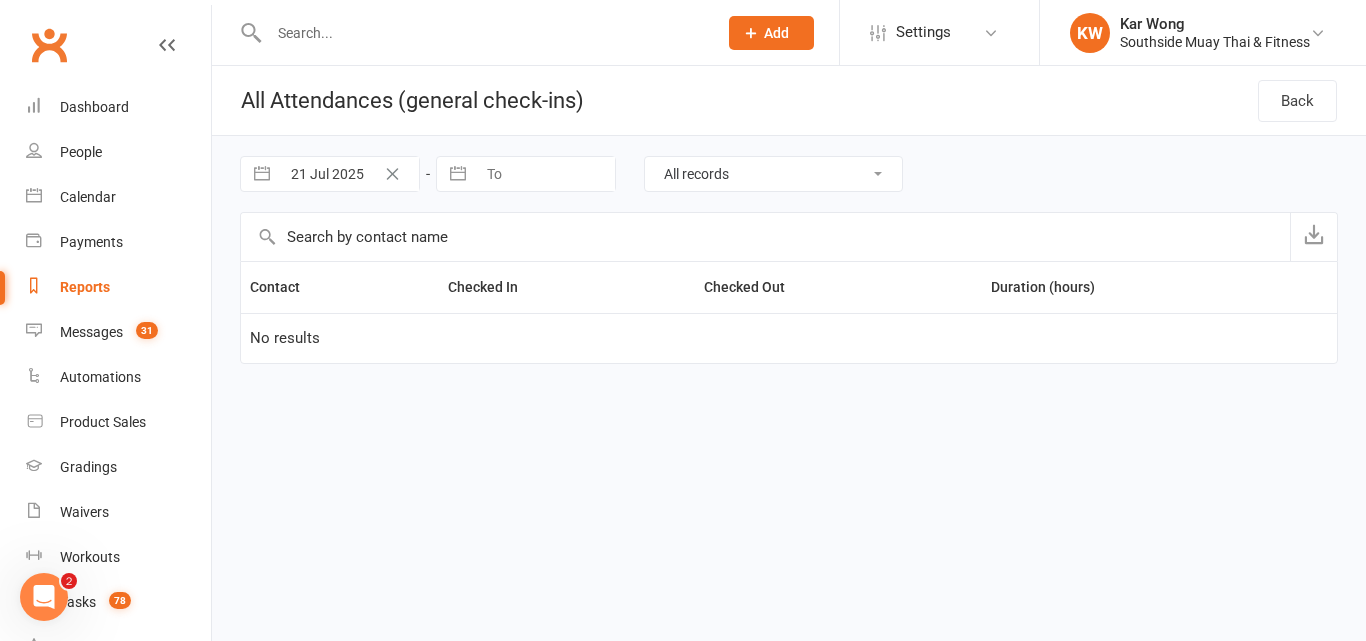 click on "All records Checked in and Checked out only Did not check out Did not check in" at bounding box center [773, 174] 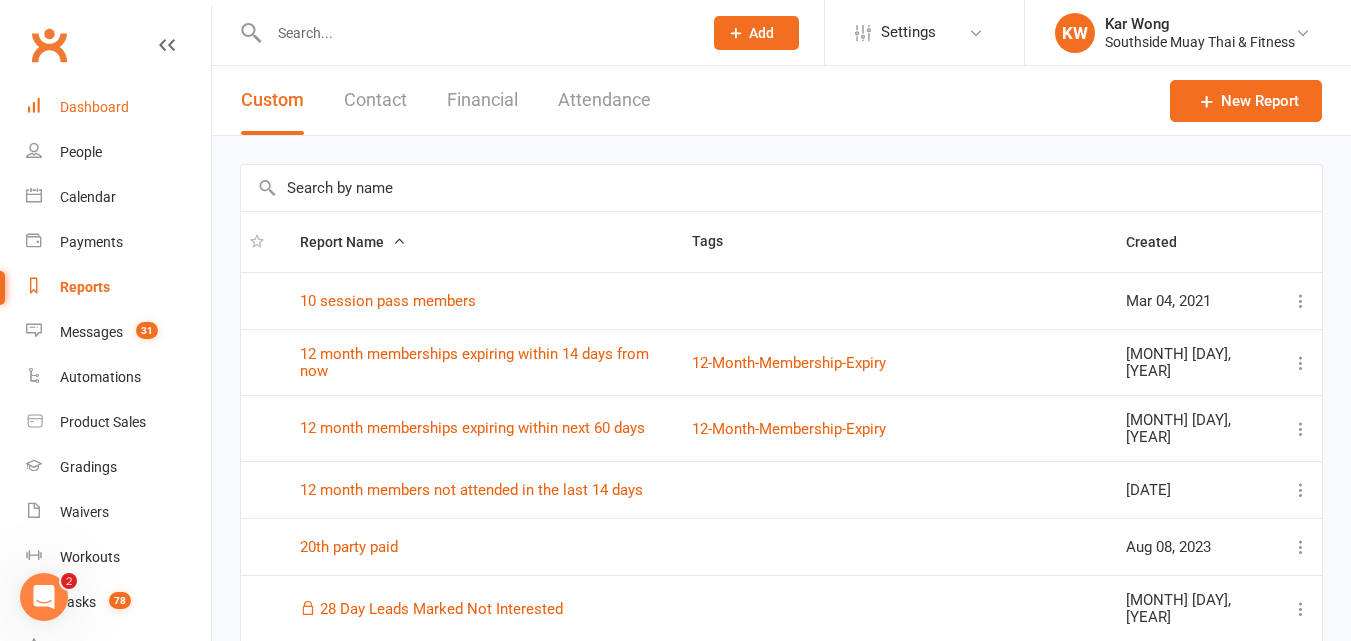 click on "Dashboard" at bounding box center [94, 107] 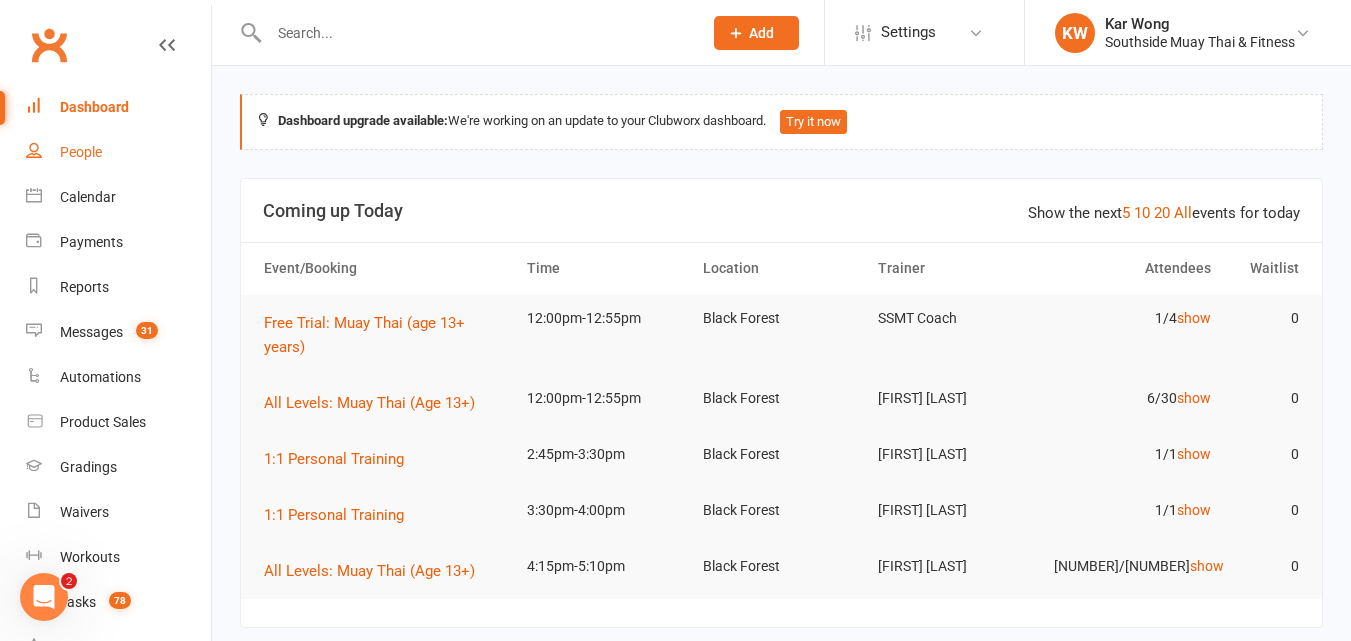 click on "People" at bounding box center [81, 152] 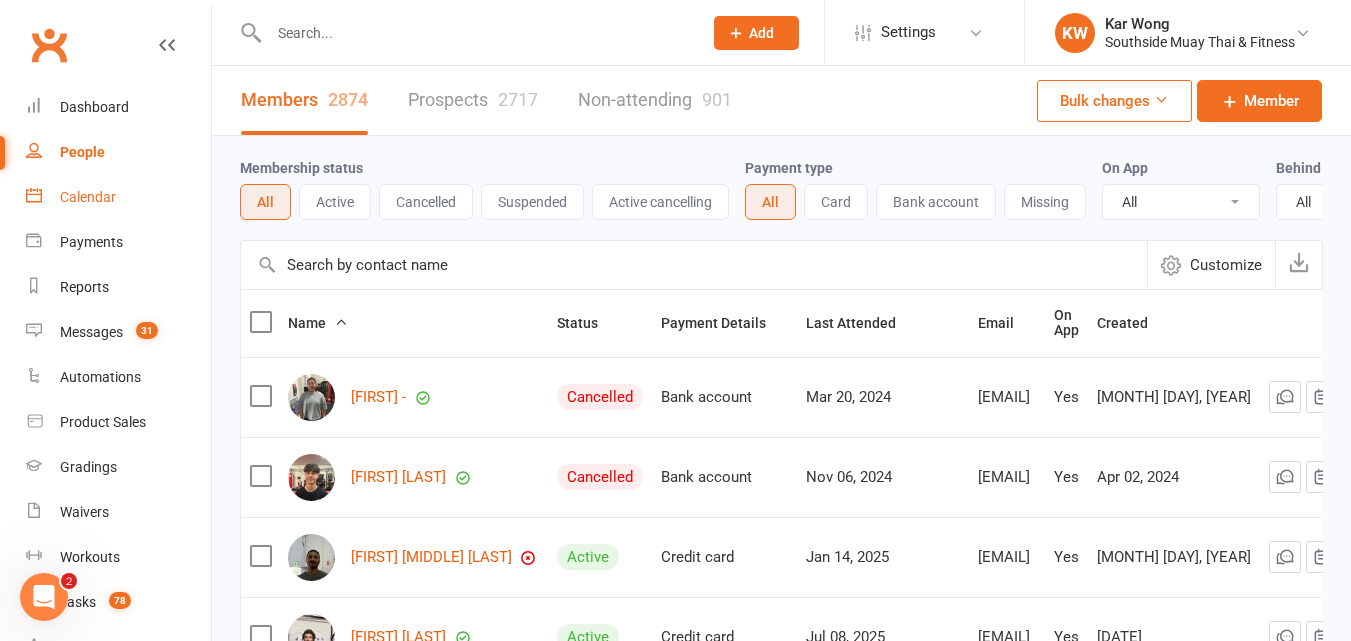 click on "Calendar" at bounding box center (88, 197) 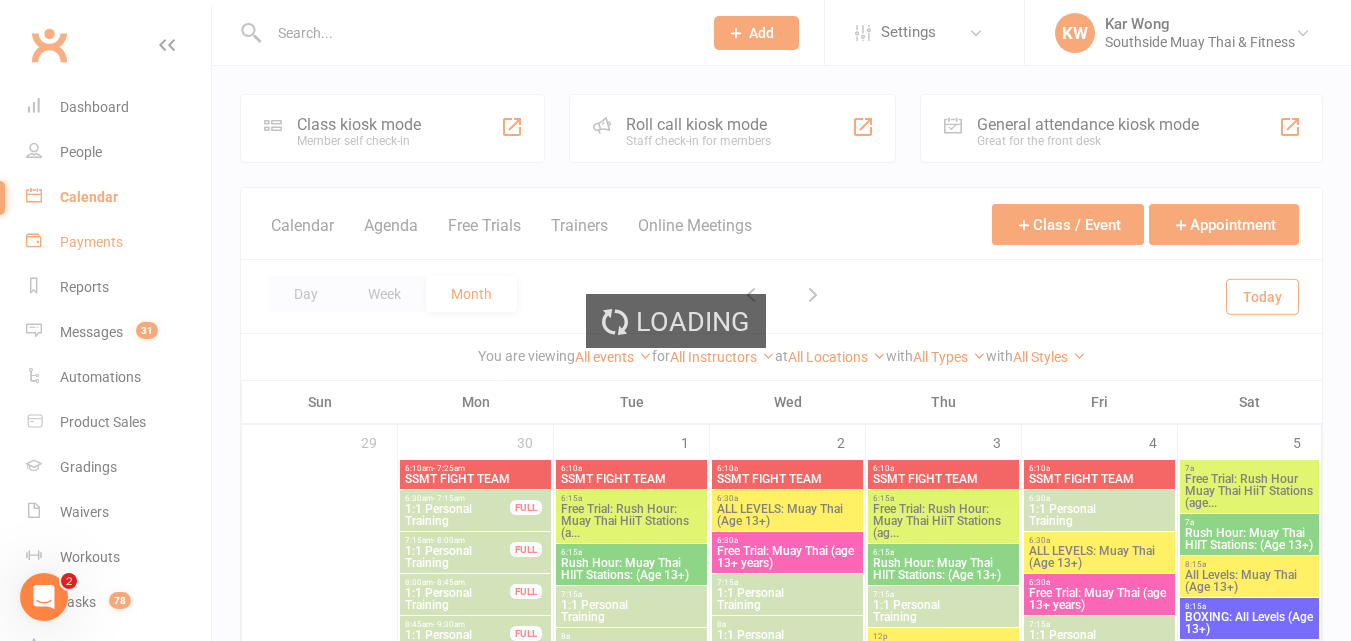 click on "Loading" at bounding box center (675, 320) 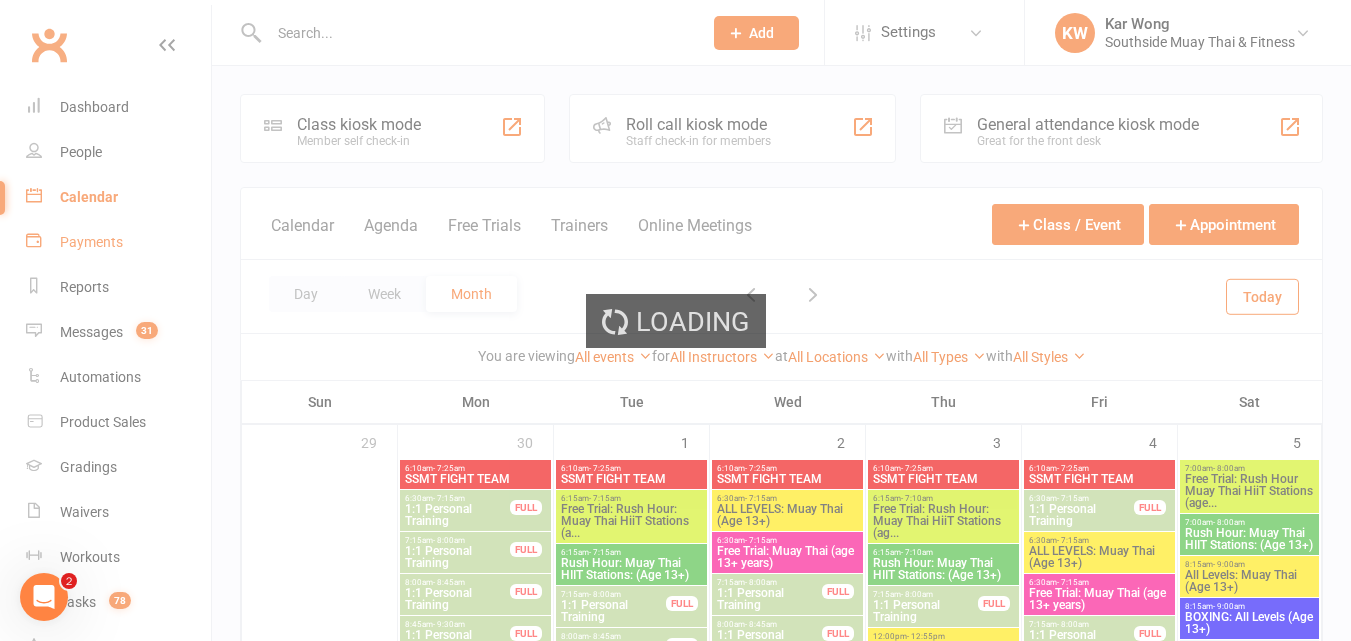click on "Loading" at bounding box center [675, 320] 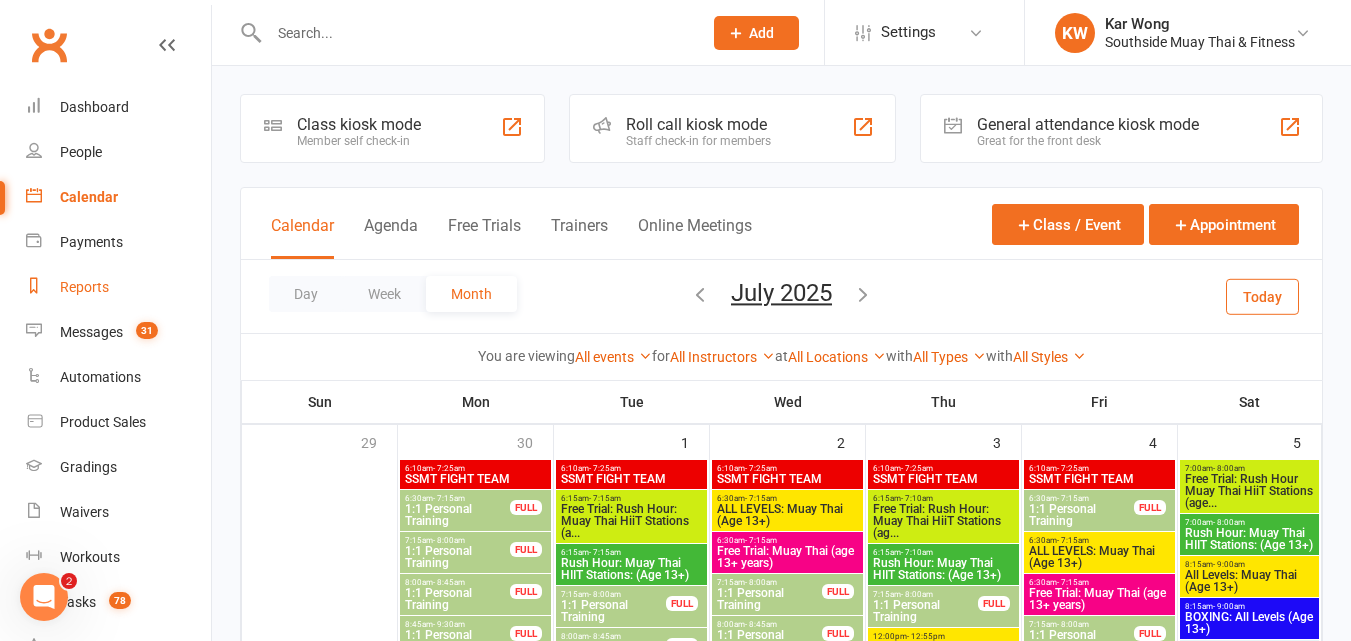 click on "Reports" at bounding box center (84, 287) 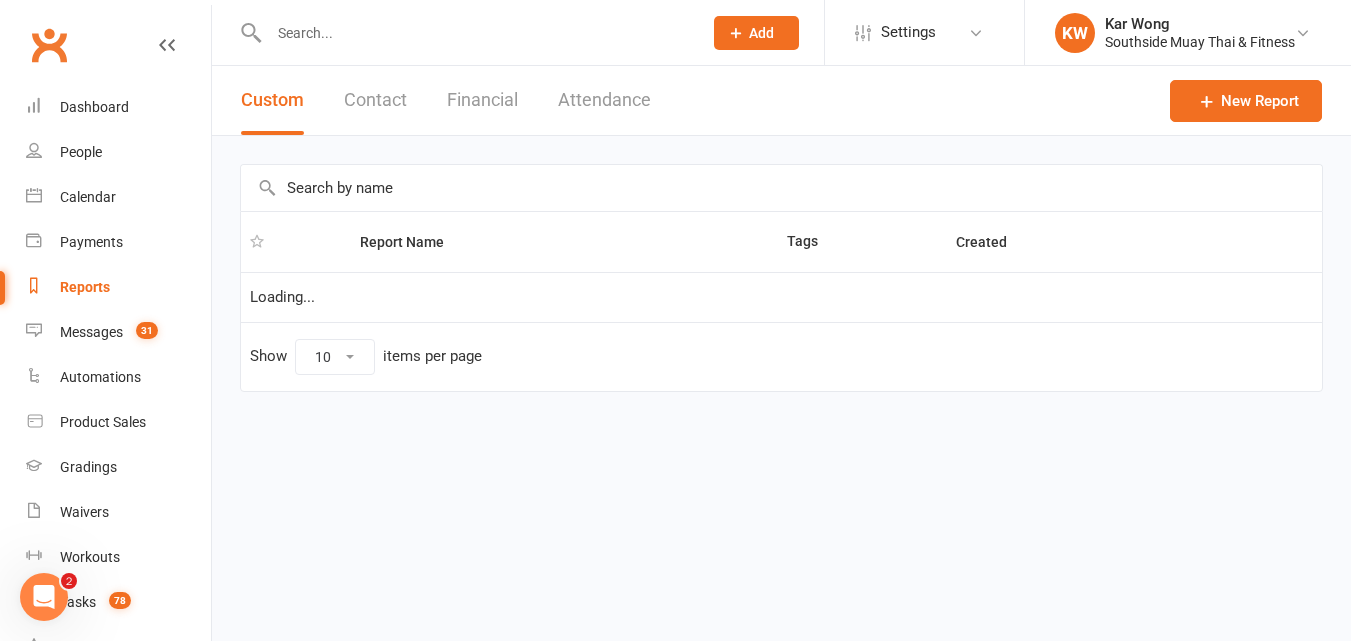 select on "100" 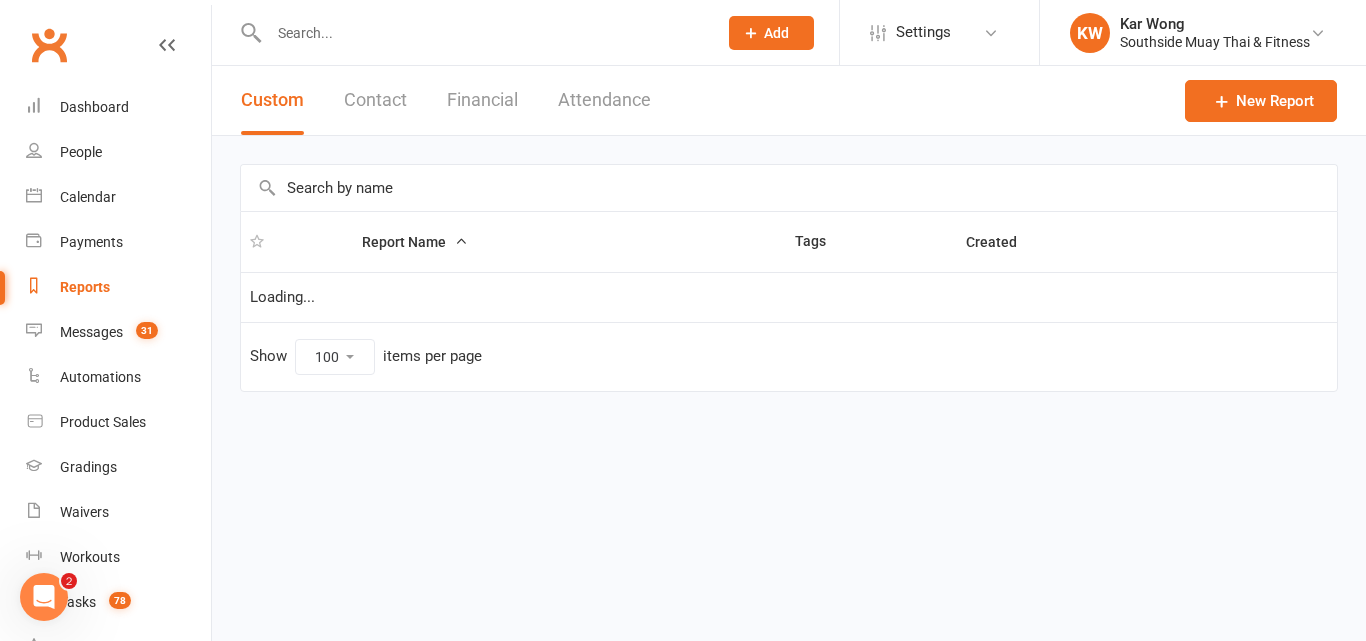 click on "Attendance" at bounding box center [604, 100] 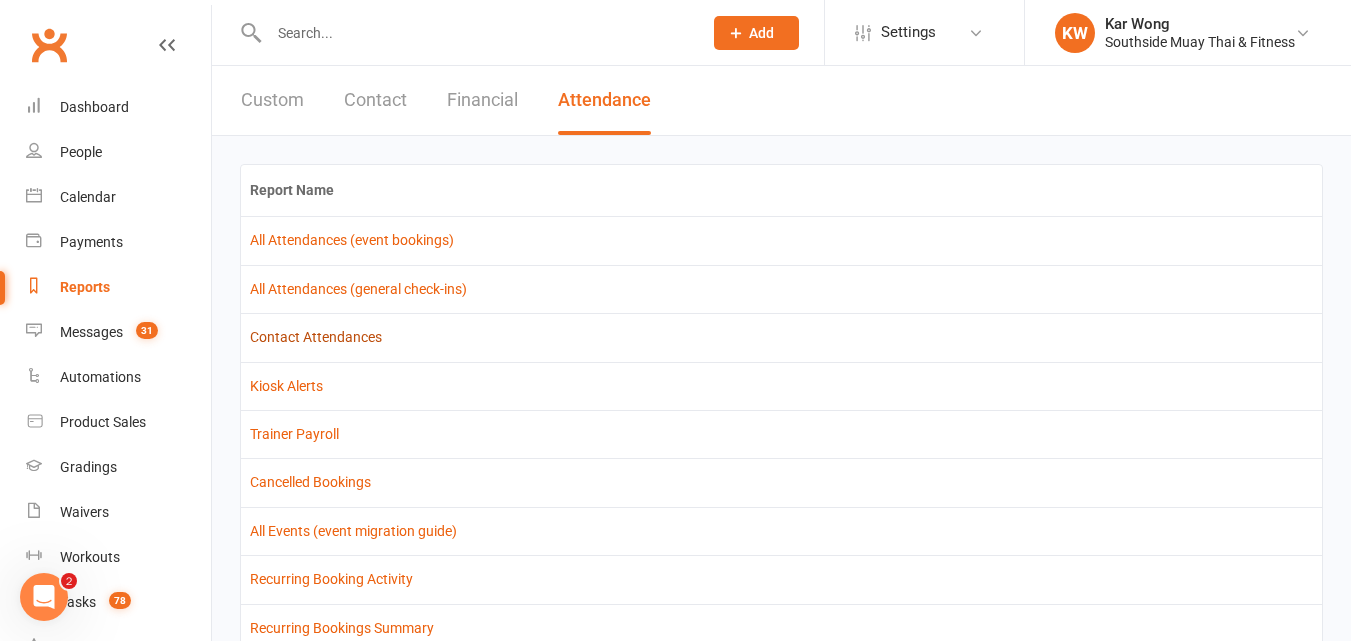 click on "Contact Attendances" at bounding box center (316, 337) 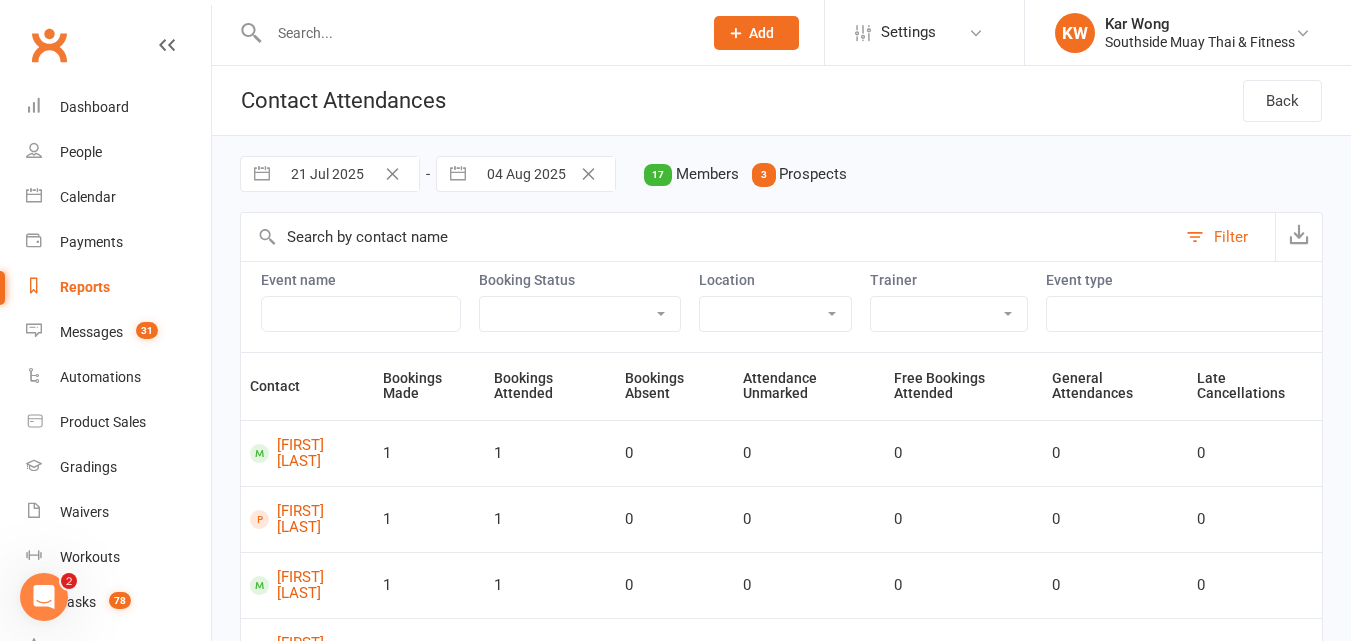 click on "21 Jul 2025" at bounding box center (349, 174) 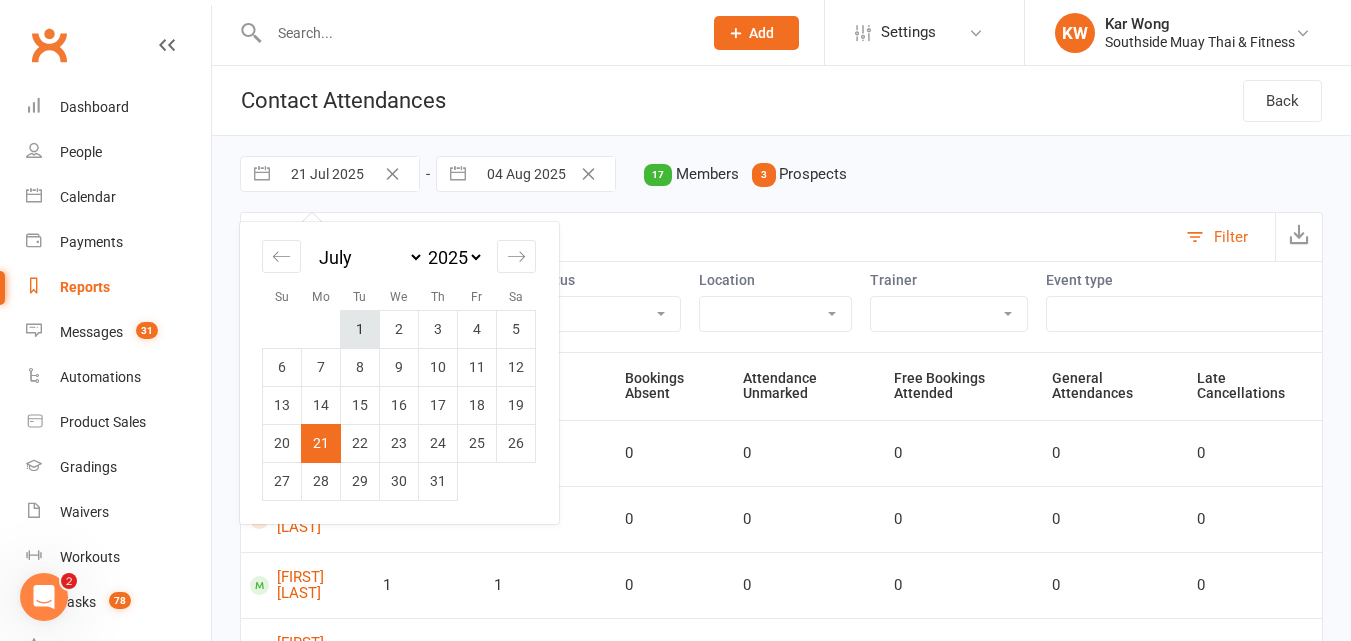 click on "1" at bounding box center (360, 329) 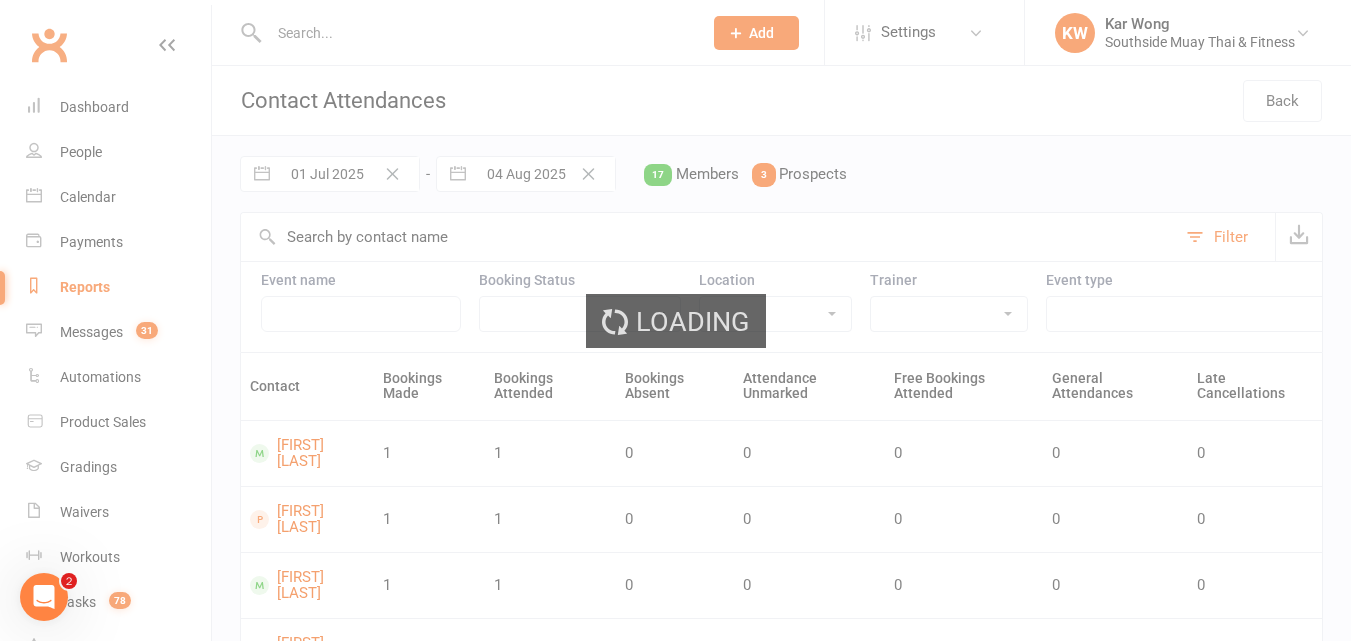 click on "Loading" at bounding box center (675, 320) 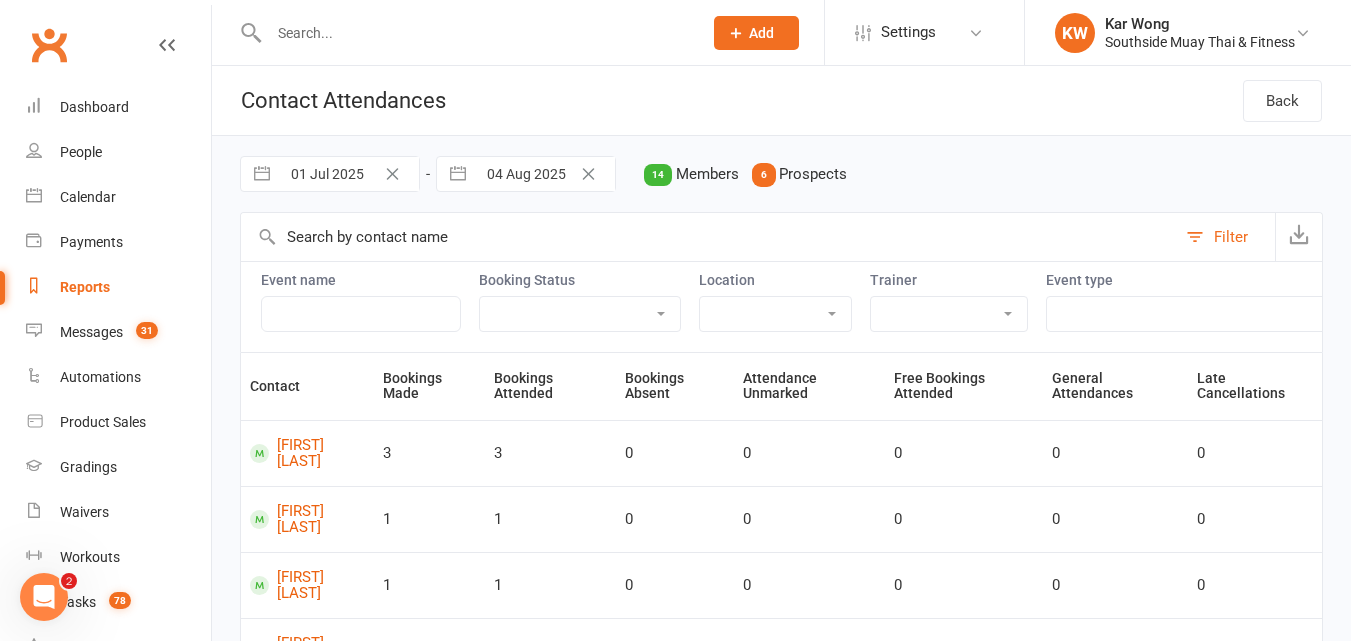 click on "04 Aug 2025" at bounding box center (545, 174) 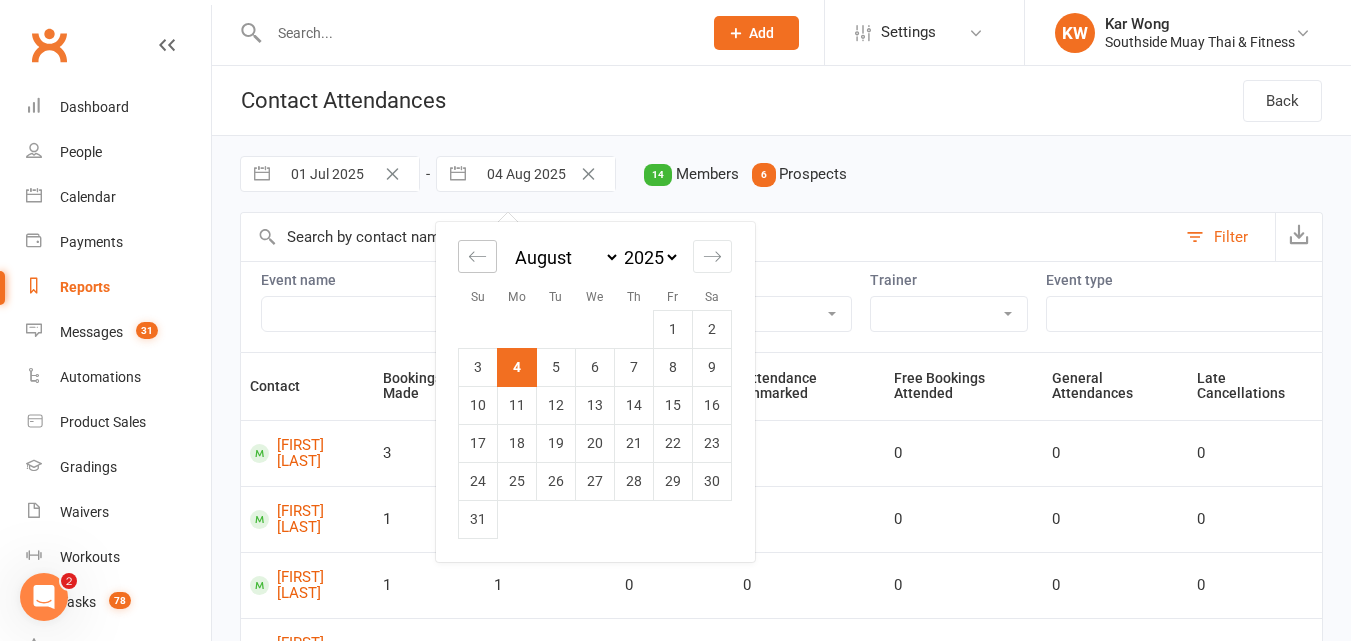 click 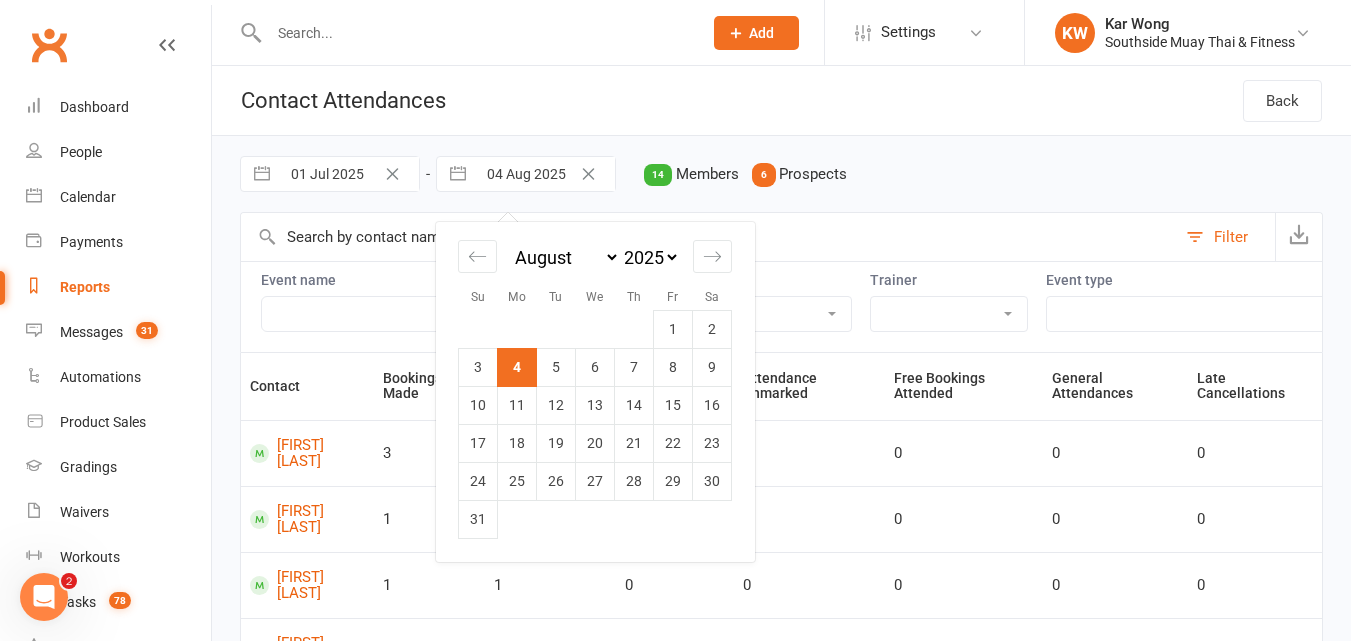 select on "5" 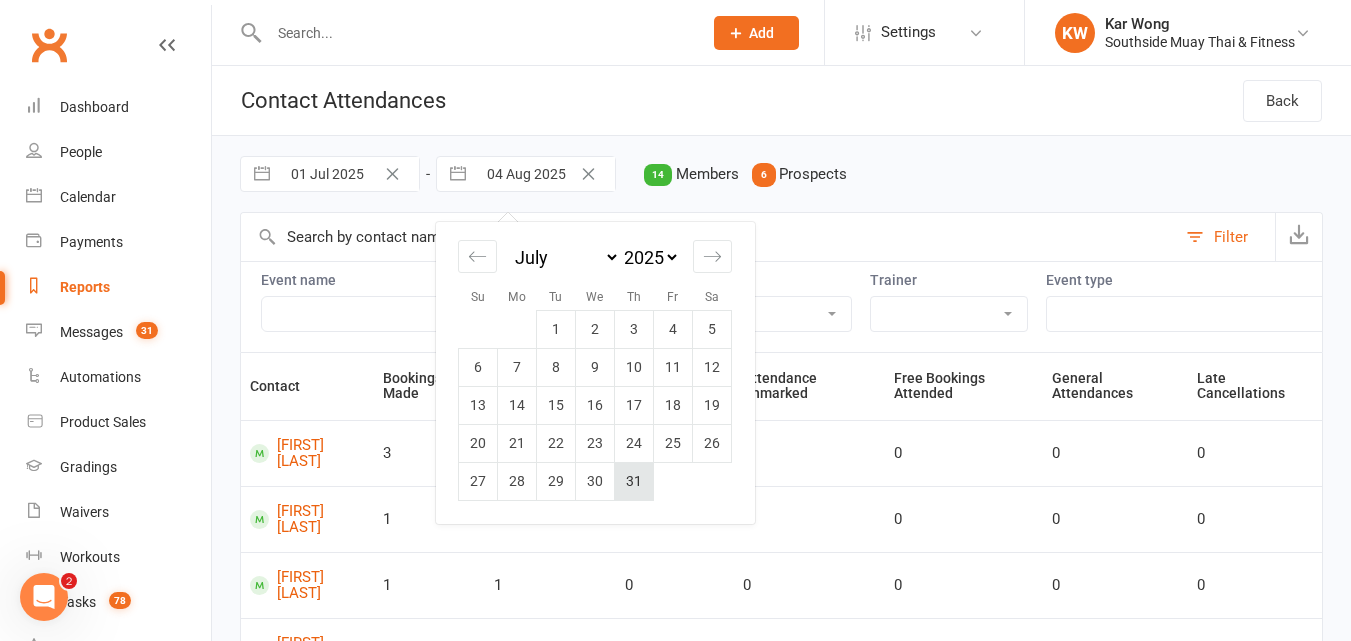 click on "31" at bounding box center (634, 481) 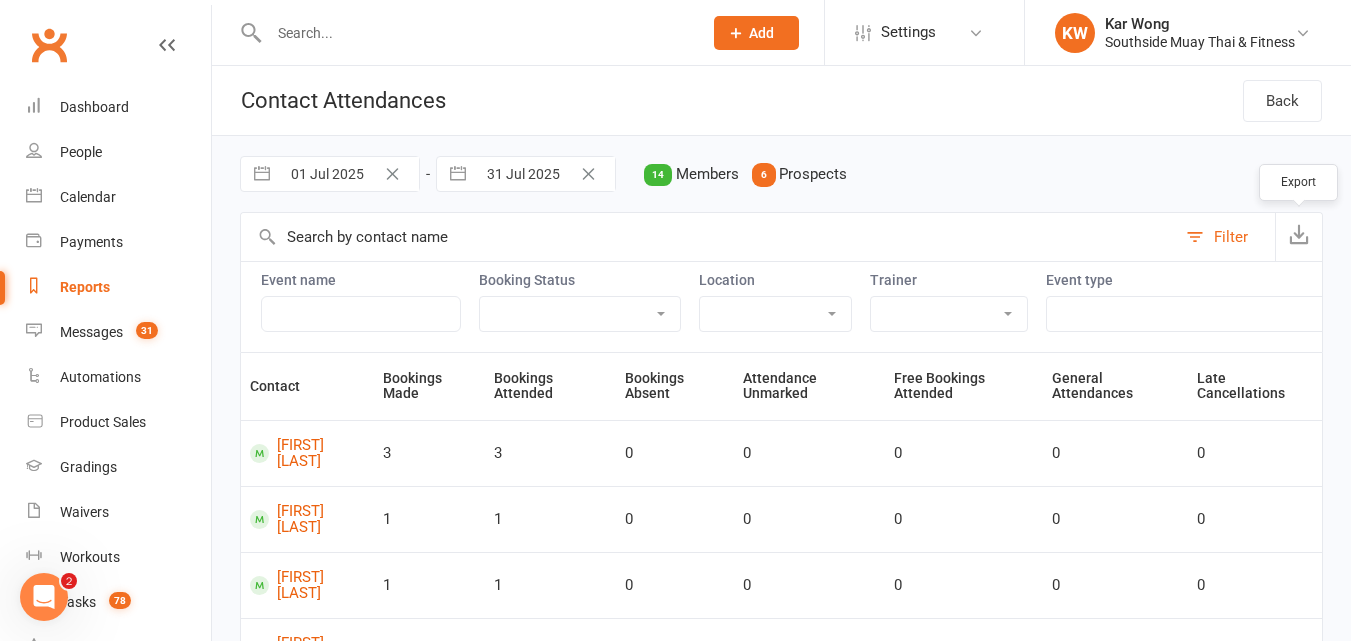 click at bounding box center [1299, 234] 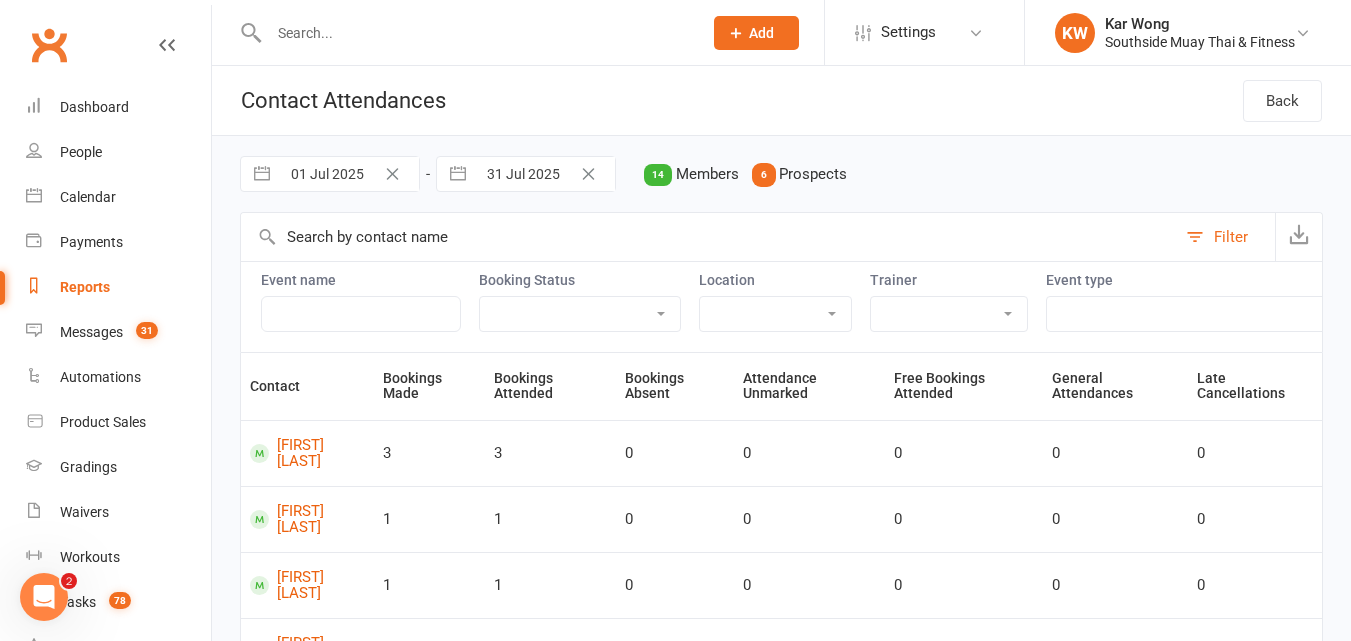 click on "[DATE] Navigate forward to interact with the calendar and select a date. Press the question mark key to get the keyboard shortcuts for changing dates. [DATE] Navigate forward to interact with the calendar and select a date. Press the question mark key to get the keyboard shortcuts for changing dates. [NUMBER] Members [NUMBER] Prospects" at bounding box center [781, 174] 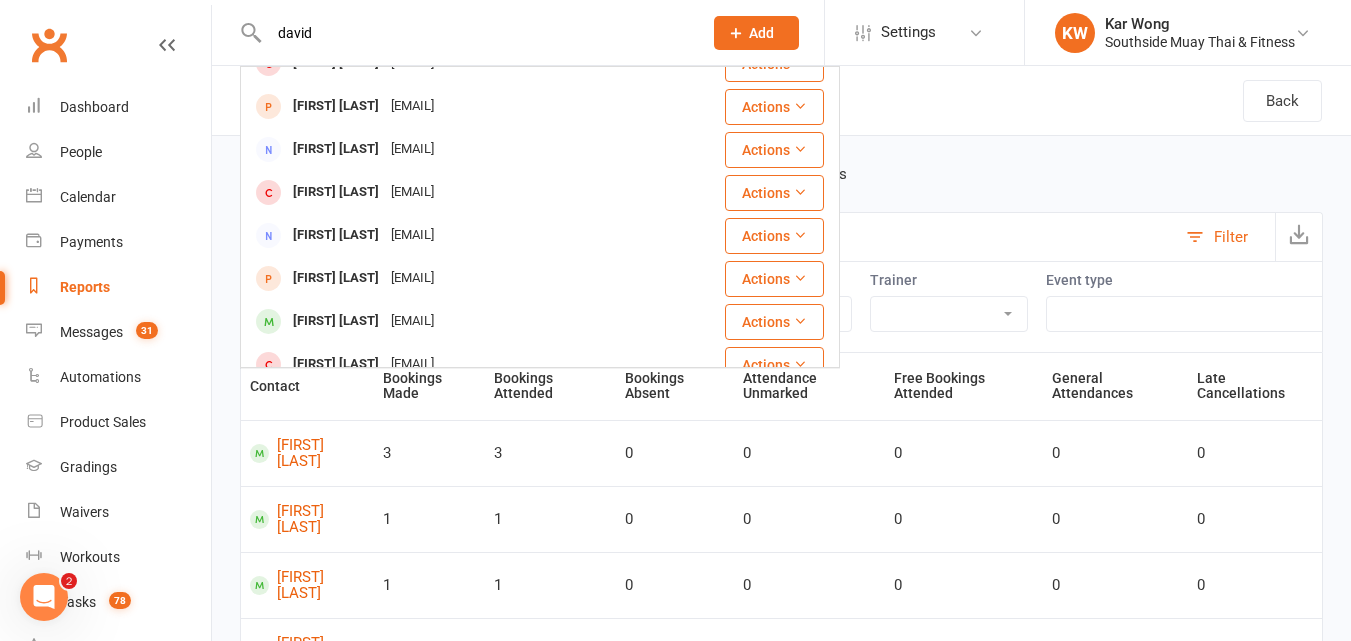 scroll, scrollTop: 560, scrollLeft: 0, axis: vertical 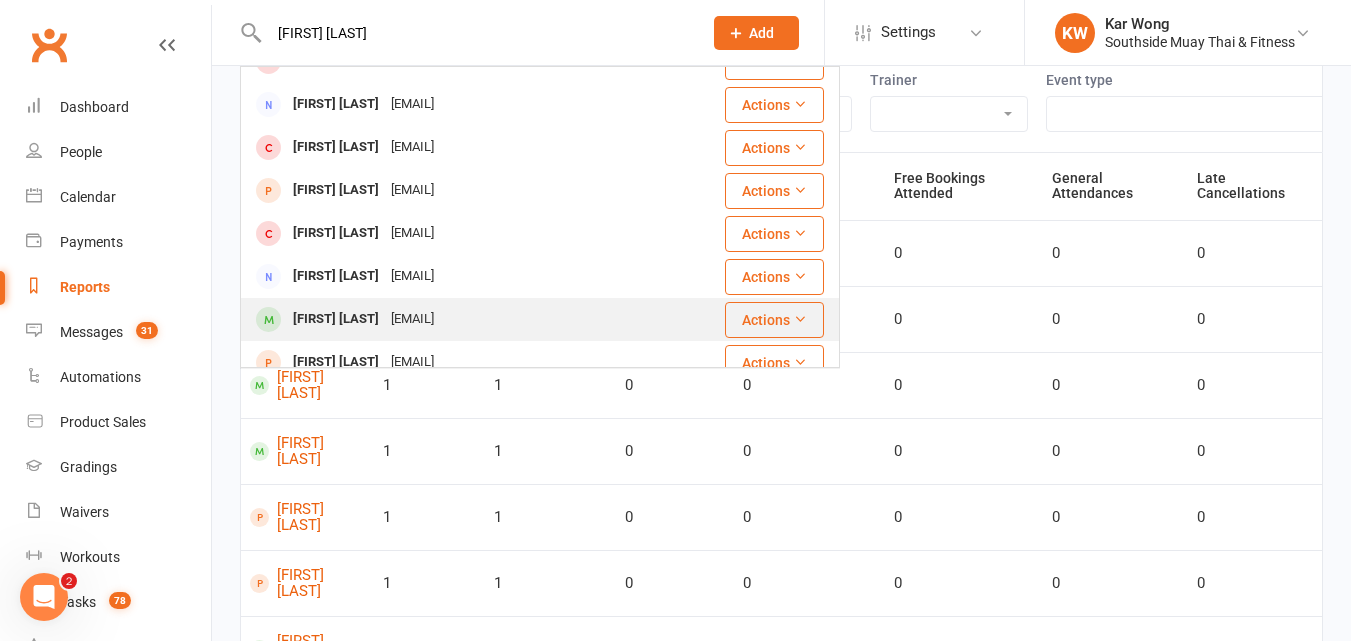 type on "[FIRST] [LAST]" 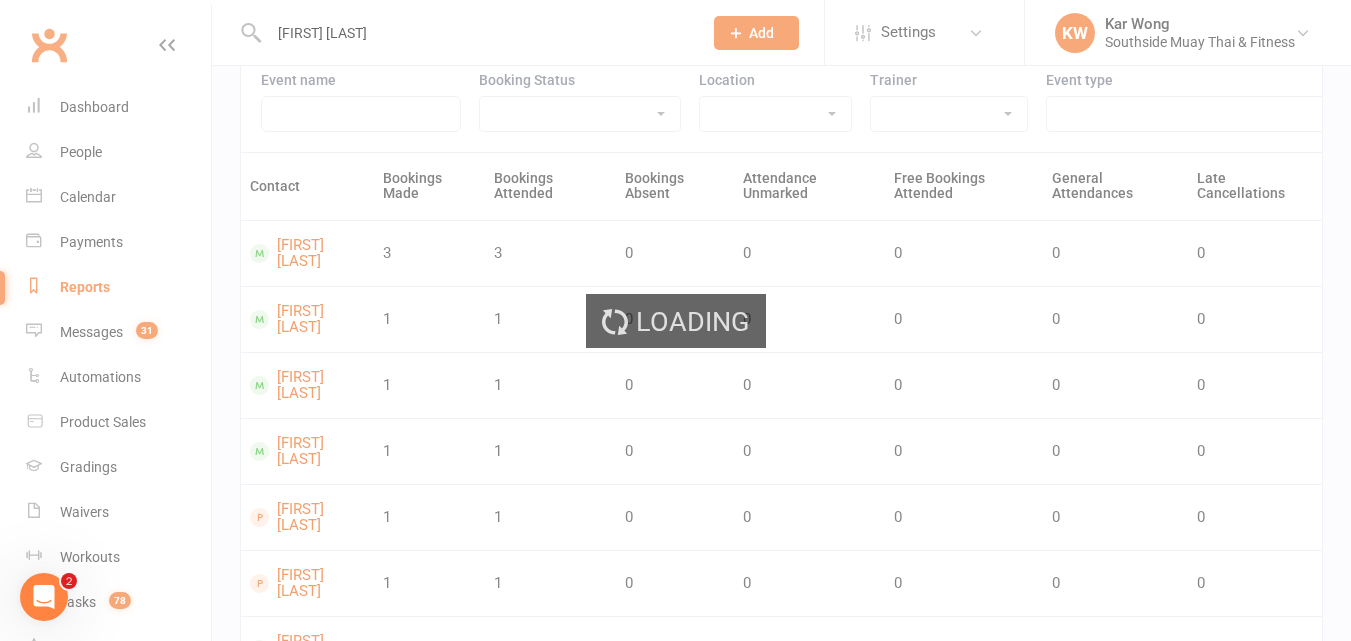 type 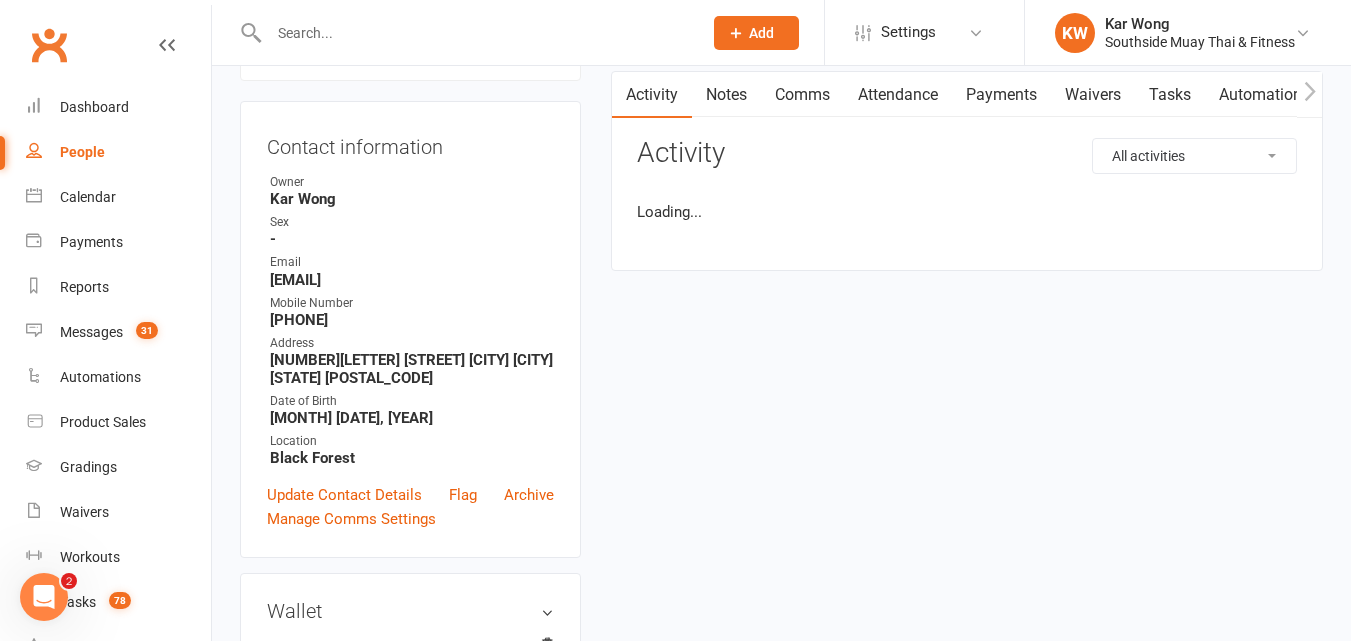 scroll, scrollTop: 0, scrollLeft: 0, axis: both 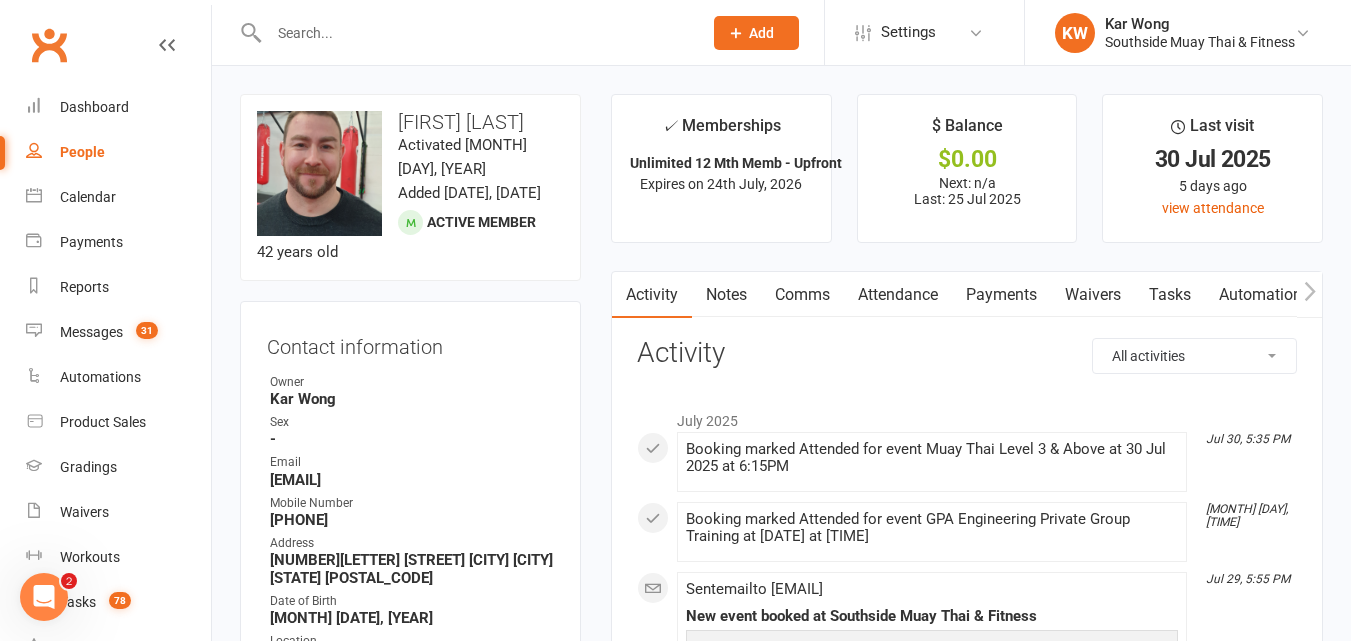click on "Attendance" at bounding box center [898, 295] 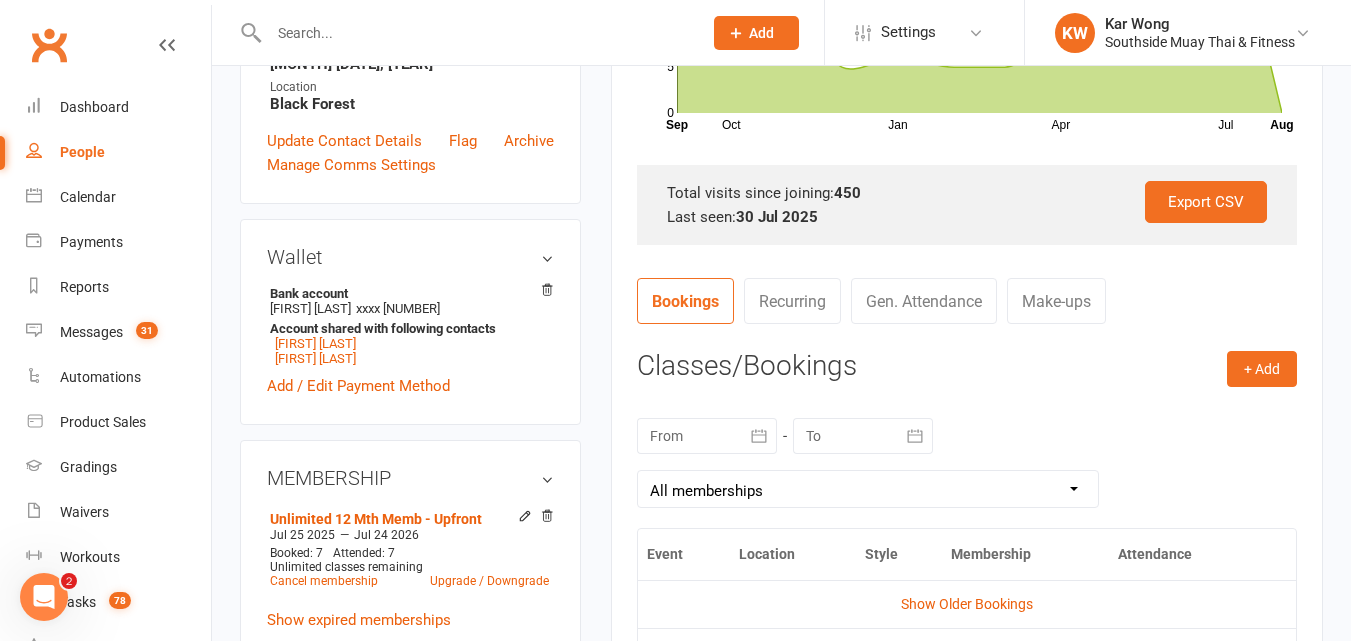 scroll, scrollTop: 600, scrollLeft: 0, axis: vertical 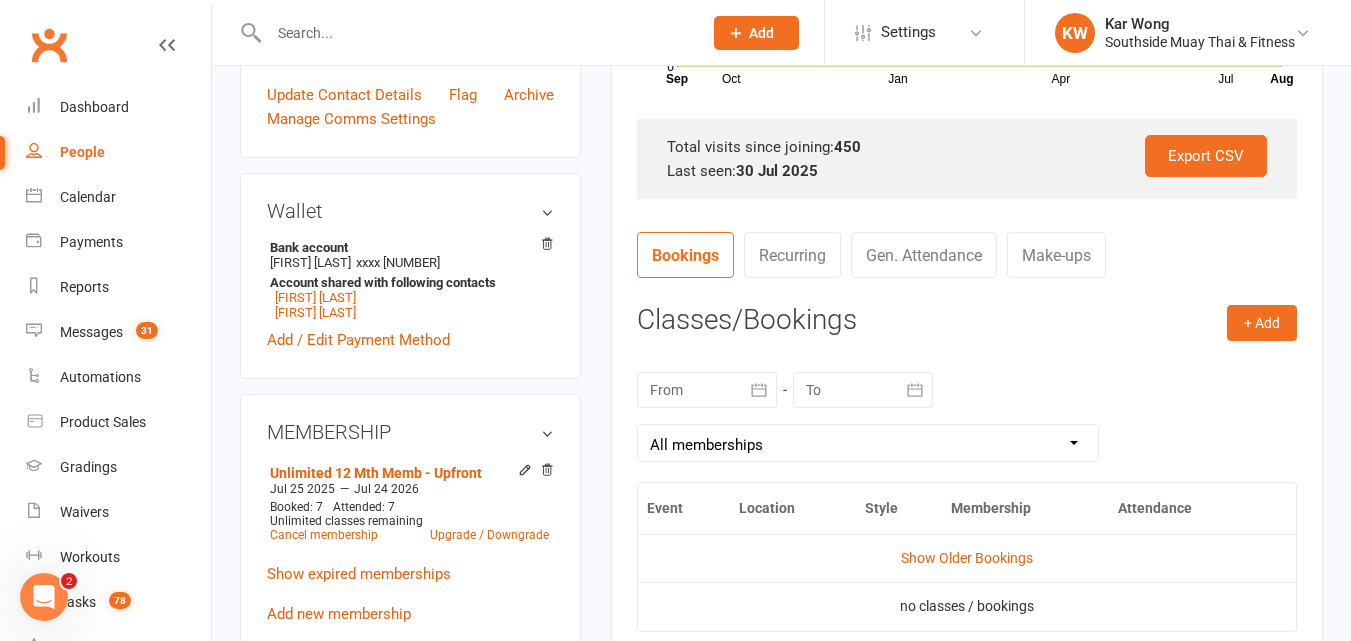 click 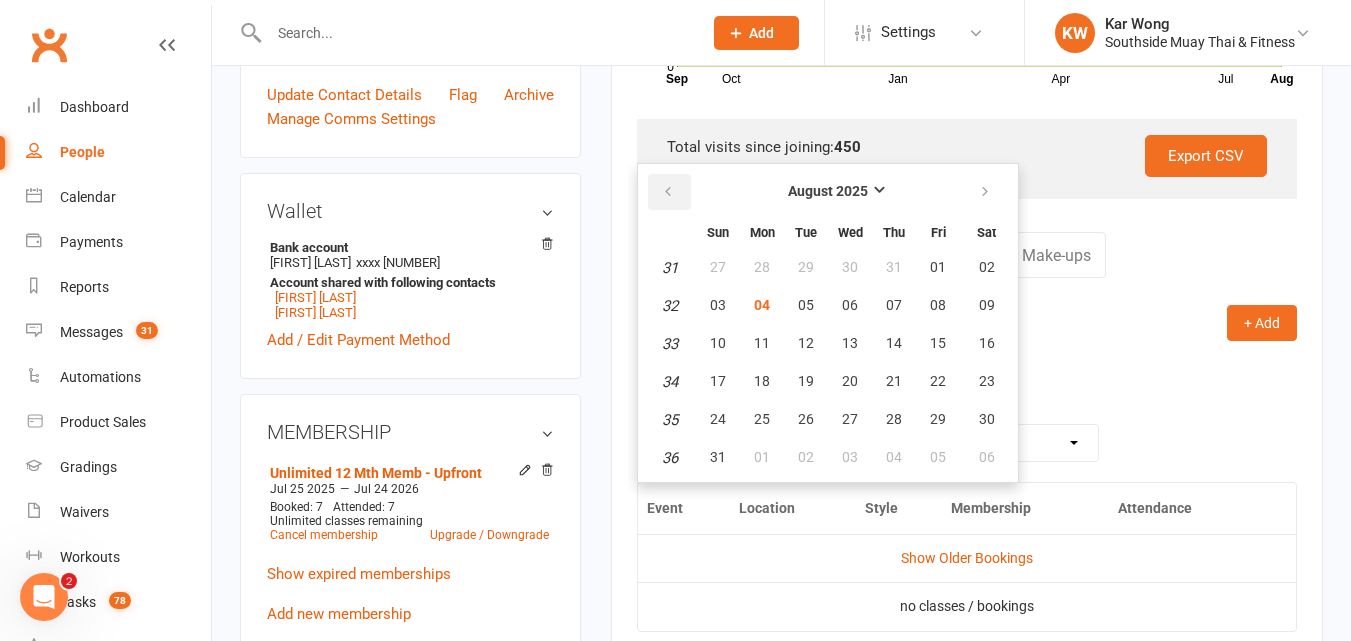 click at bounding box center (668, 192) 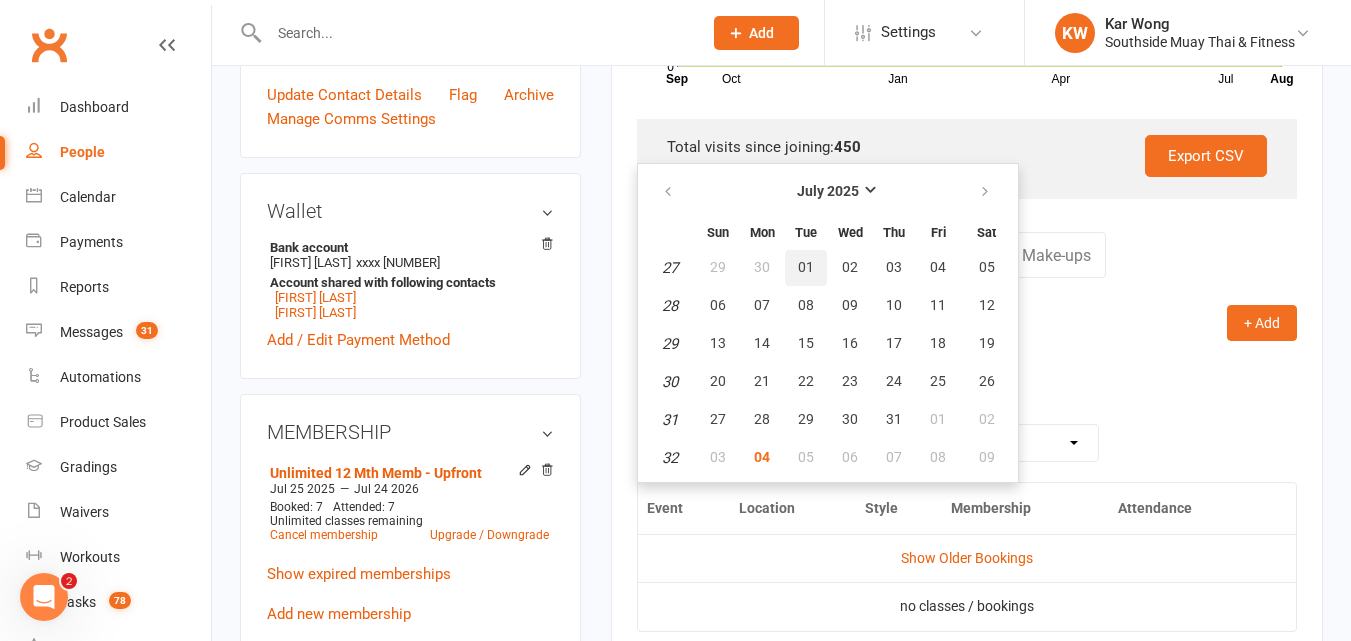 click on "01" at bounding box center (806, 267) 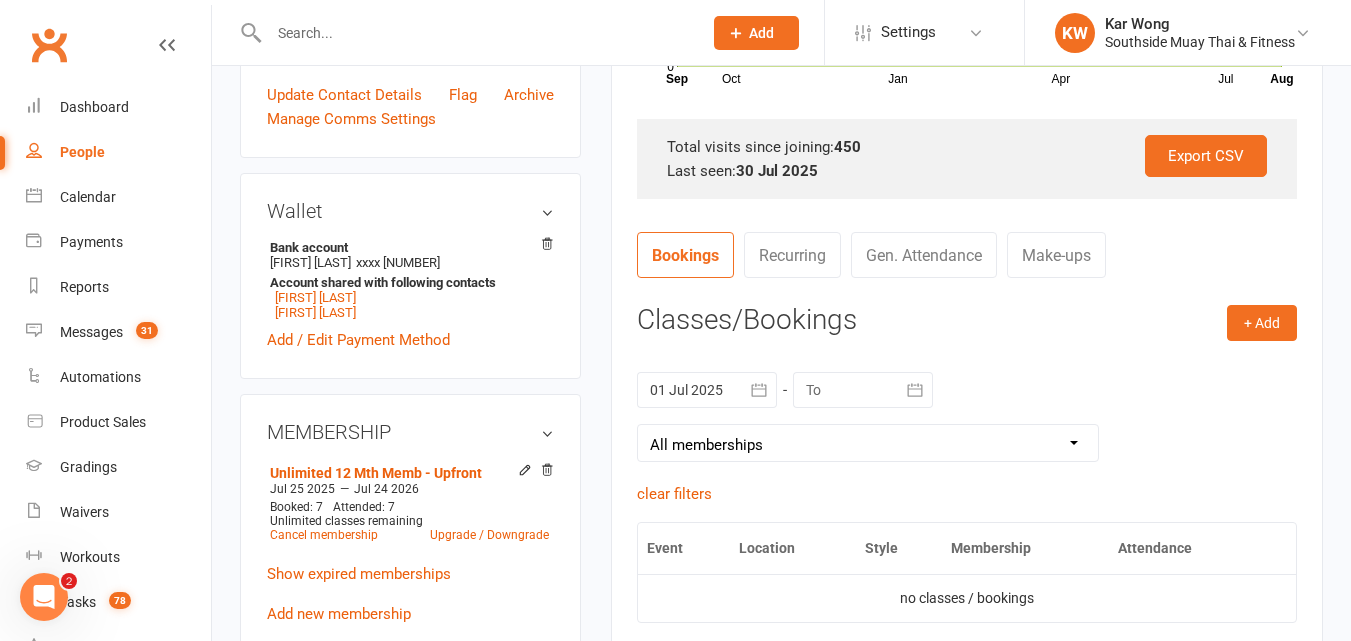 click at bounding box center [915, 390] 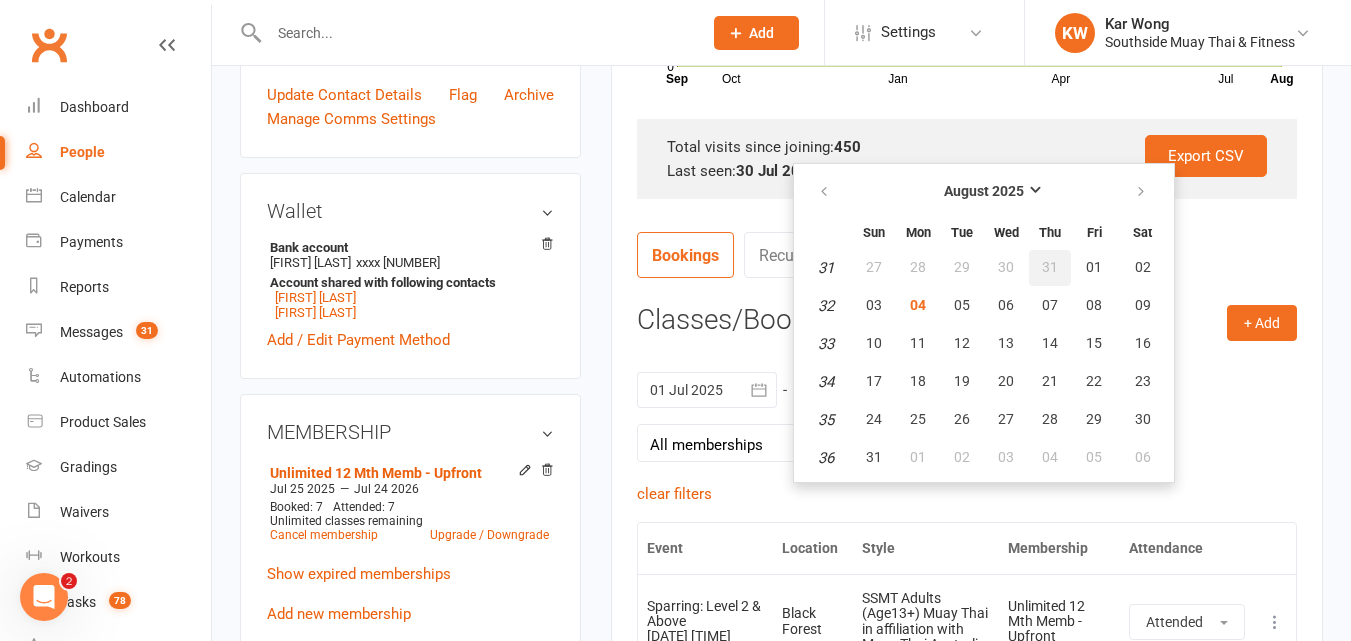 click on "31" at bounding box center [1050, 267] 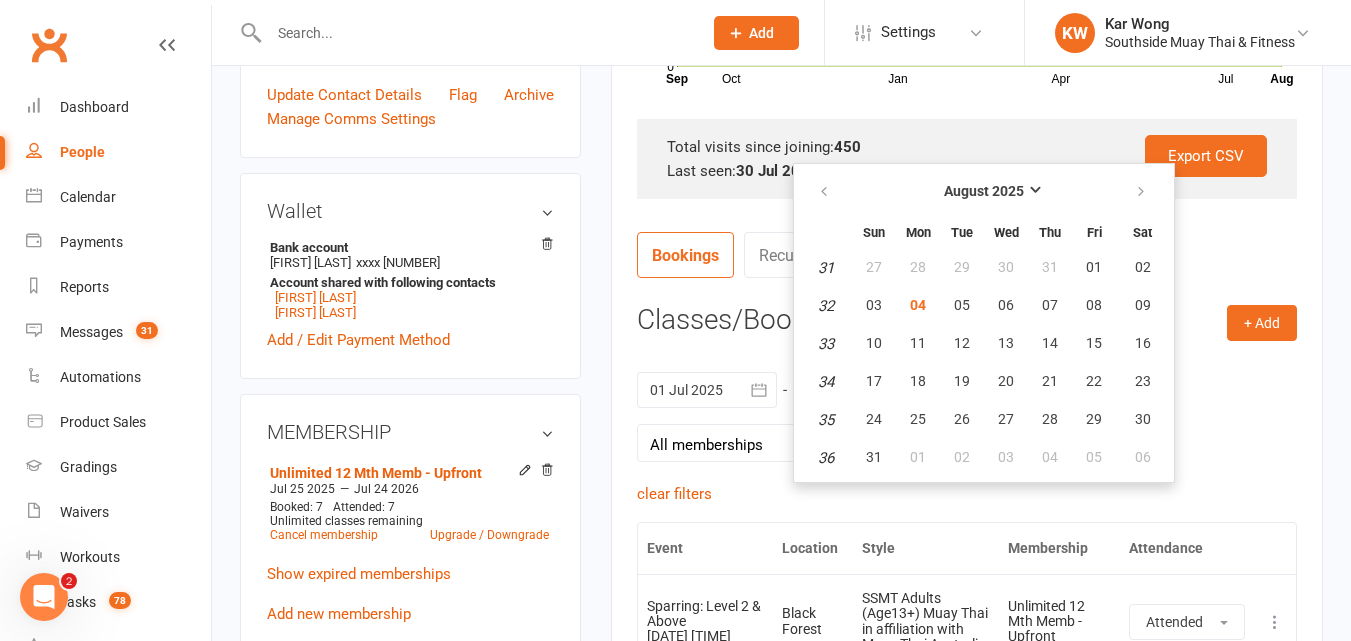 type on "31 Jul 2025" 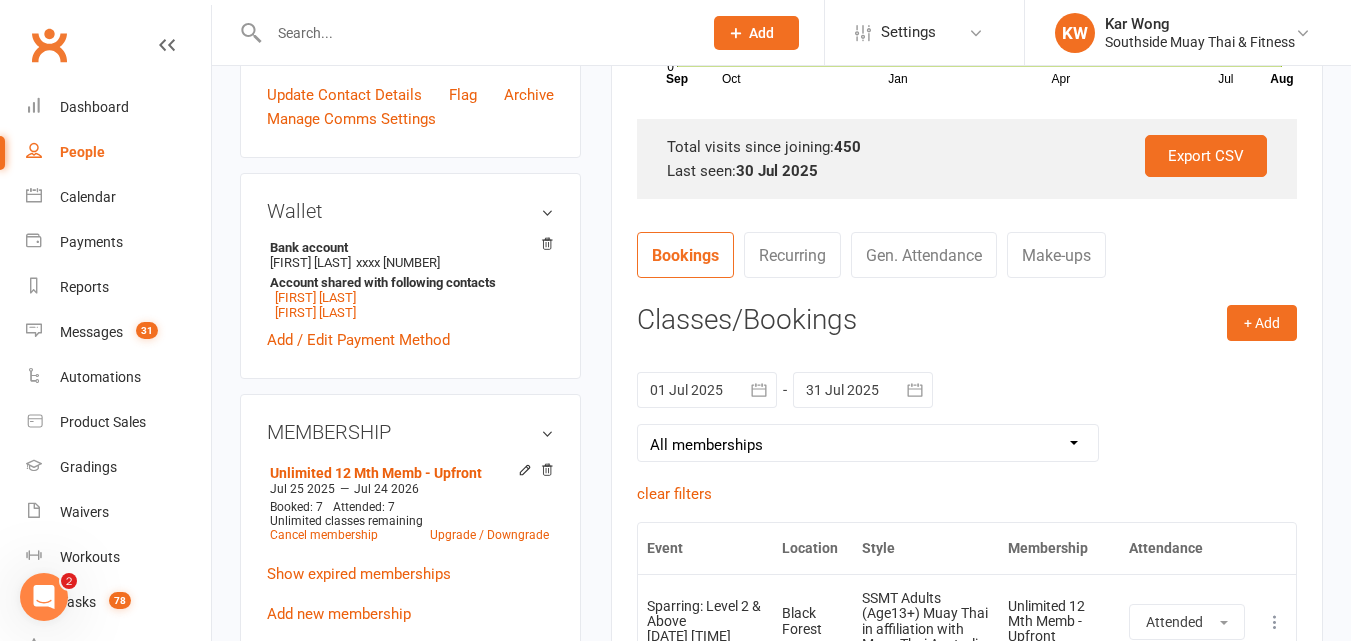 click on "[DATE]
[MONTH]
Sun Mon Tue Wed Thu Fri Sat
27
29
30
01
02
03
04
05
28
06
07
08
09
10
11
12
29
13
14
15
16
17
18
19
30
20
21
22
23
24
25
26
31
27
28
29
30
31
01
02
32
03 04" at bounding box center (967, 417) 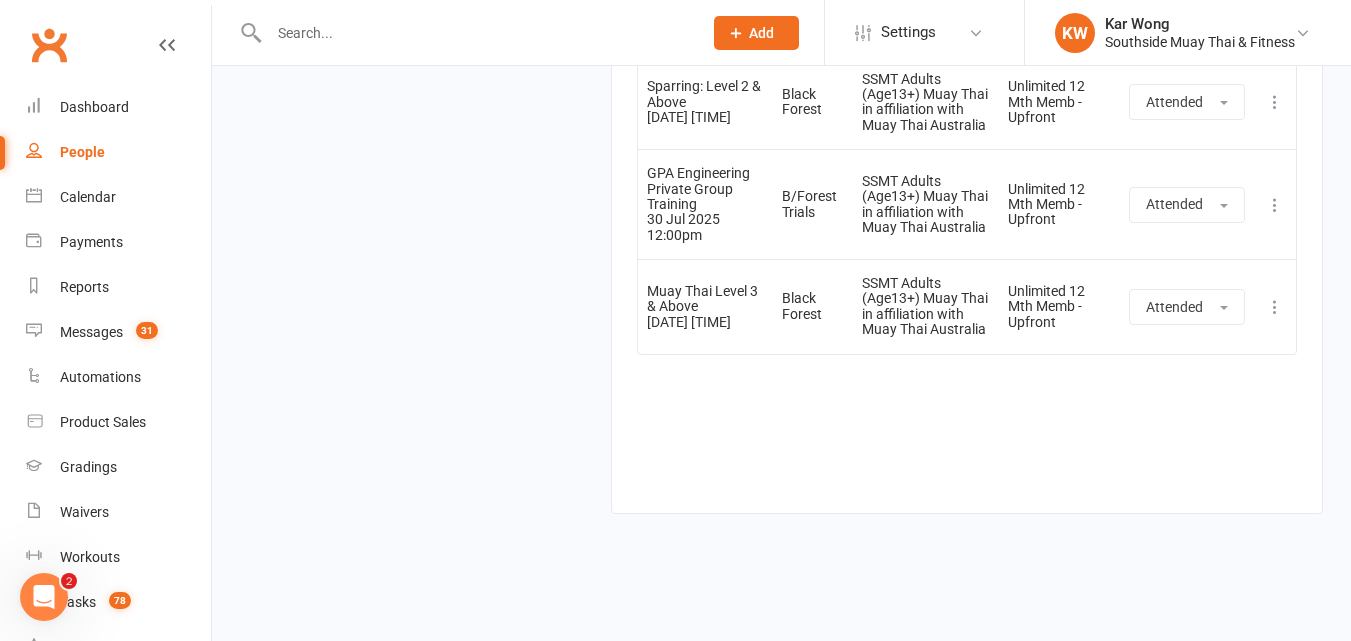 scroll, scrollTop: 3182, scrollLeft: 0, axis: vertical 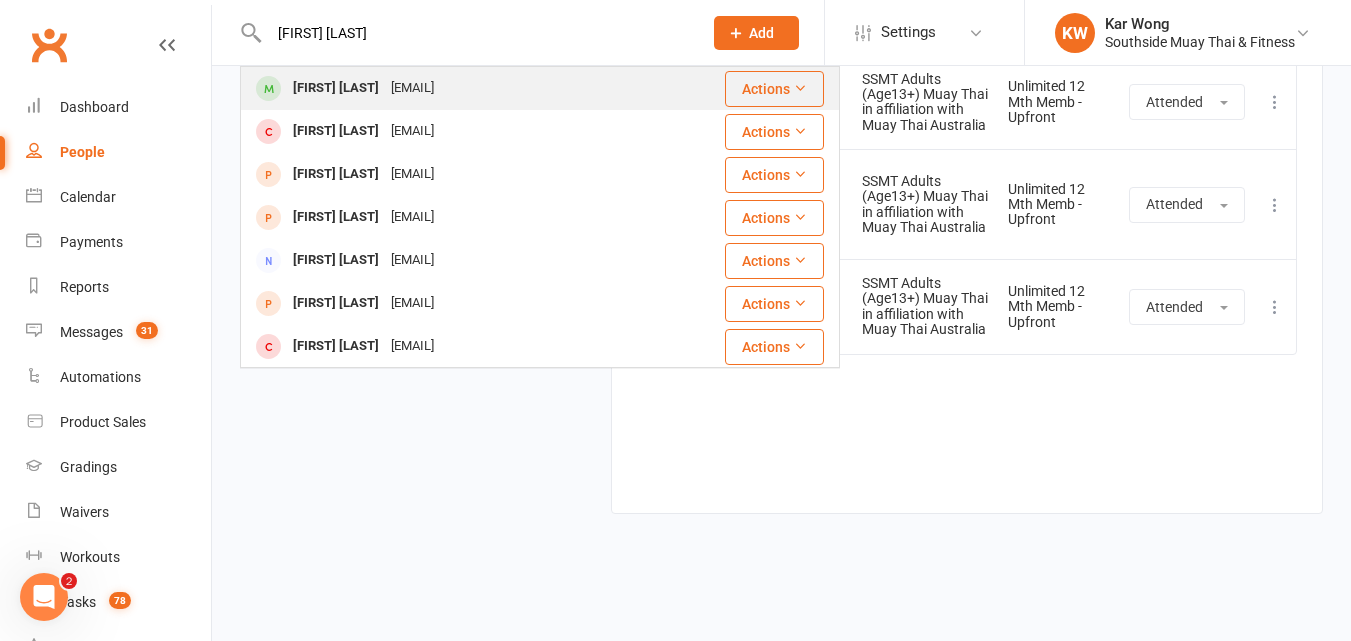 type on "[FIRST] [LAST]" 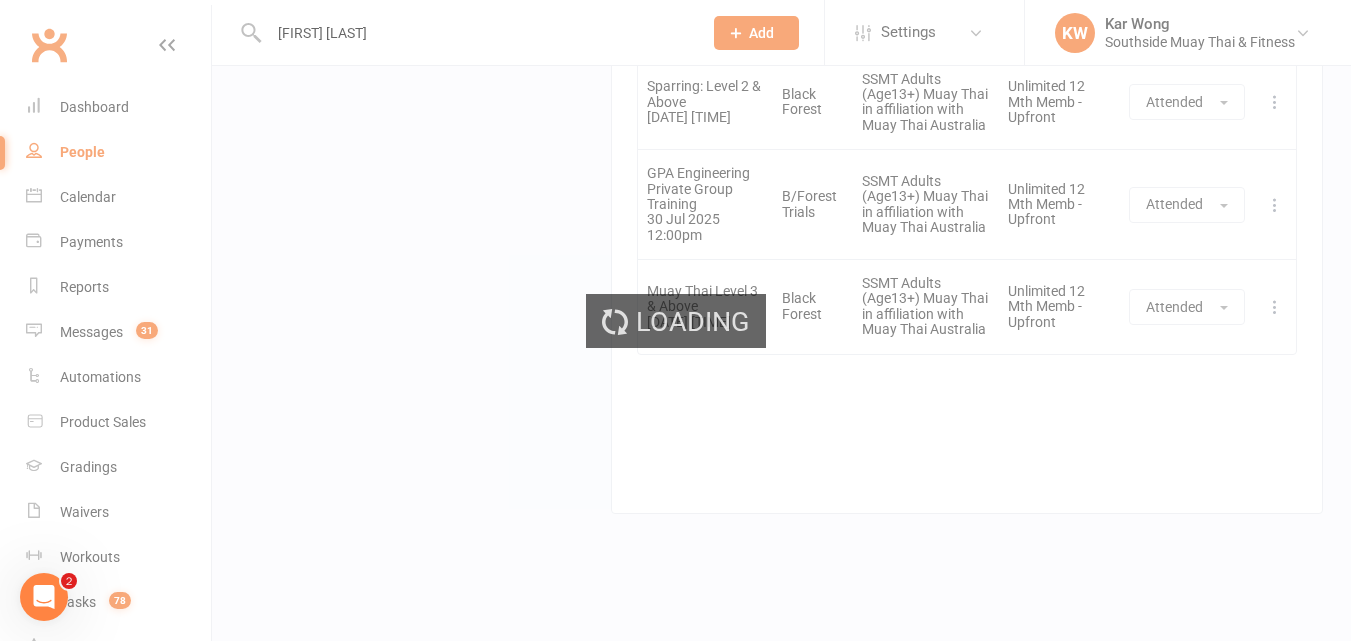 type 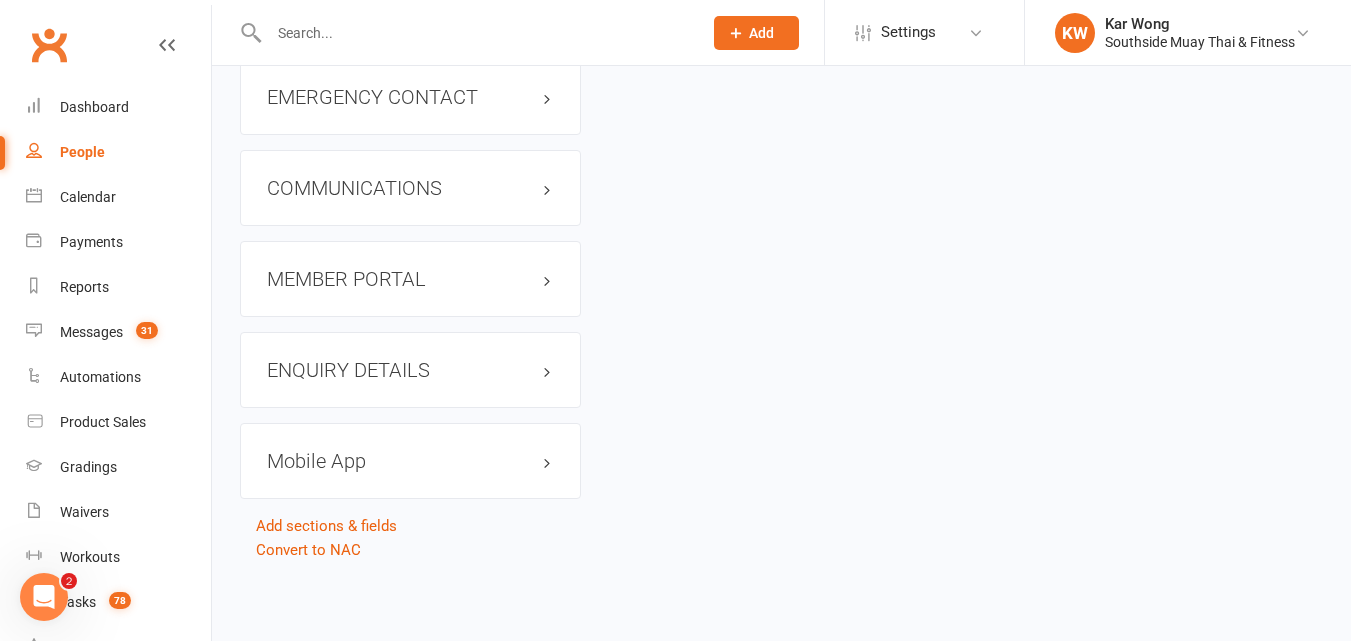 scroll, scrollTop: 0, scrollLeft: 0, axis: both 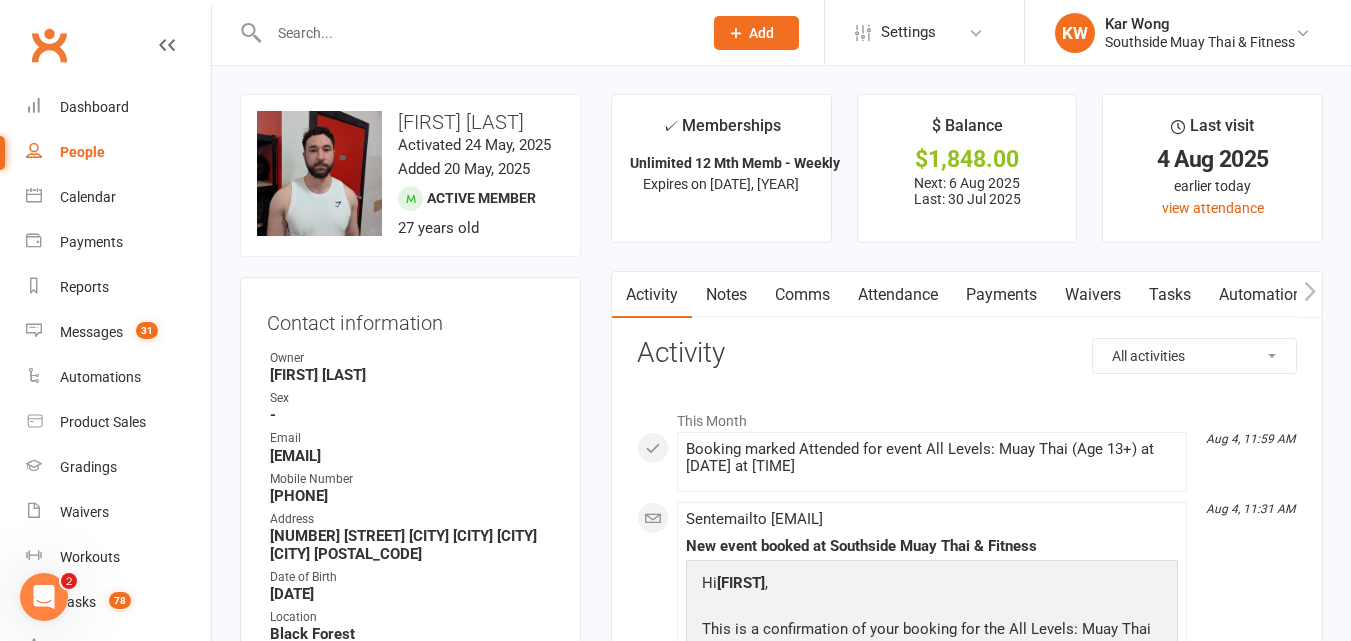 click on "Attendance" at bounding box center (898, 295) 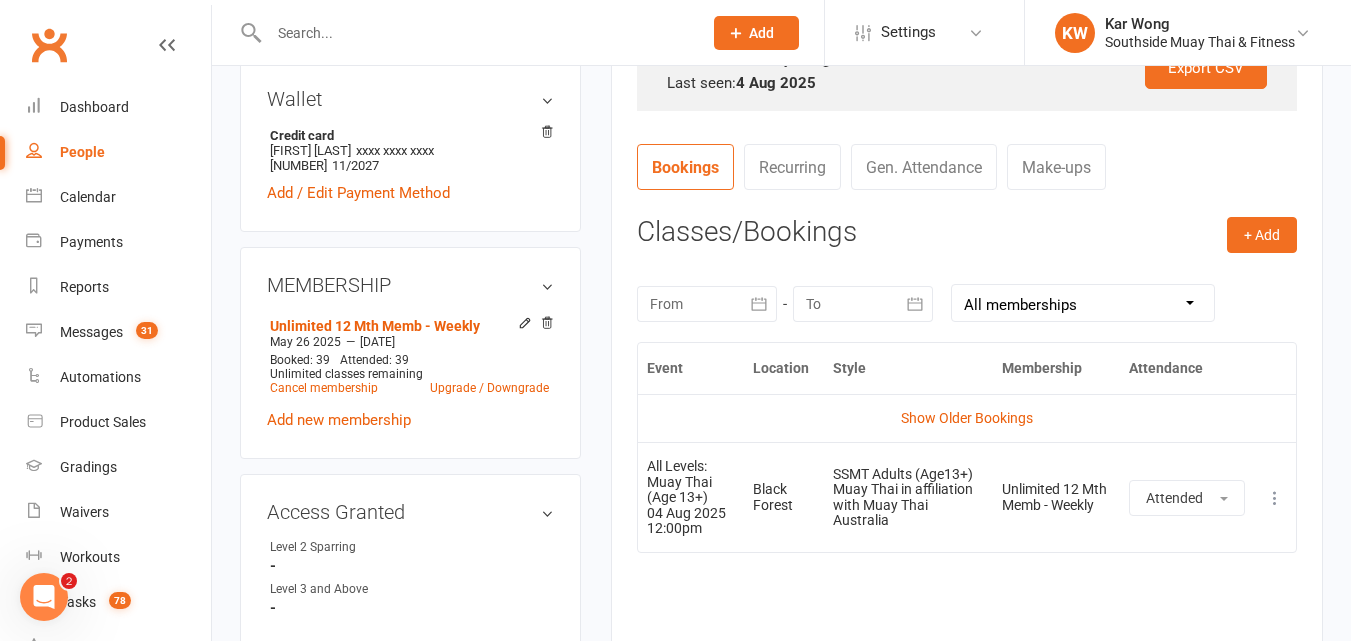 scroll, scrollTop: 700, scrollLeft: 0, axis: vertical 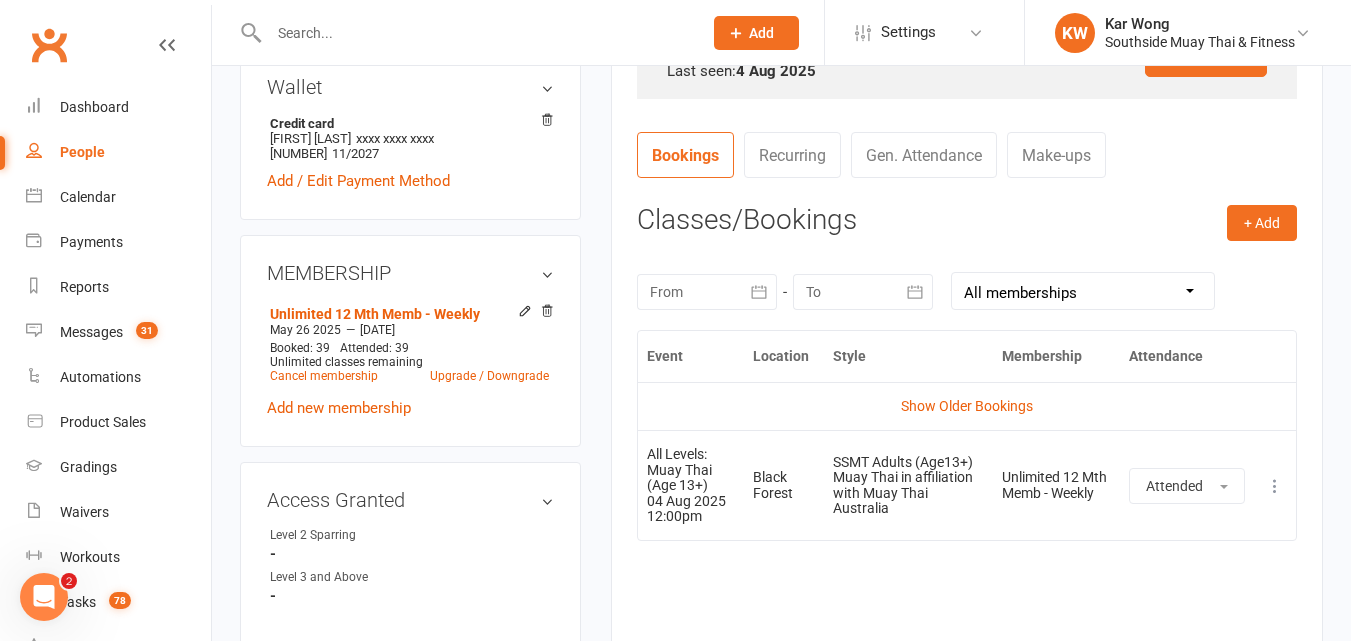 click at bounding box center (759, 292) 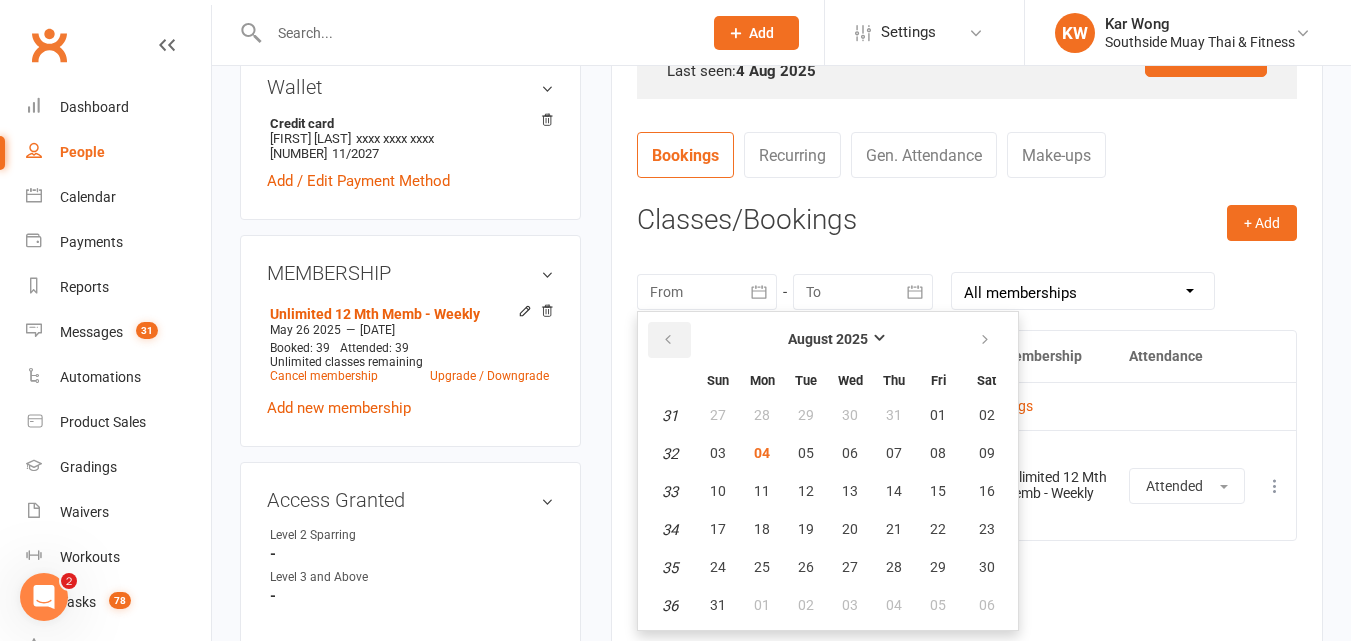 click at bounding box center [668, 340] 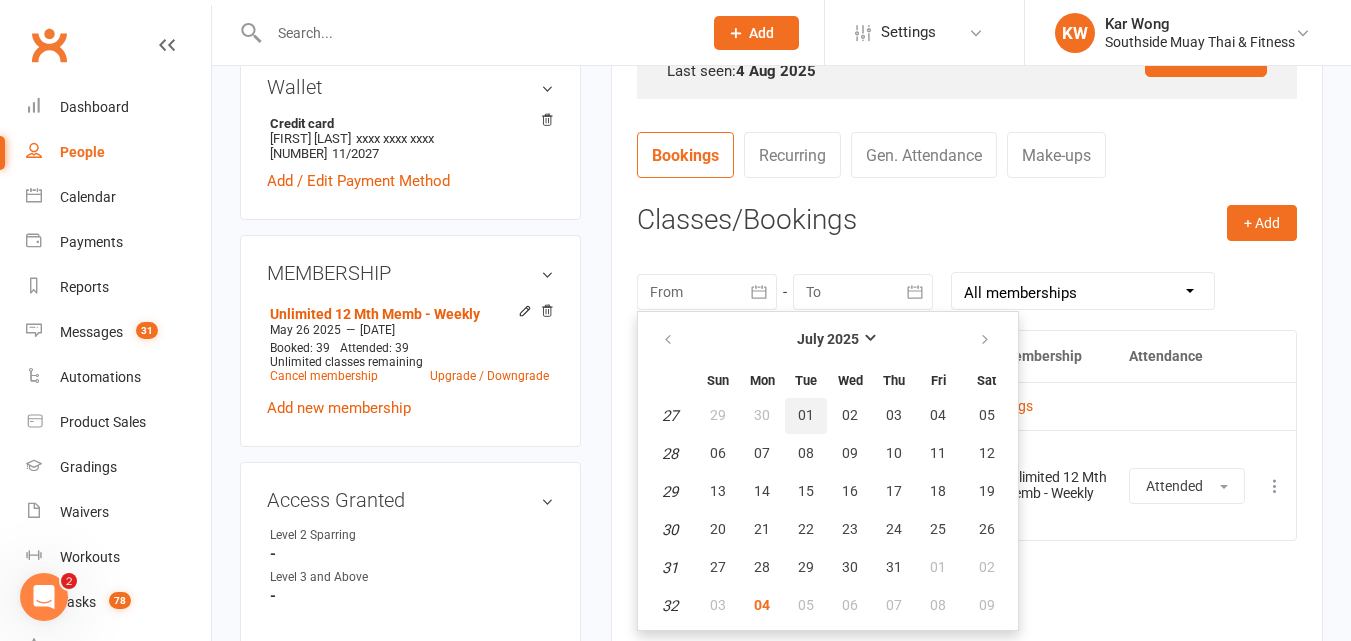 click on "01" at bounding box center (806, 415) 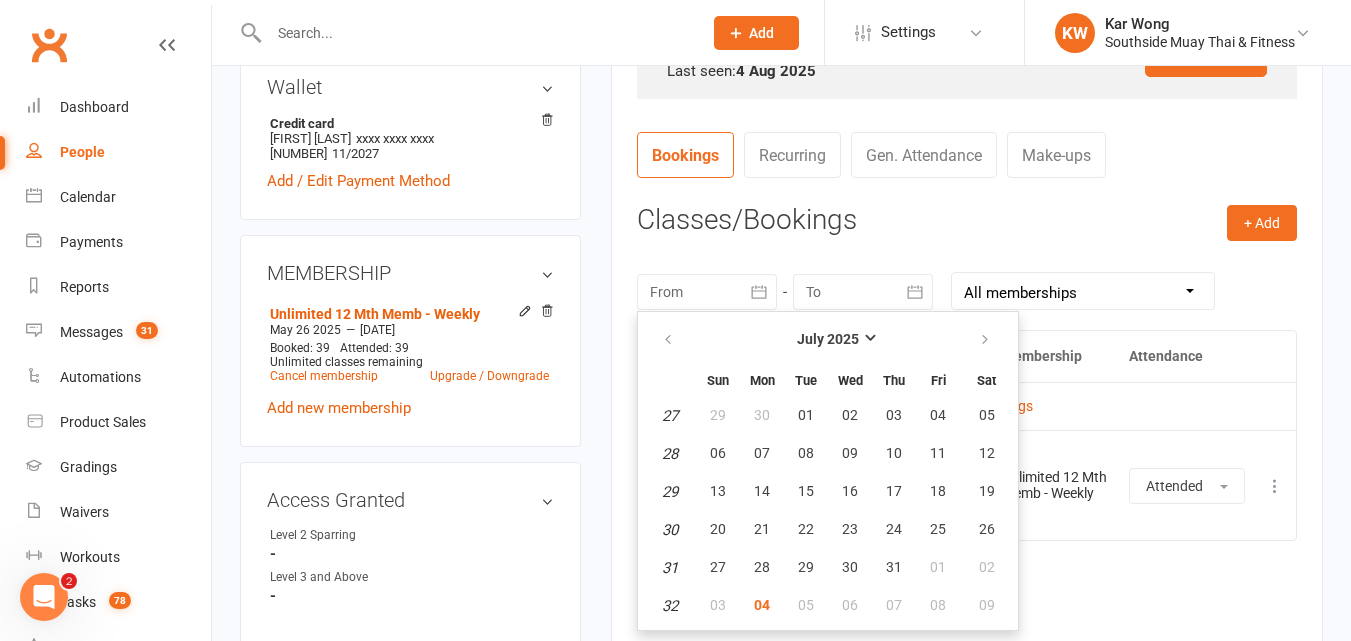 type on "01 Jul 2025" 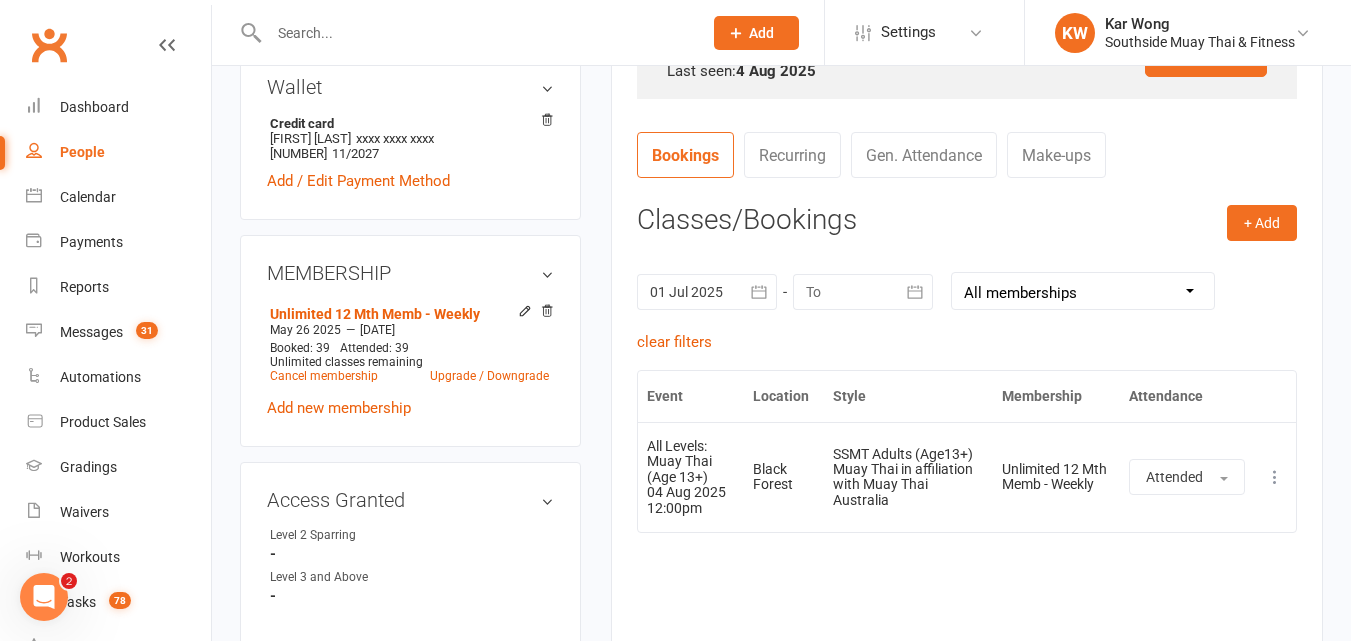 click 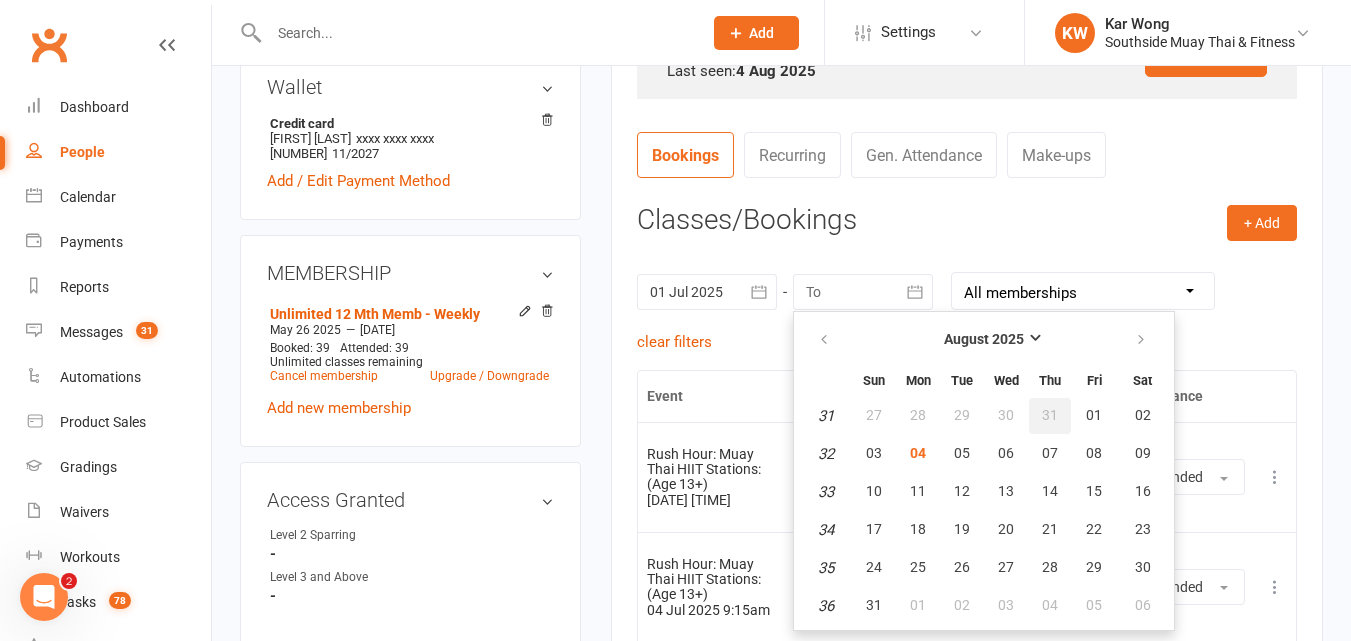 click on "31" at bounding box center (1050, 415) 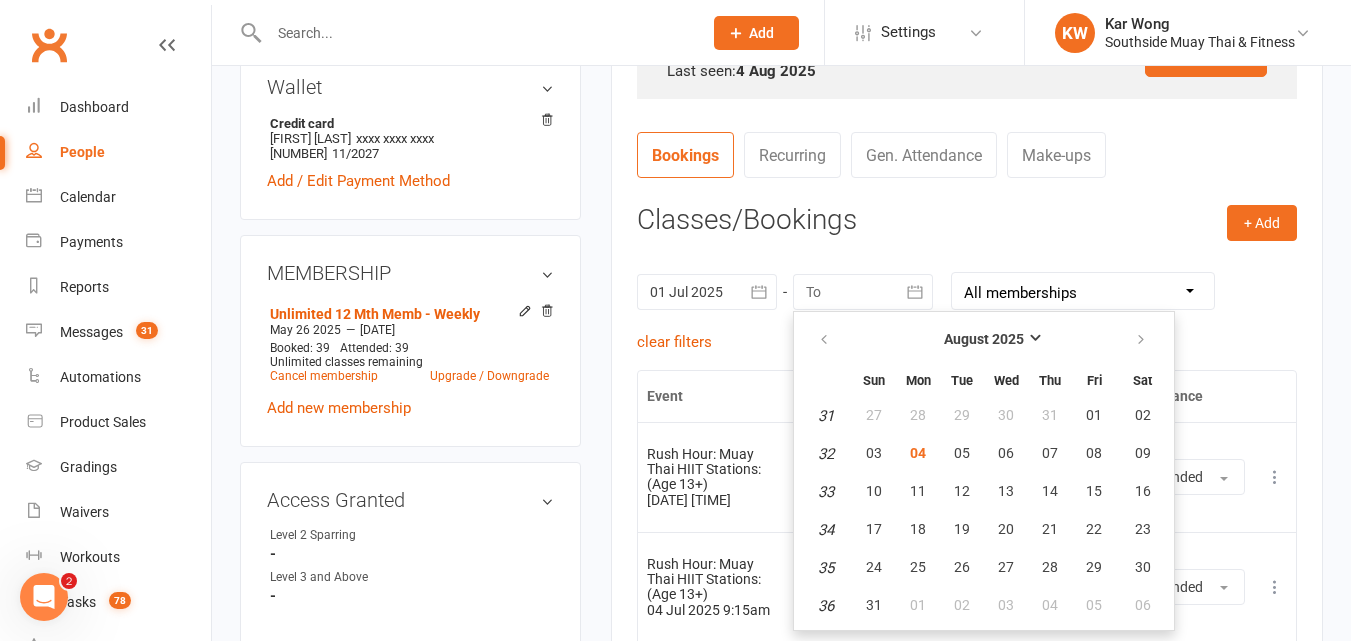 type on "31 Jul 2025" 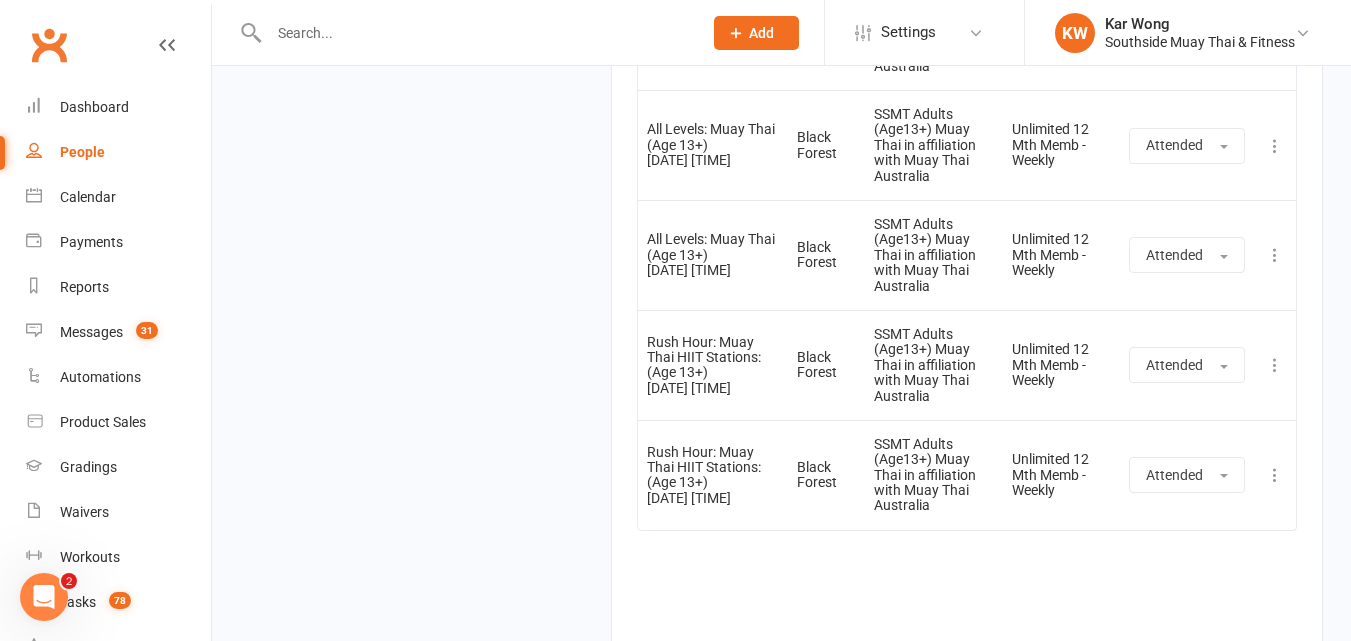 scroll, scrollTop: 3297, scrollLeft: 0, axis: vertical 